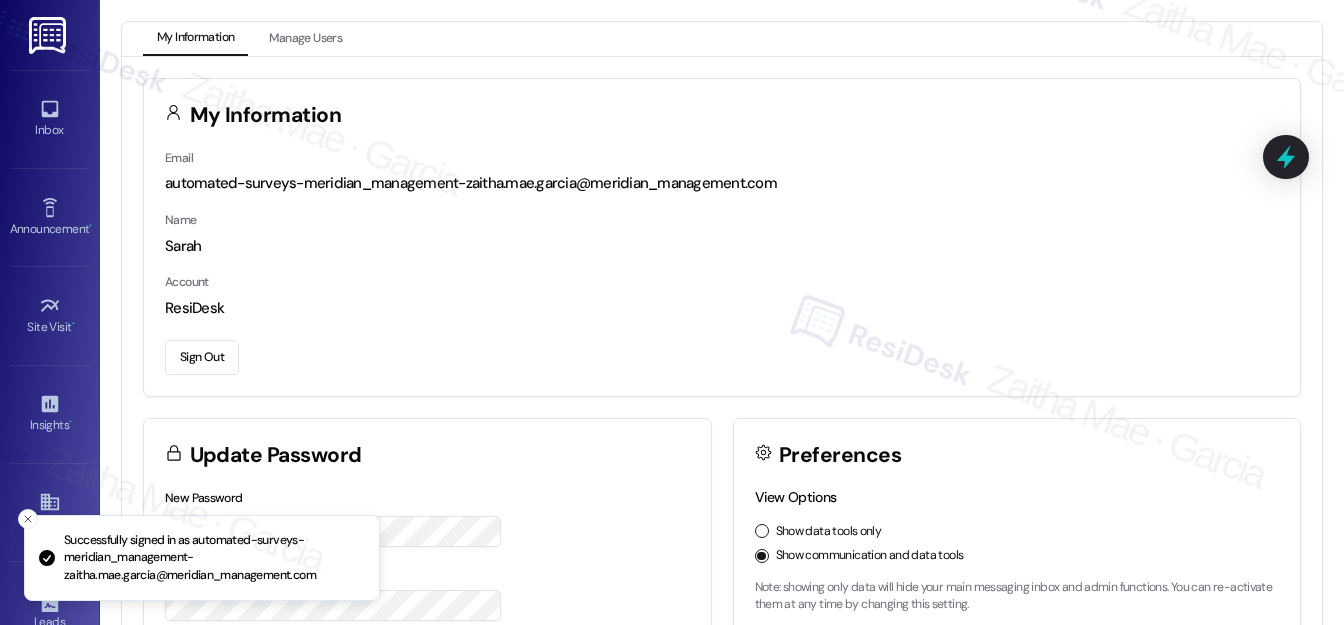 scroll, scrollTop: 0, scrollLeft: 0, axis: both 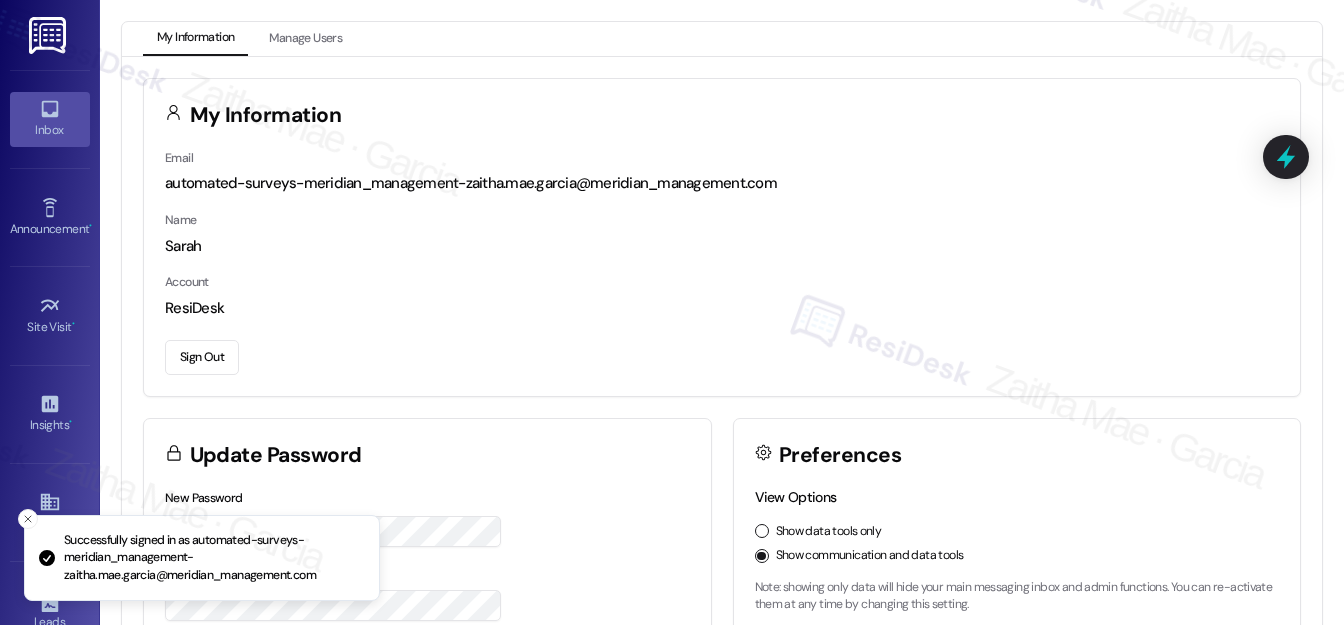 click 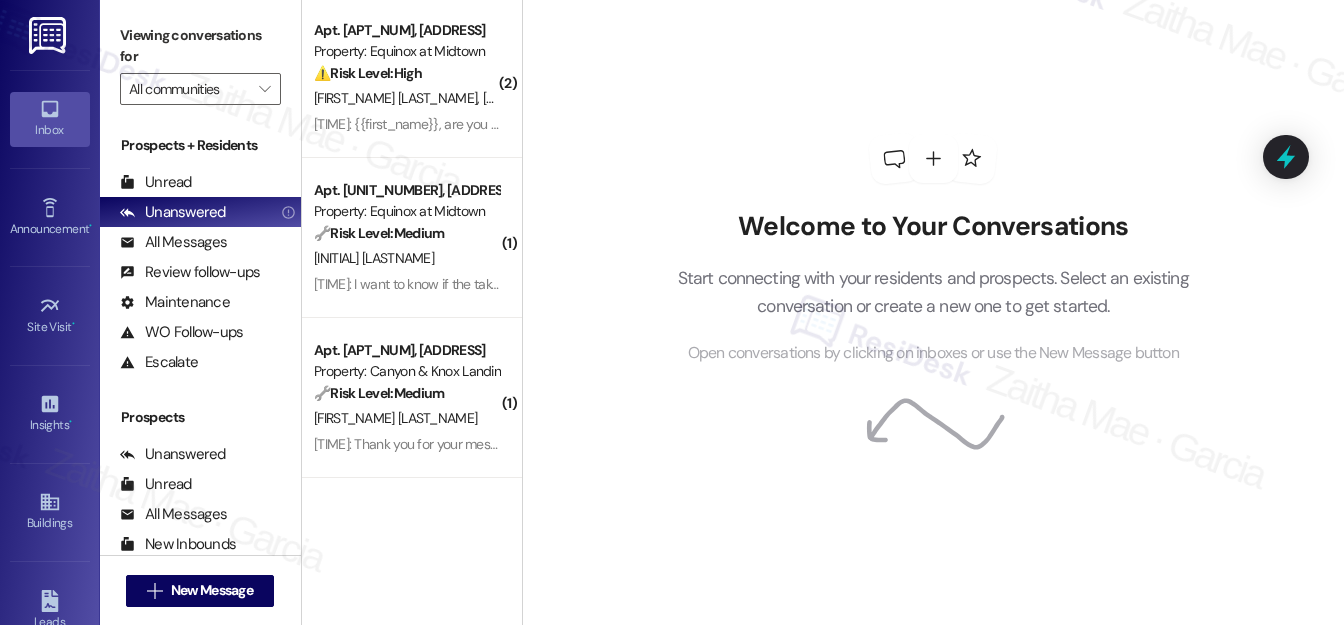 scroll, scrollTop: 0, scrollLeft: 0, axis: both 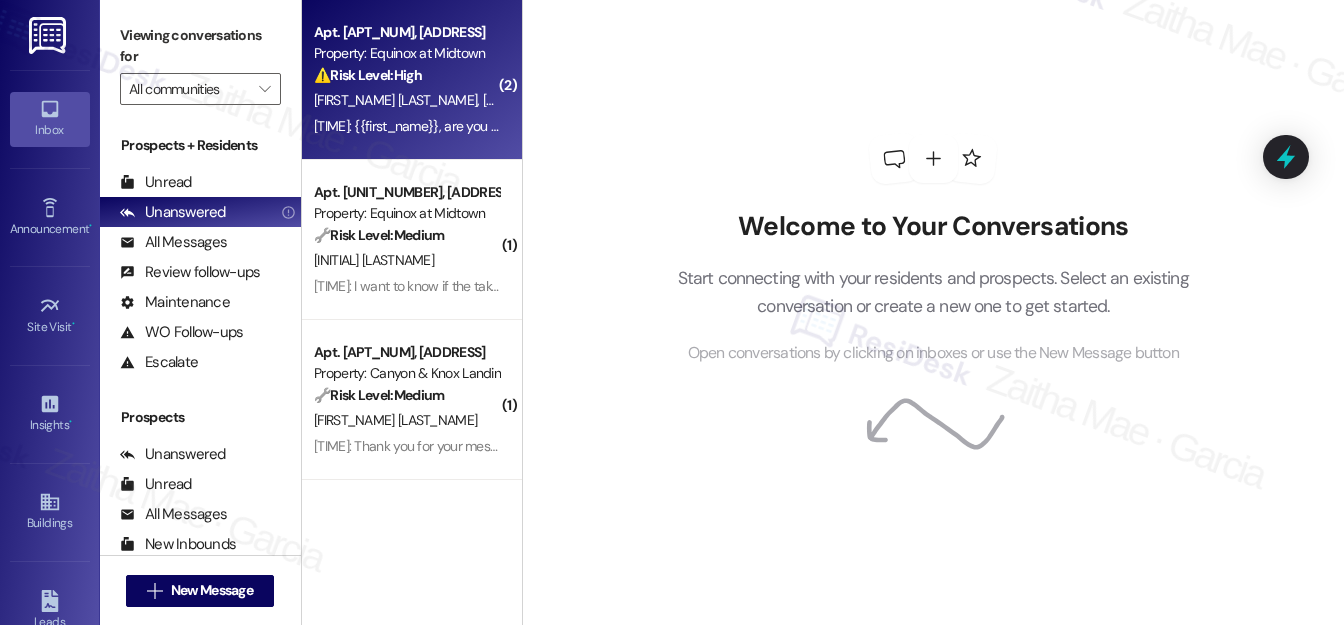 click on "D. [LAST_NAME] J. [LAST_NAME]" at bounding box center [406, 100] 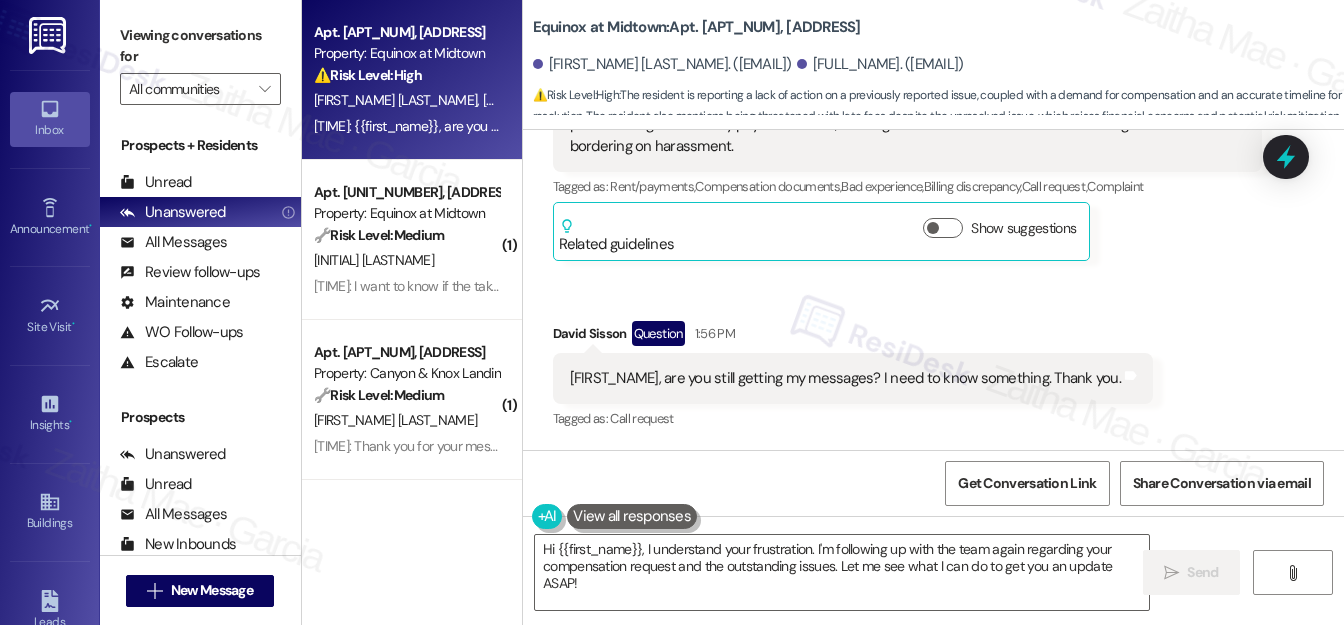 scroll, scrollTop: 10252, scrollLeft: 0, axis: vertical 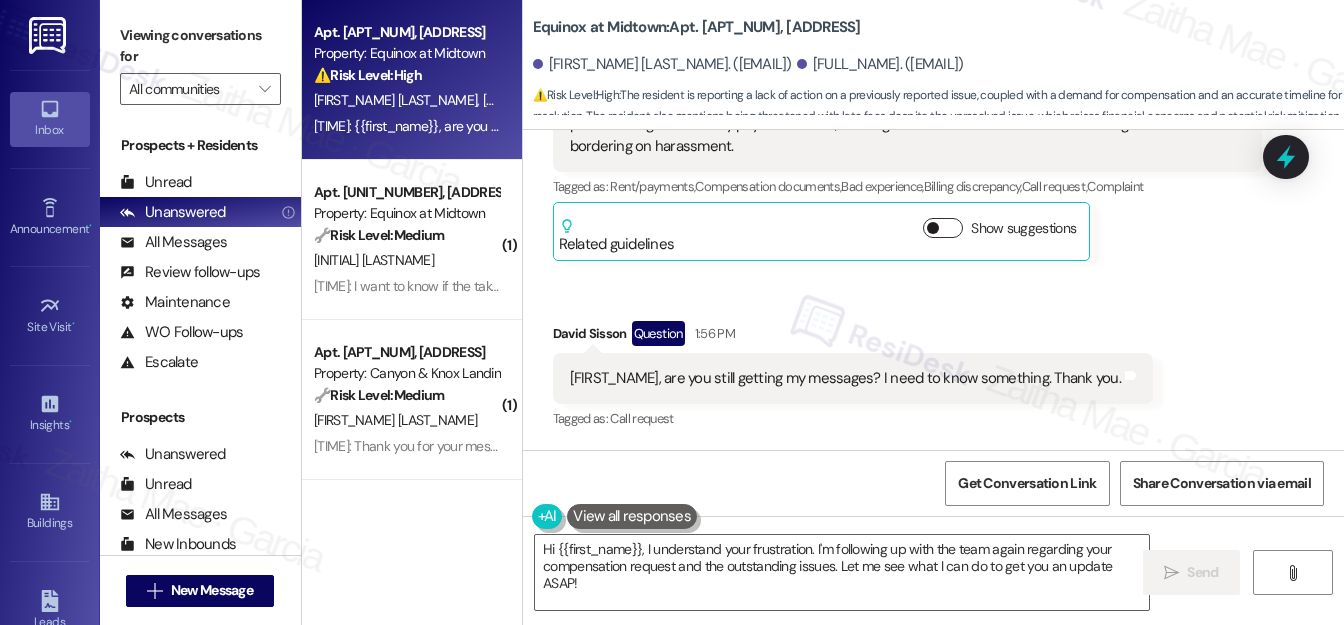 click on "Show suggestions" at bounding box center (943, 228) 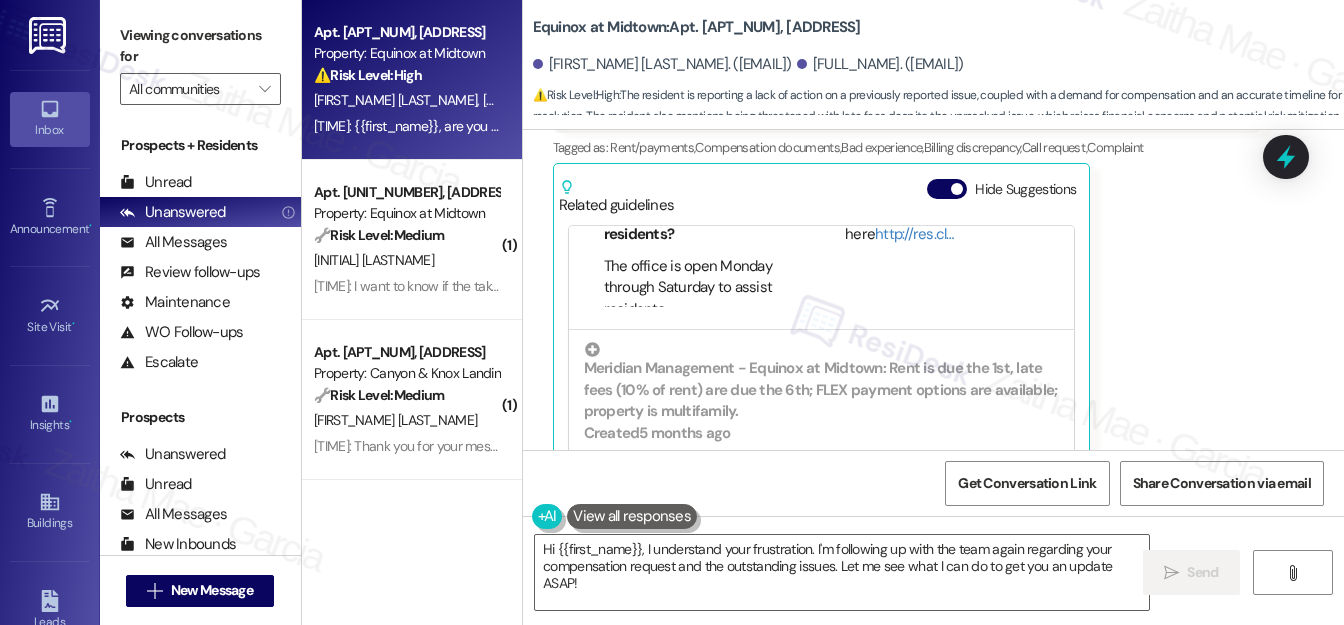 scroll, scrollTop: 205, scrollLeft: 0, axis: vertical 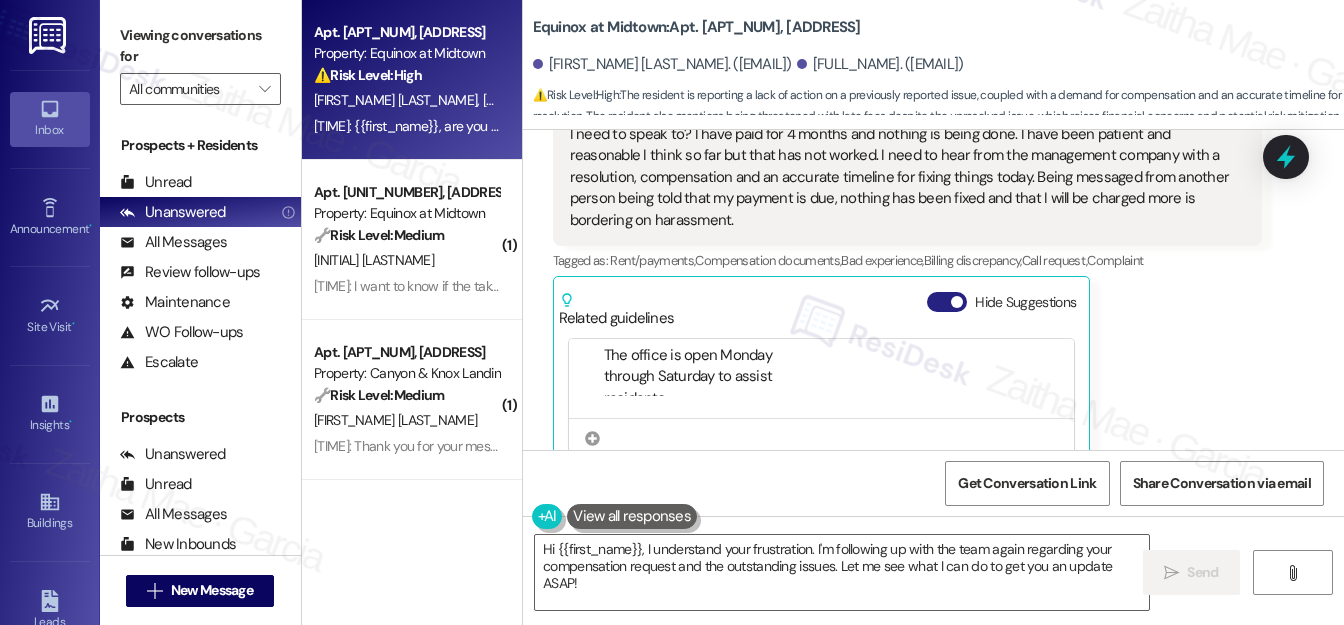 click on "Hide Suggestions" at bounding box center [947, 302] 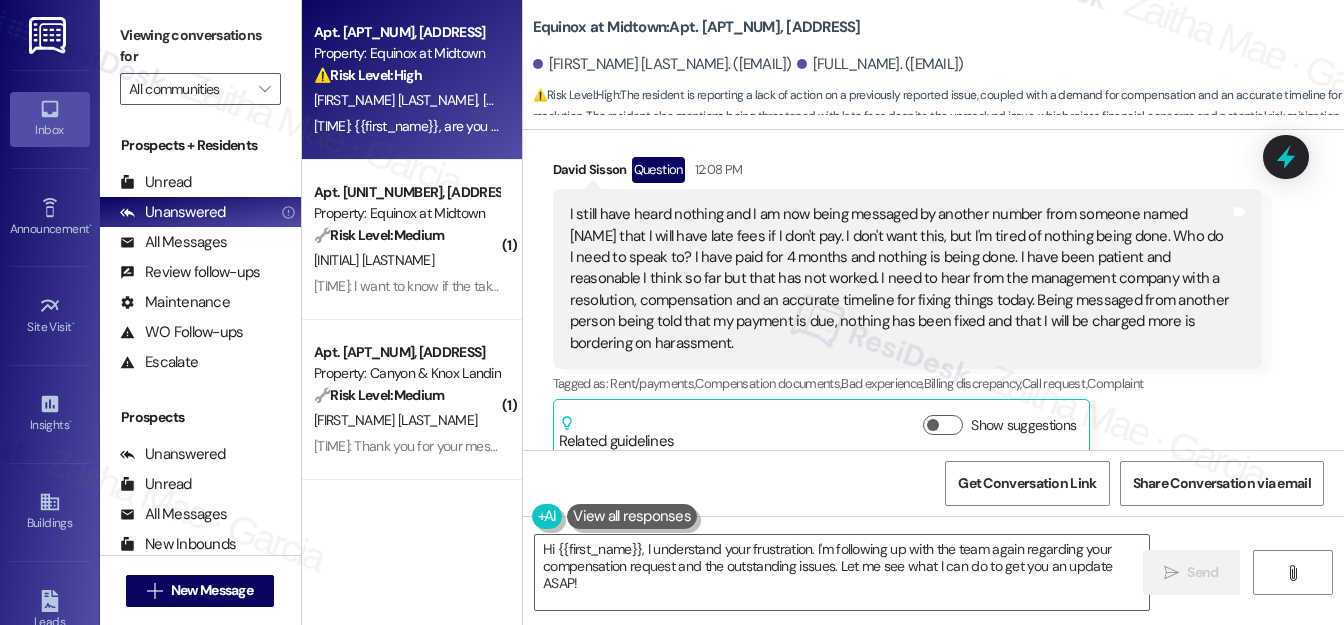 scroll, scrollTop: 10048, scrollLeft: 0, axis: vertical 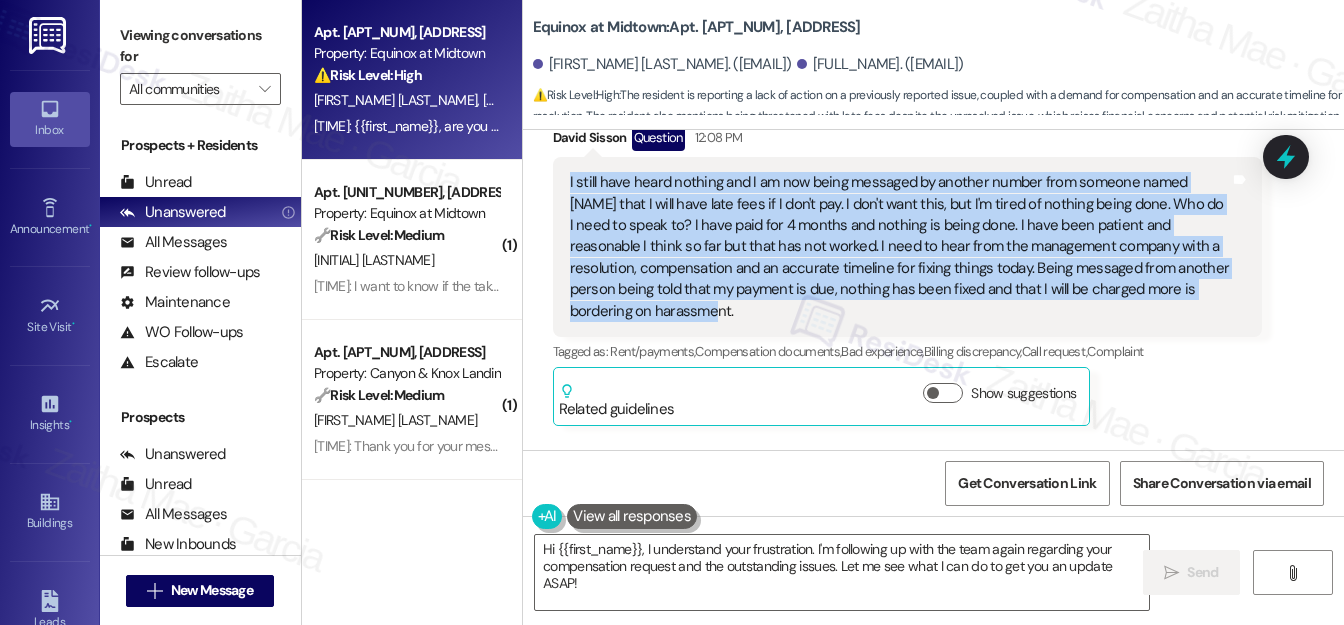 drag, startPoint x: 560, startPoint y: 215, endPoint x: 671, endPoint y: 354, distance: 177.88199 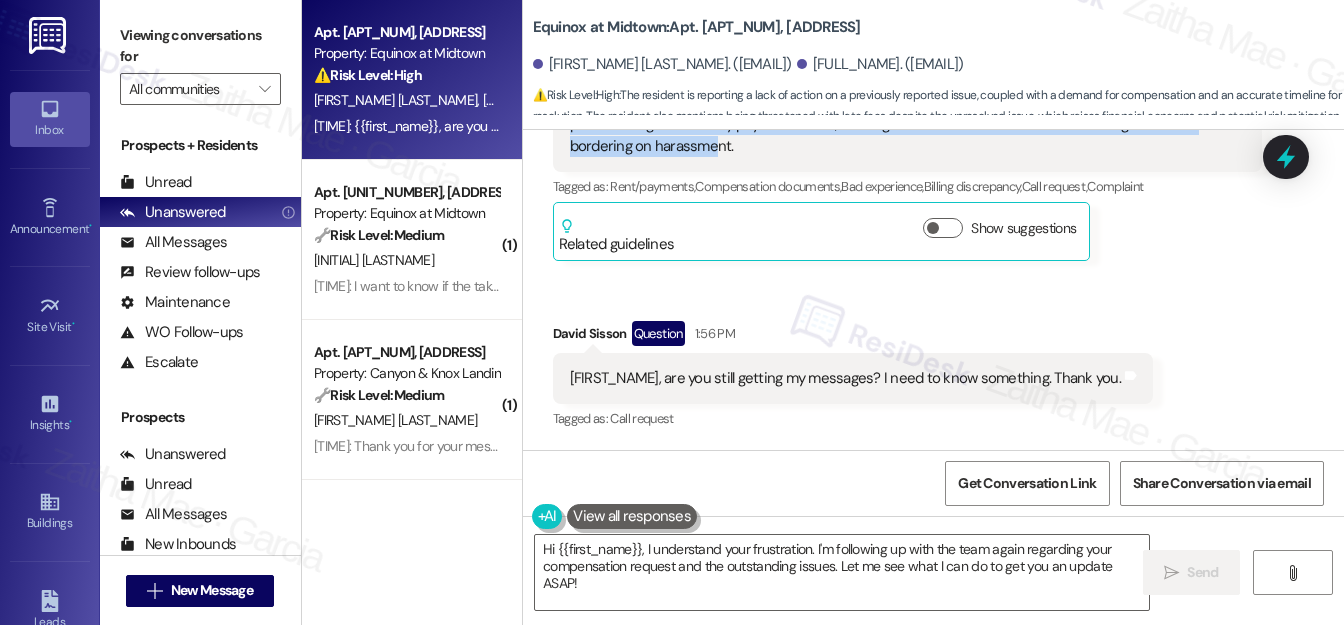 scroll, scrollTop: 10252, scrollLeft: 0, axis: vertical 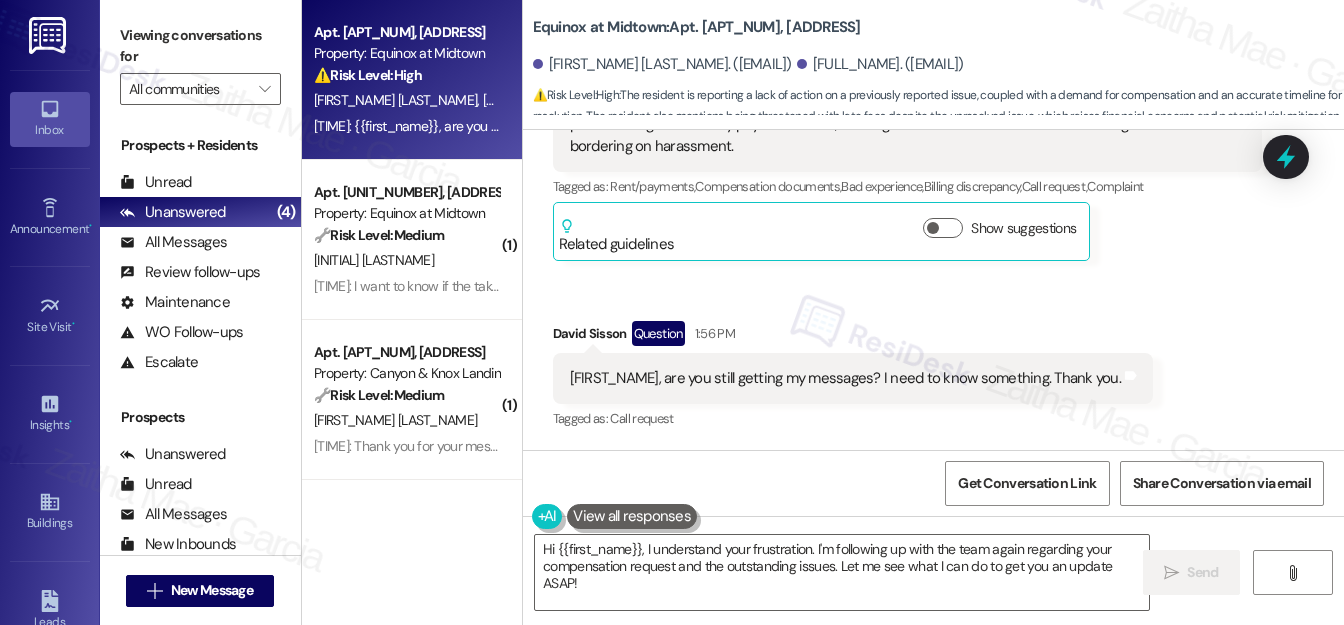 click on "[FIRST] [LAST] Question [TIME]" at bounding box center [853, 337] 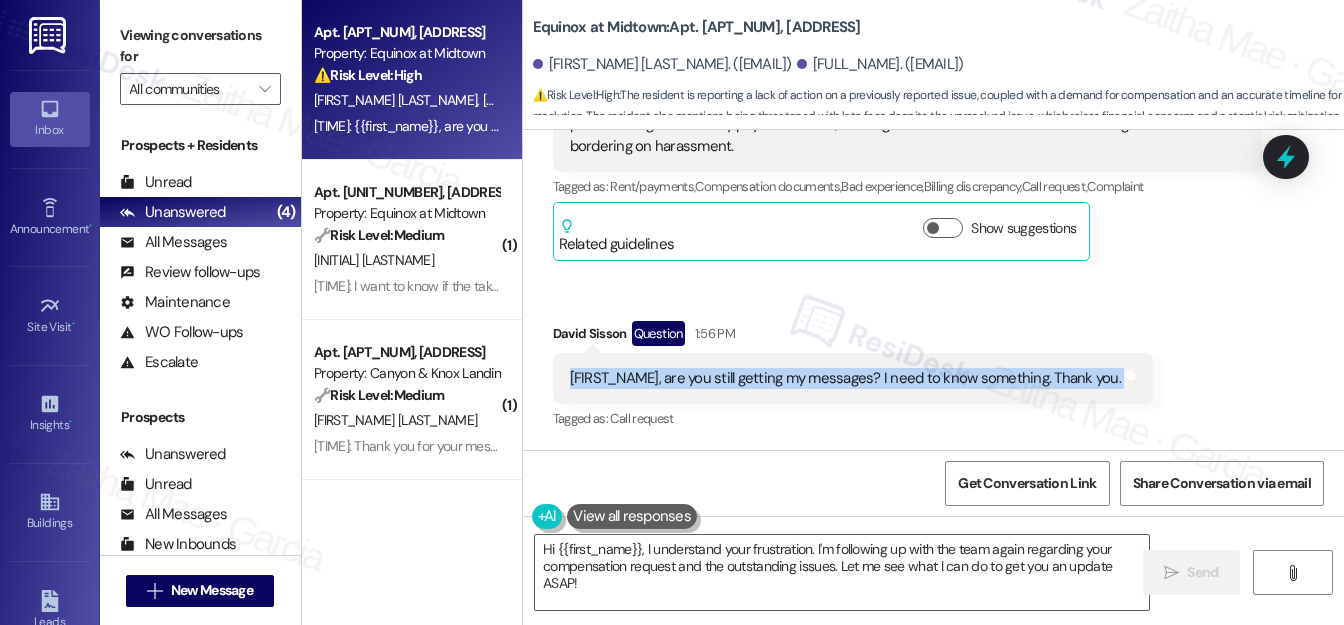 drag, startPoint x: 561, startPoint y: 377, endPoint x: 1120, endPoint y: 377, distance: 559 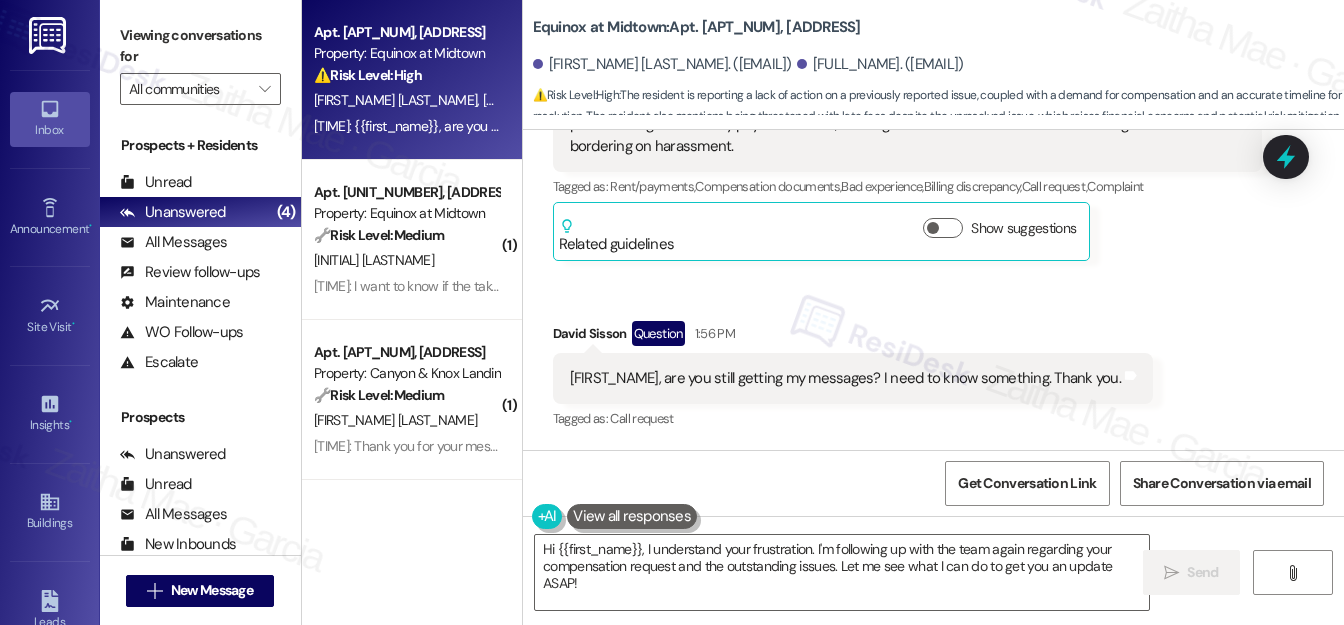 click on "[FIRST] [LAST] Question [TIME]" at bounding box center [853, 337] 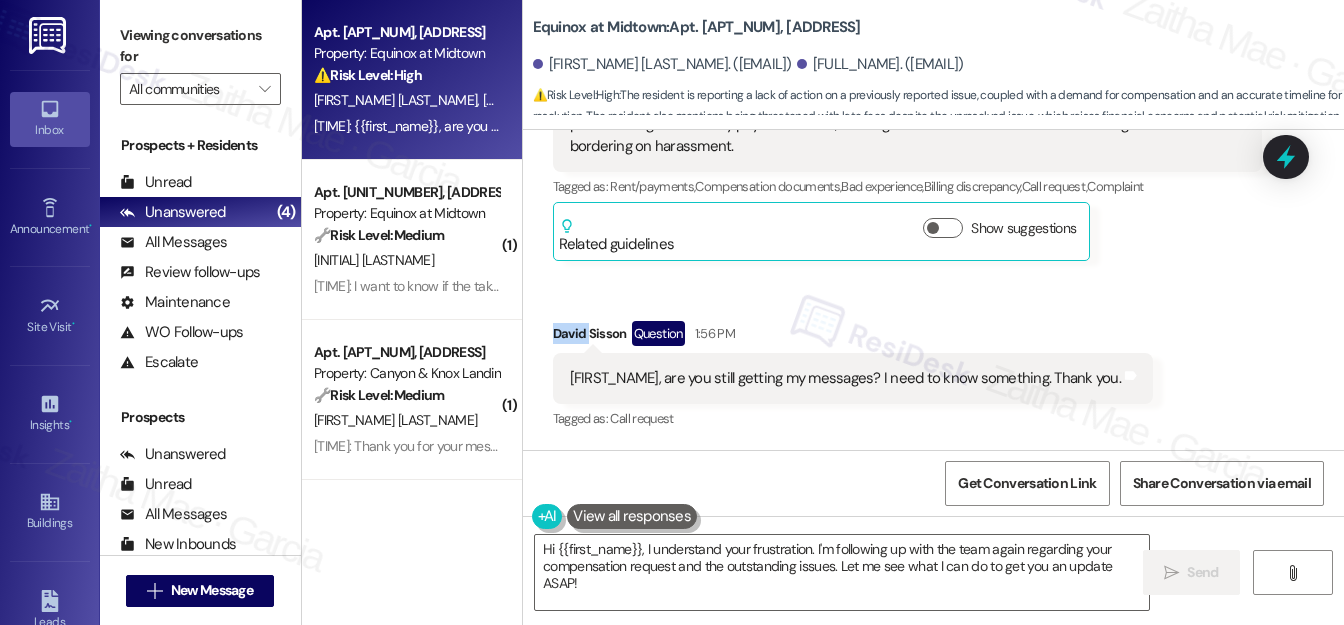 click on "[FIRST] [LAST] Question [TIME]" at bounding box center [853, 337] 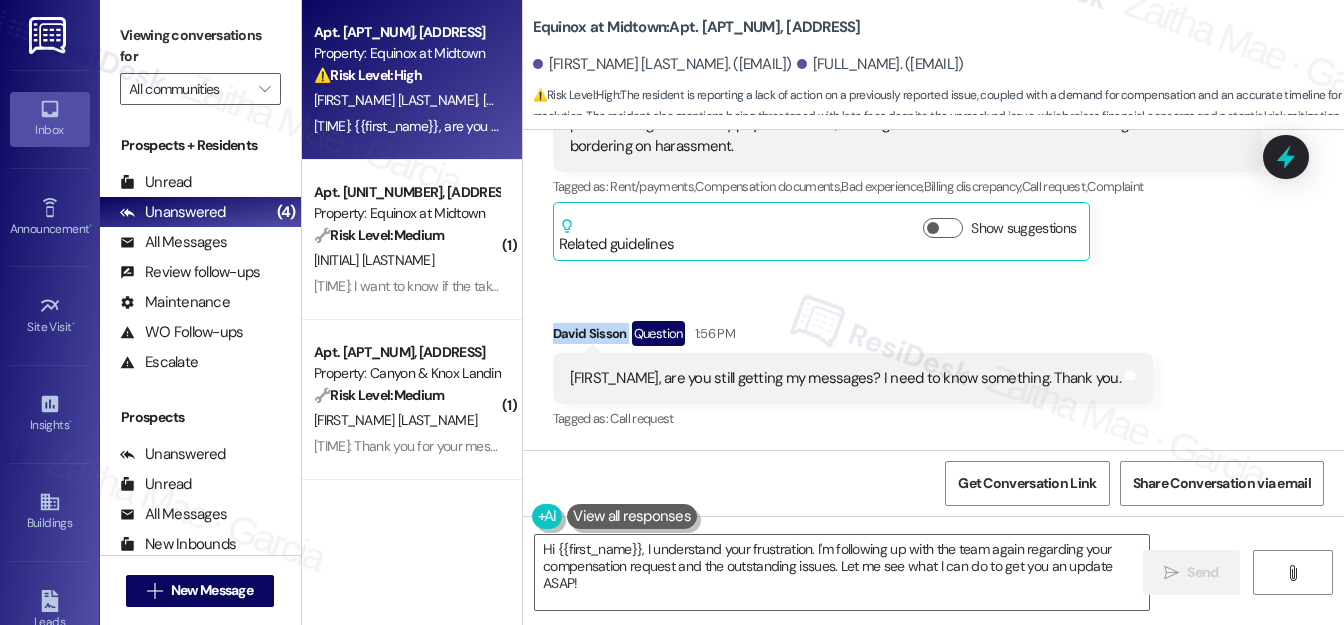 click on "[FIRST] [LAST] Question [TIME]" at bounding box center (853, 337) 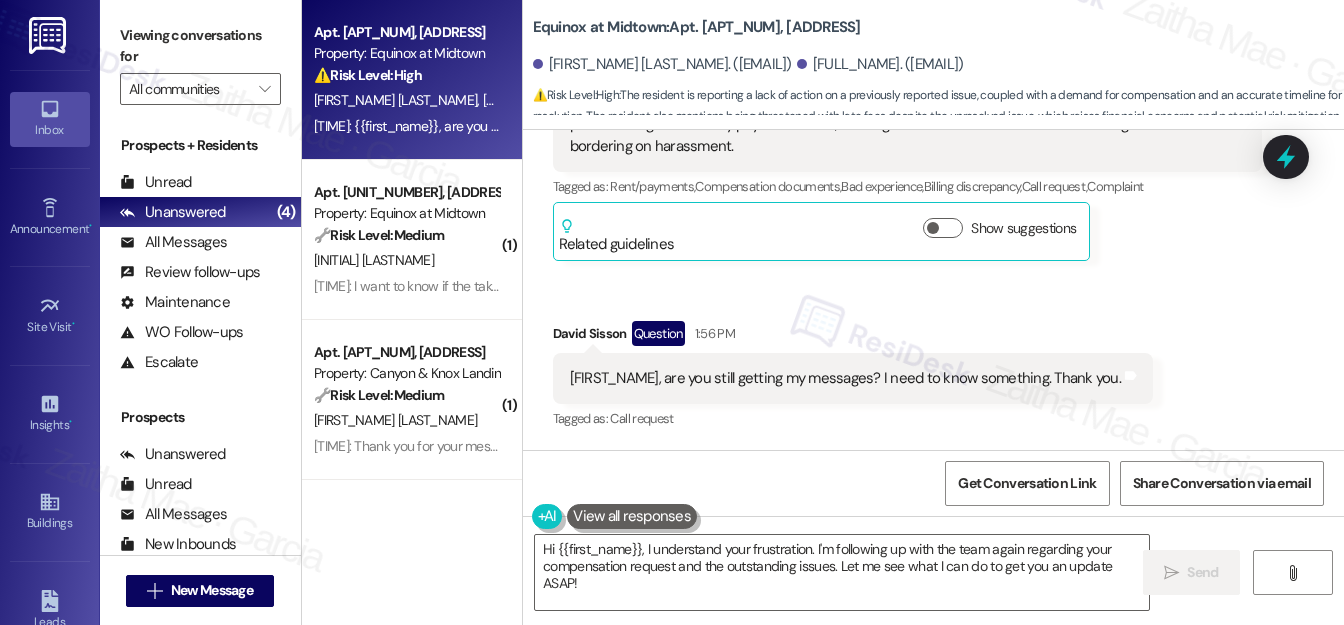 click on "[FIRST] [LAST] Question [TIME]" at bounding box center [853, 337] 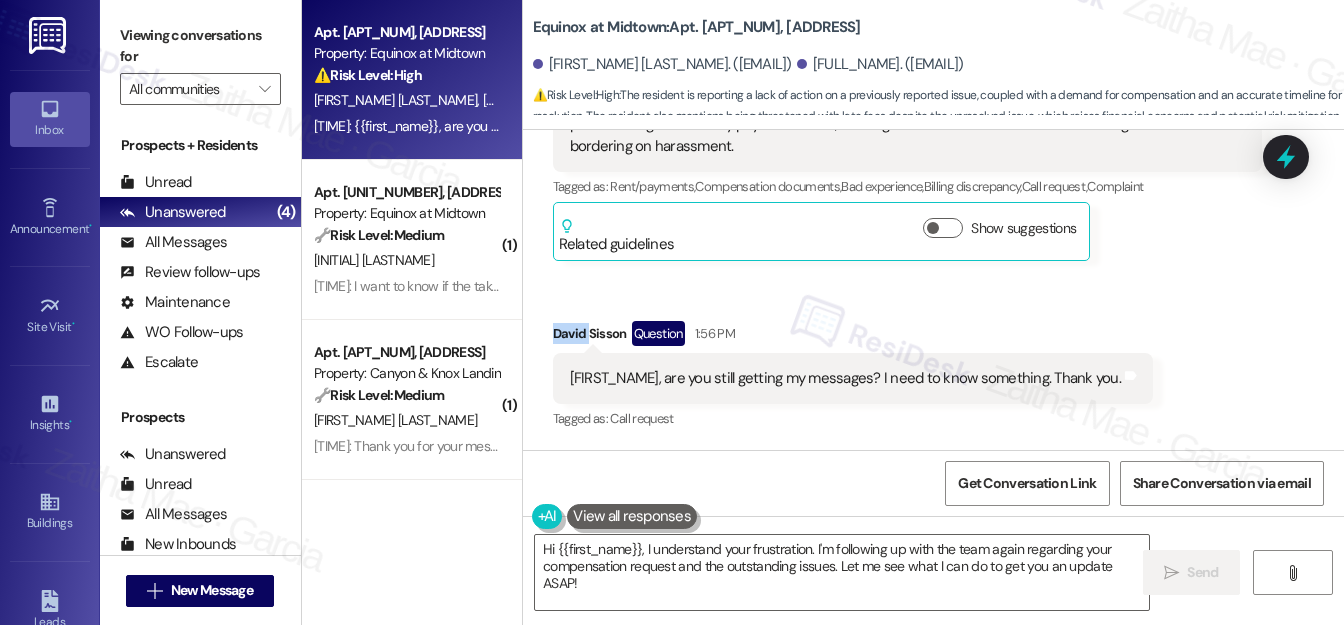 click on "[FIRST] [LAST] Question [TIME]" at bounding box center (853, 337) 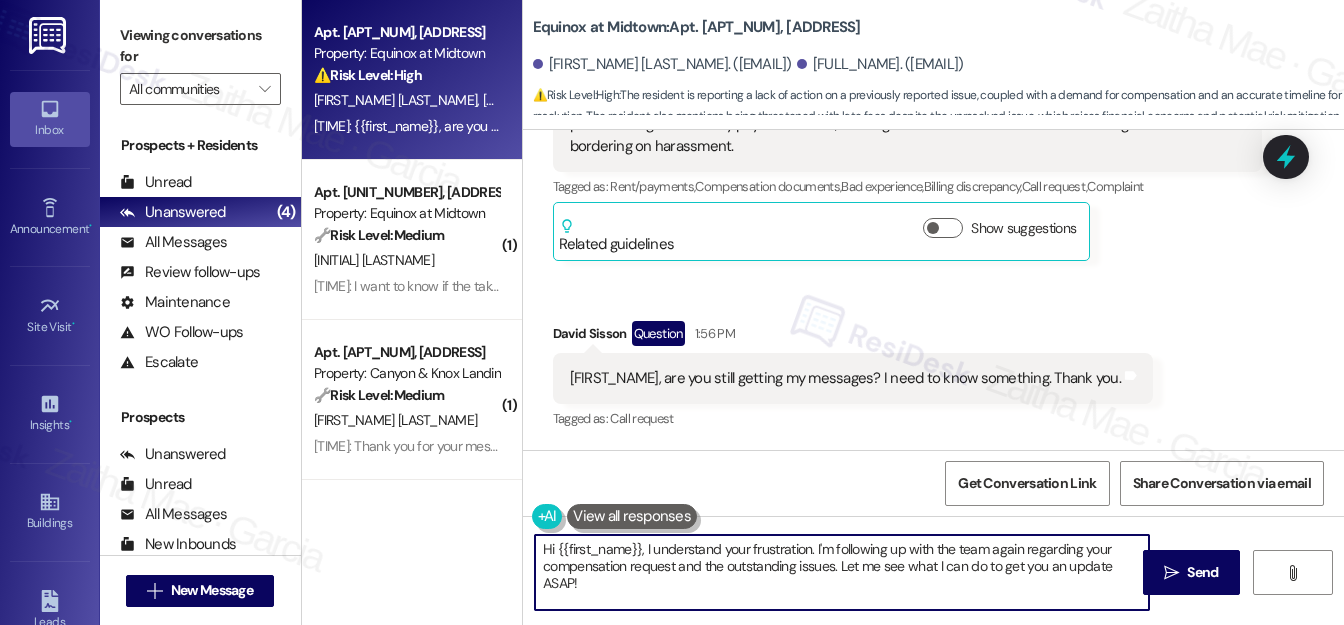 drag, startPoint x: 557, startPoint y: 547, endPoint x: 624, endPoint y: 599, distance: 84.811554 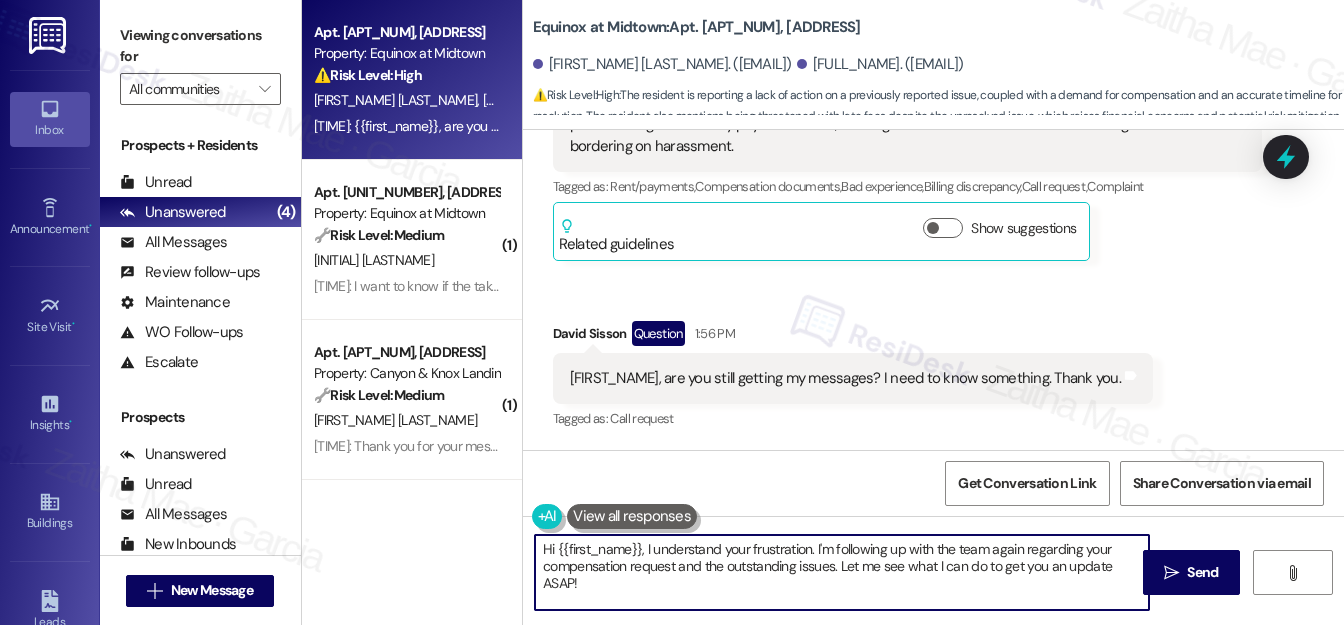 paste on "David" 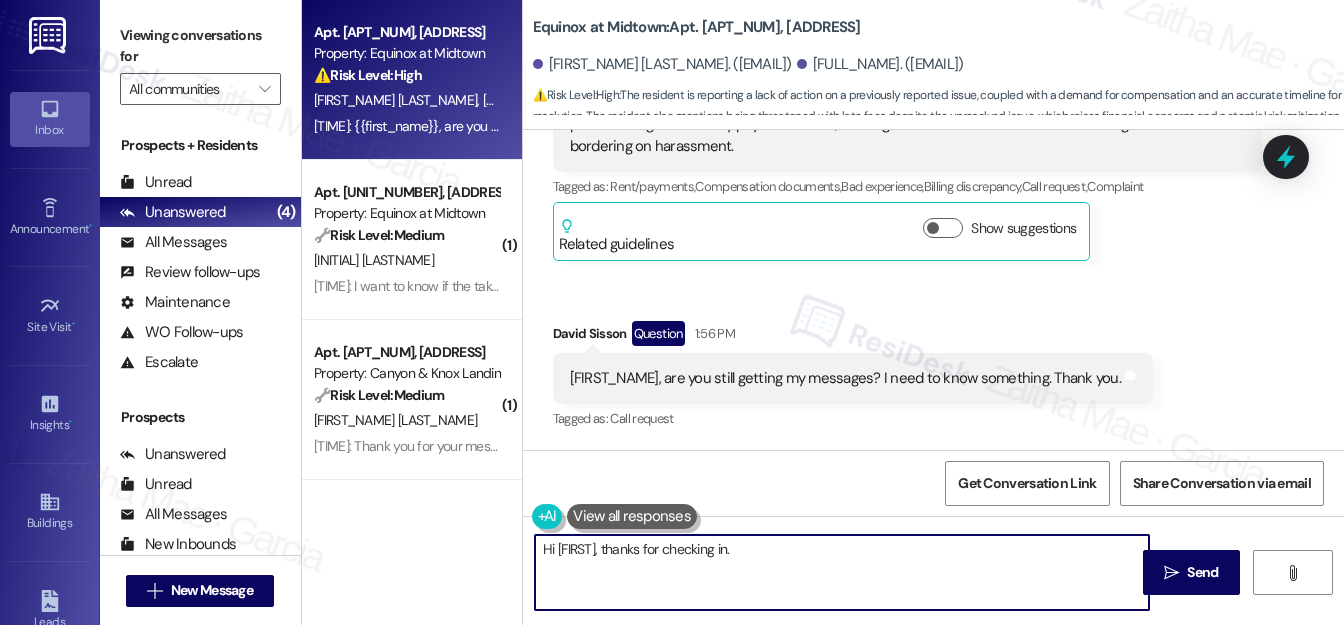 paste on "I’m really sorry you’re still dealing with this, and I completely understand your frustration. I haven’t heard back from the site team yet, but I’ll follow up again" 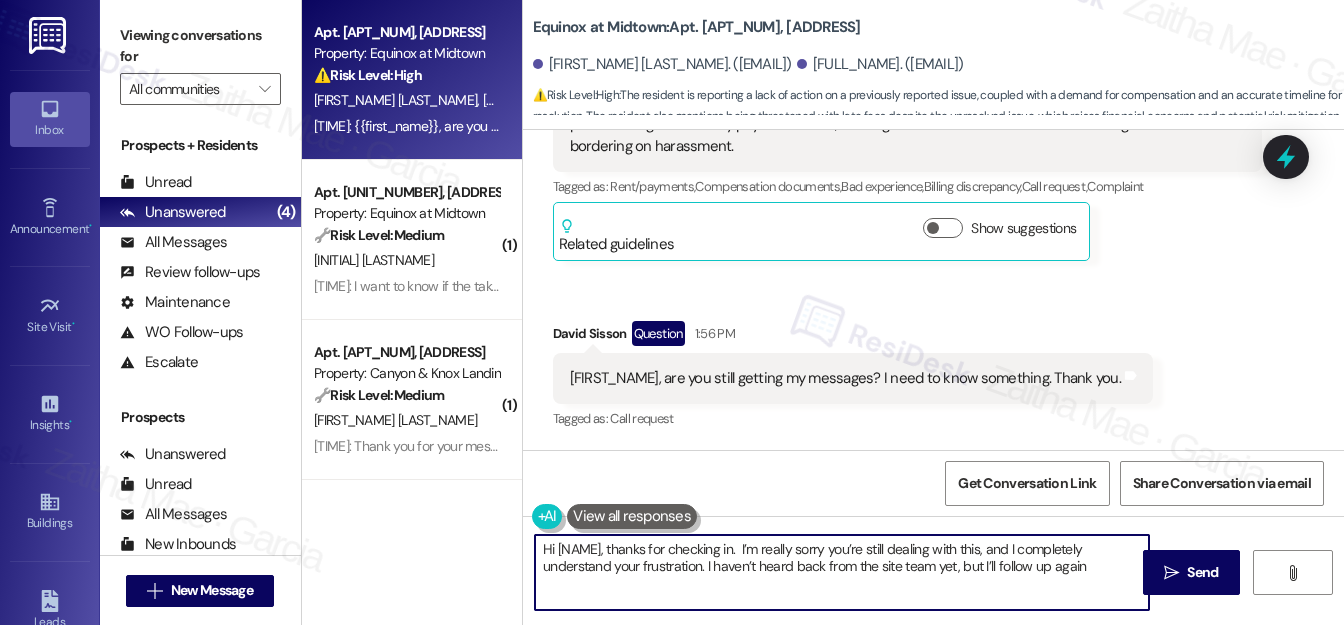 paste on "and share everything you’ve outlined, including your concerns about communication, unresolved issues, and the need for clear next steps. Thanks for continuing to bring this to our attention." 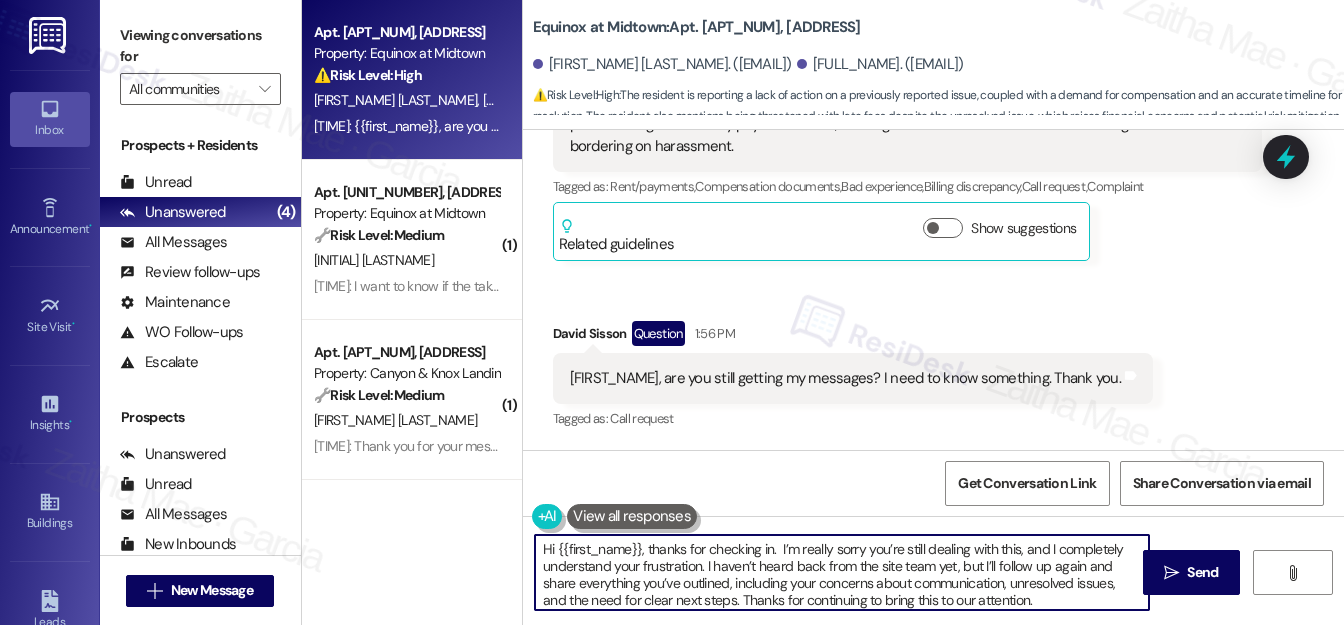 click on "Hi {{first_name}}, thanks for checking in.  I’m really sorry you’re still dealing with this, and I completely understand your frustration. I haven’t heard back from the site team yet, but I’ll follow up again and share everything you’ve outlined, including your concerns about communication, unresolved issues, and the need for clear next steps. Thanks for continuing to bring this to our attention." at bounding box center (842, 572) 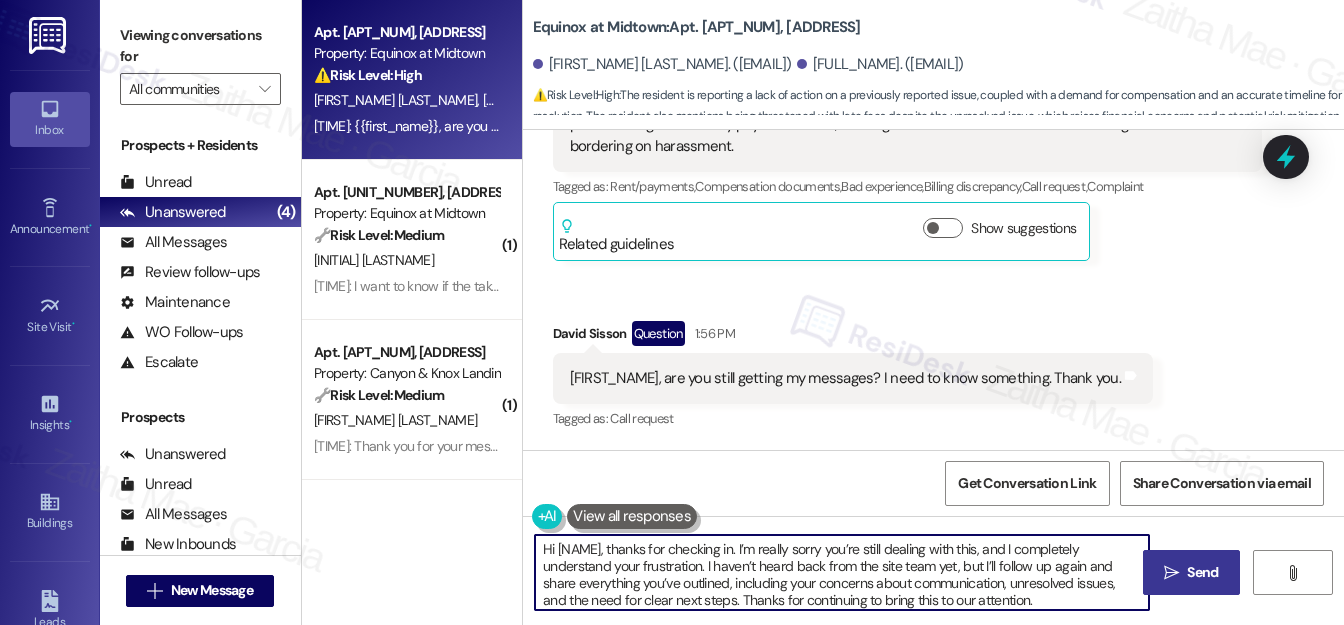 type on "Hi [NAME], thanks for checking in. I’m really sorry you’re still dealing with this, and I completely understand your frustration. I haven’t heard back from the site team yet, but I’ll follow up again and share everything you’ve outlined, including your concerns about communication, unresolved issues, and the need for clear next steps. Thanks for continuing to bring this to our attention." 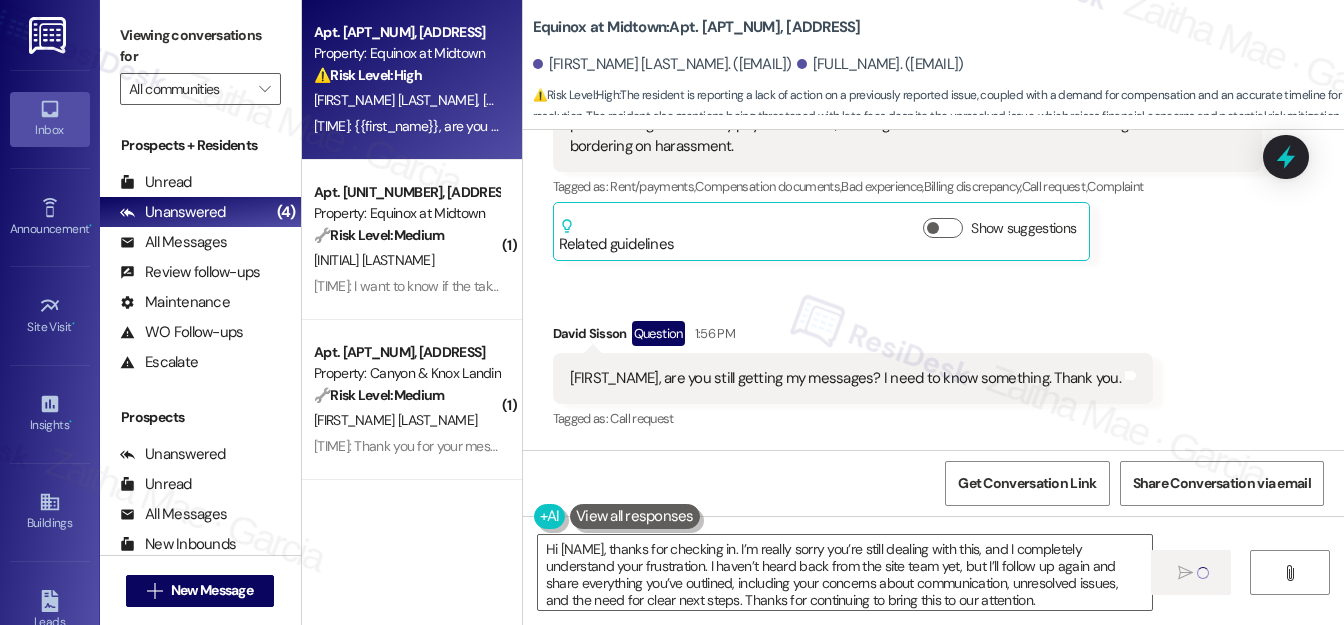 type 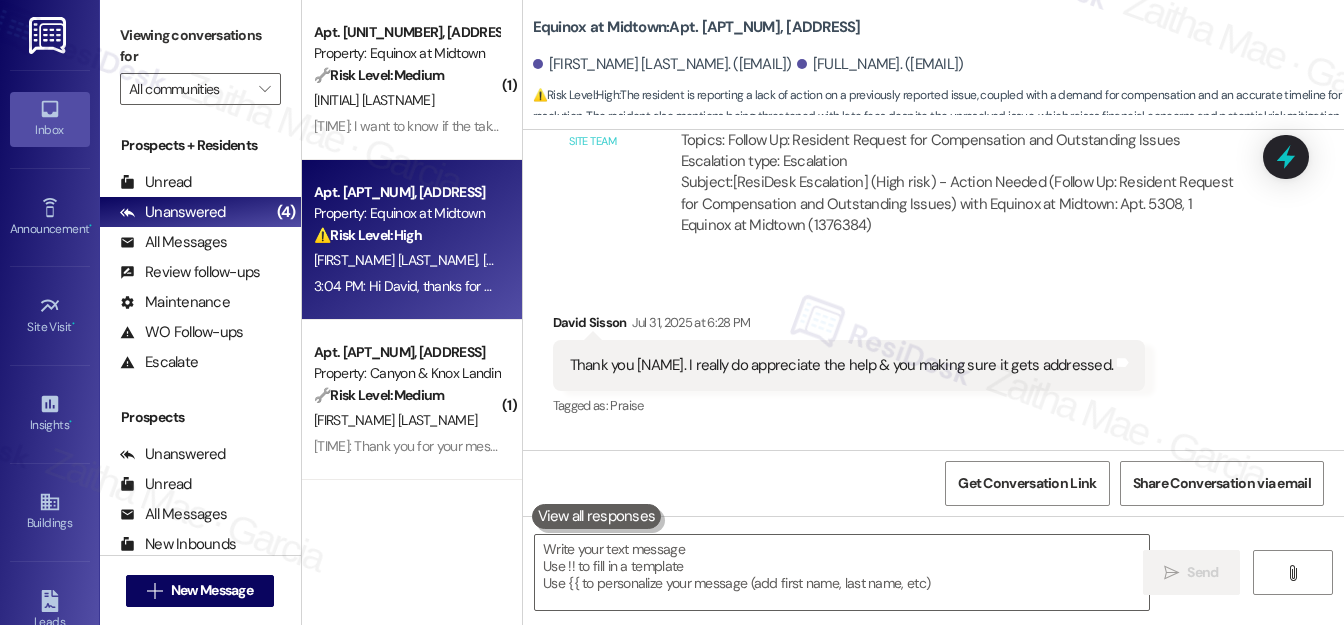 scroll, scrollTop: 9433, scrollLeft: 0, axis: vertical 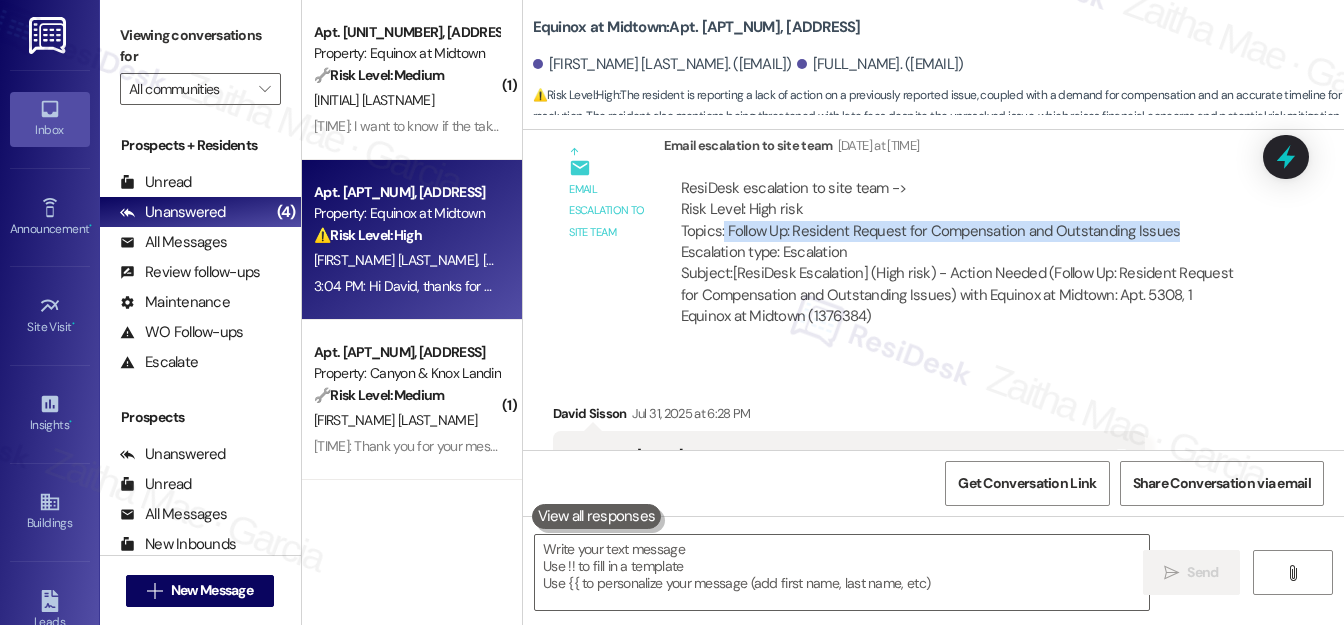 drag, startPoint x: 722, startPoint y: 267, endPoint x: 1186, endPoint y: 266, distance: 464.00107 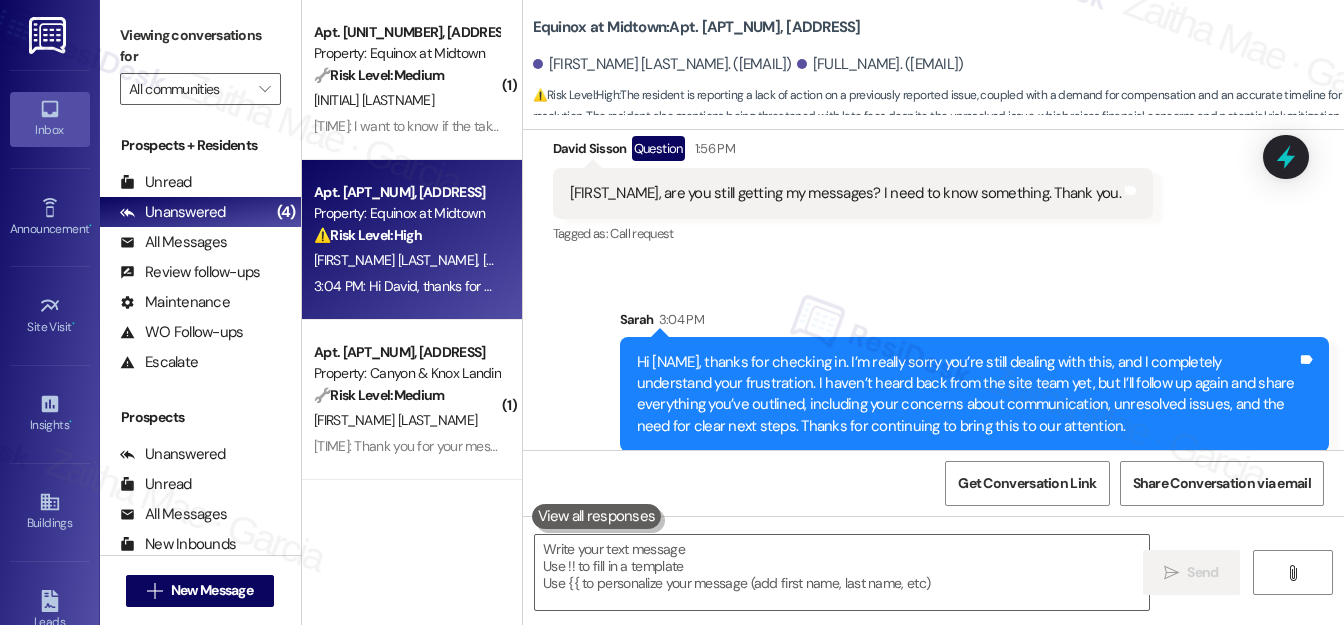 scroll, scrollTop: 10456, scrollLeft: 0, axis: vertical 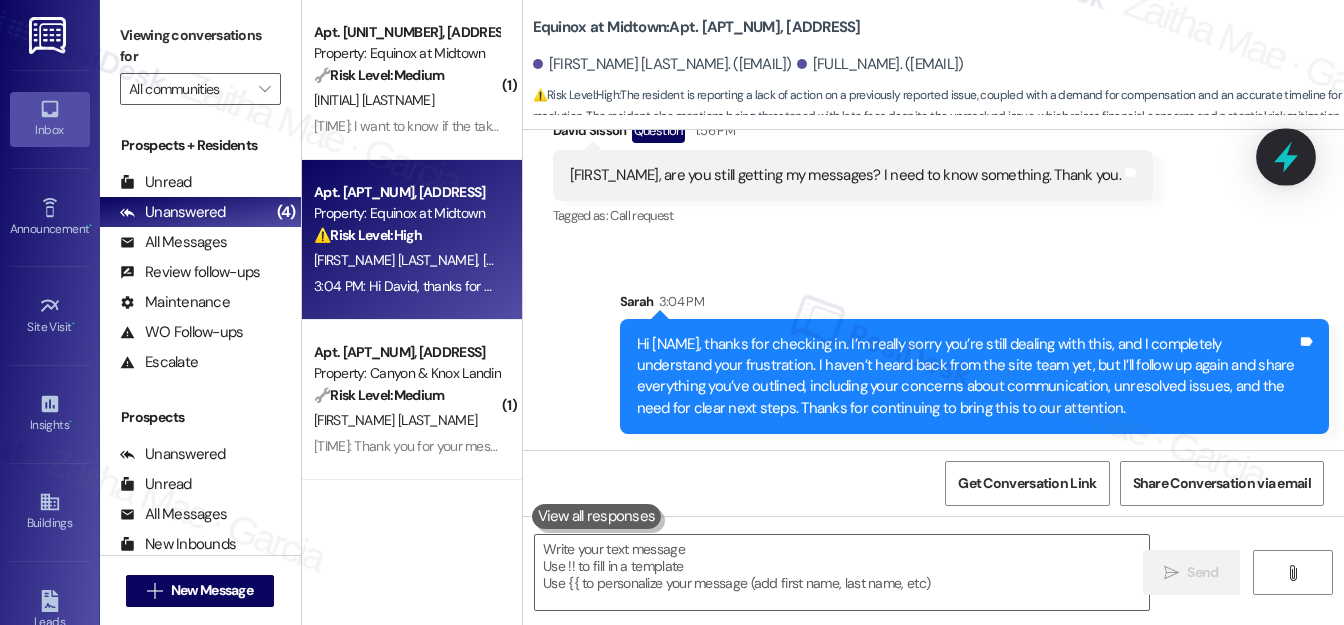click 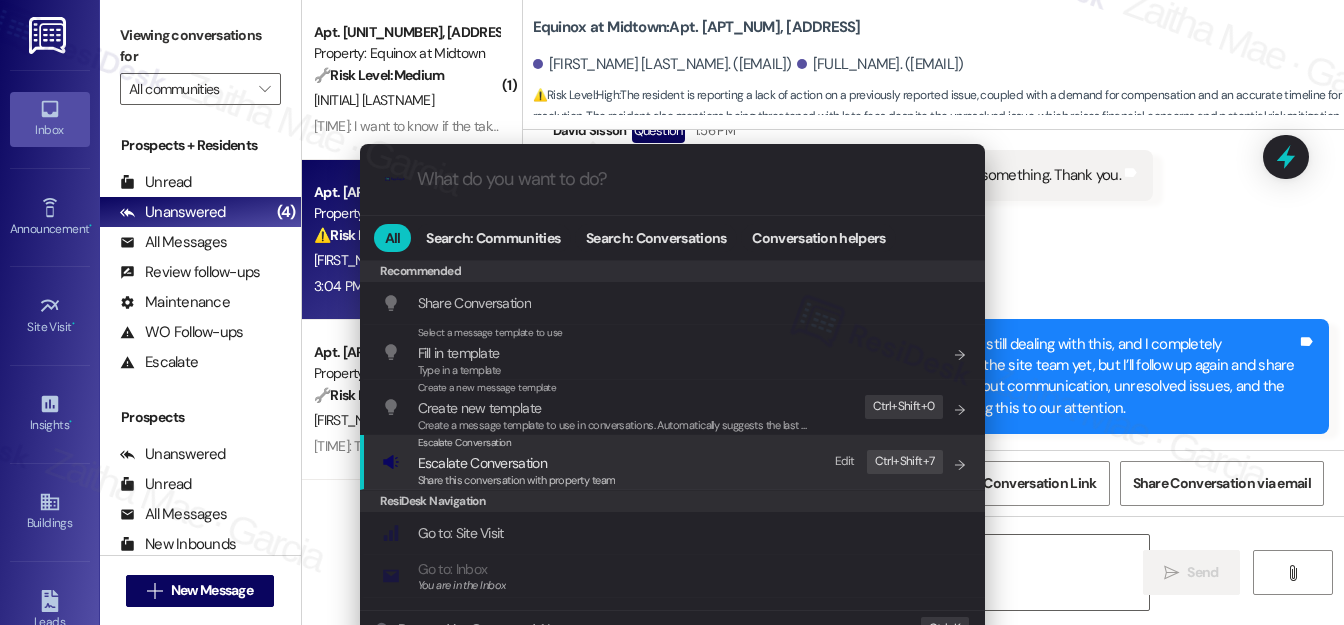 click on "Escalate Conversation" at bounding box center (482, 463) 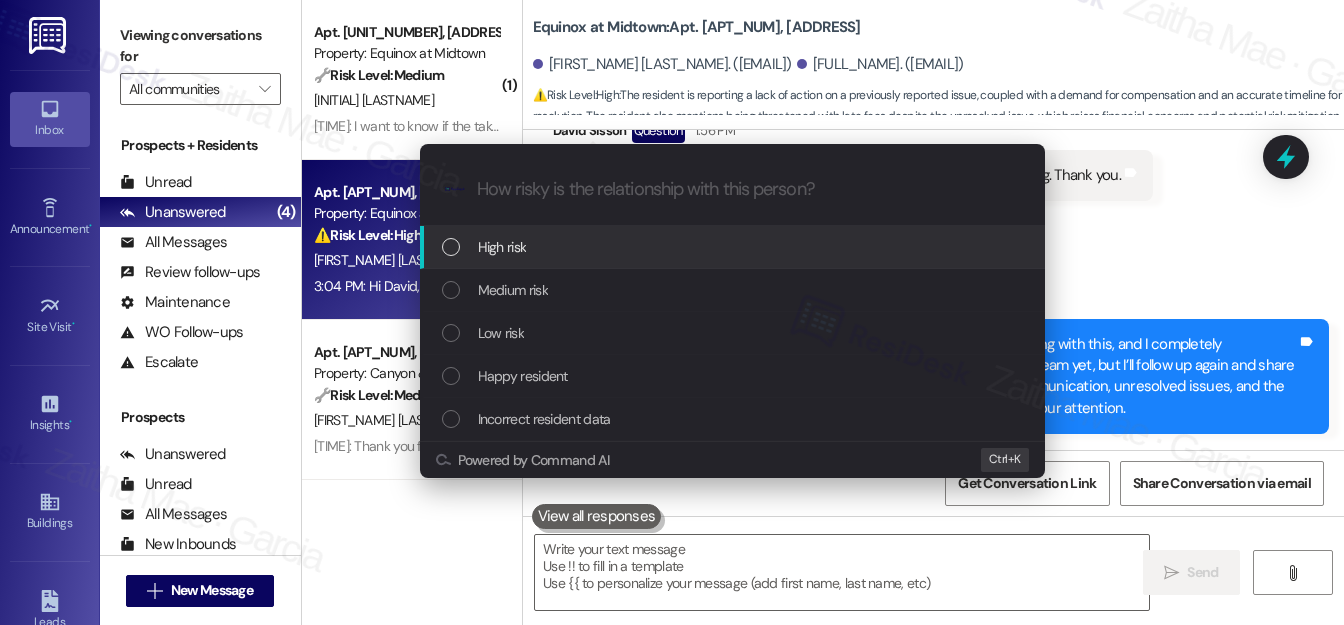 click on "High risk" at bounding box center [502, 247] 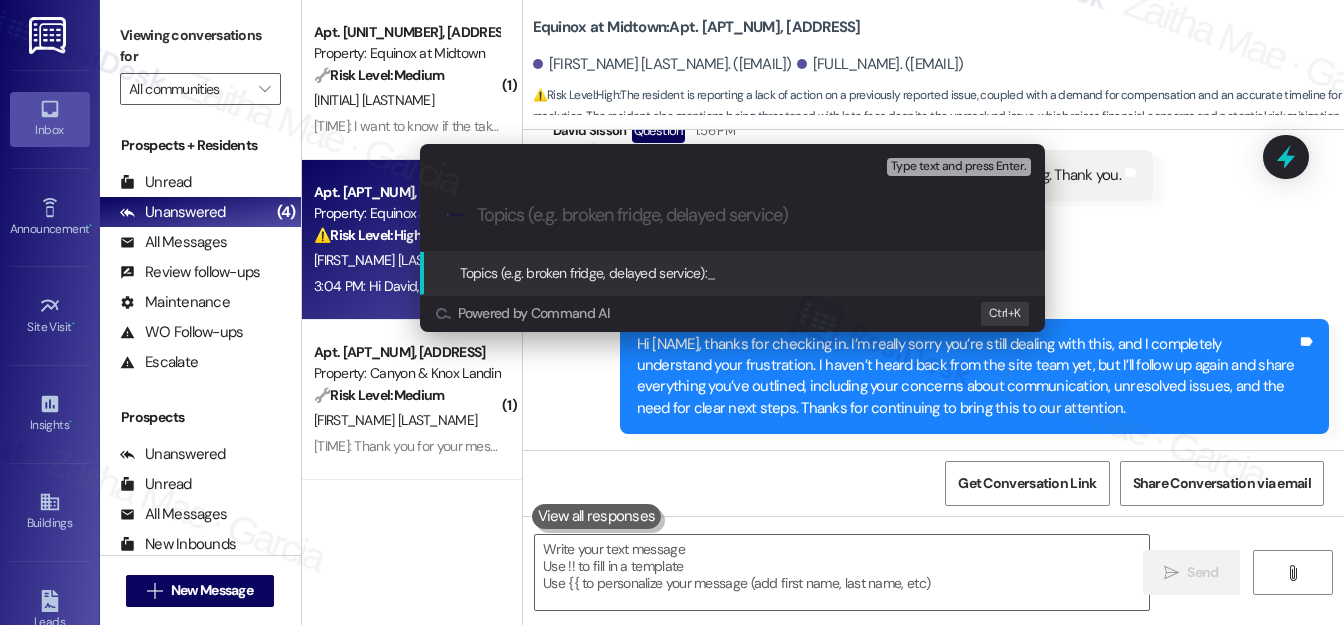 paste on "Good morning, [FIRST_NAME]! I understand your concern about the water seeping under the door" 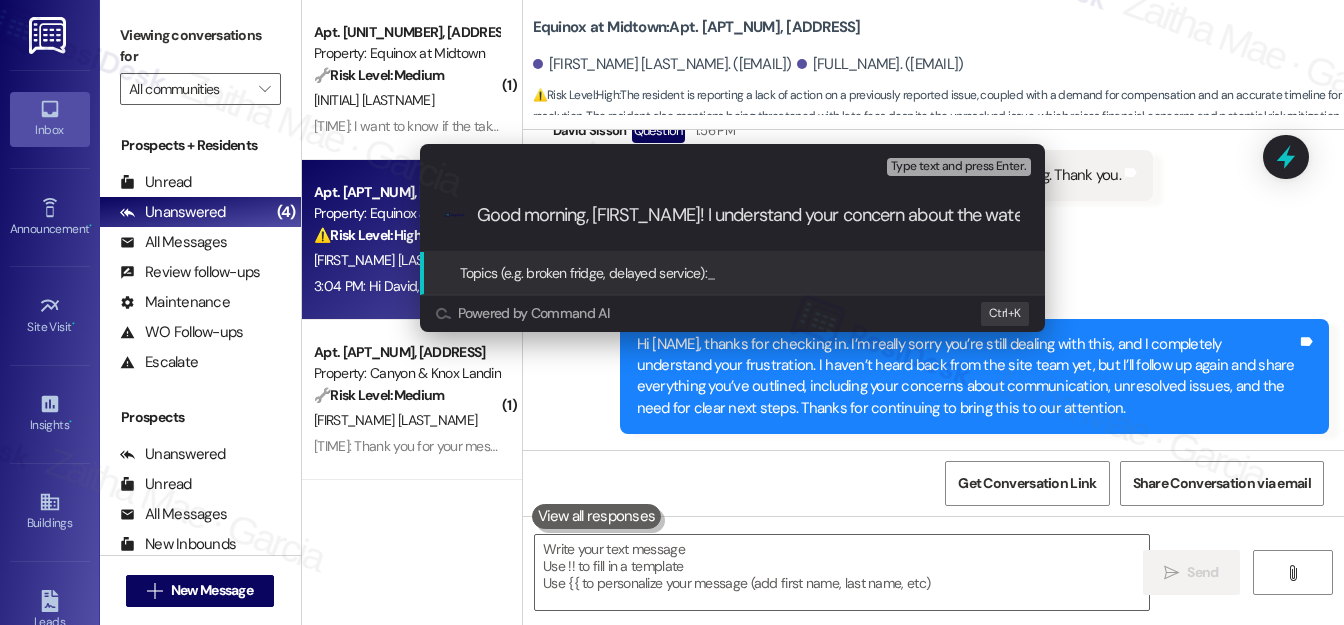 scroll, scrollTop: 0, scrollLeft: 11, axis: horizontal 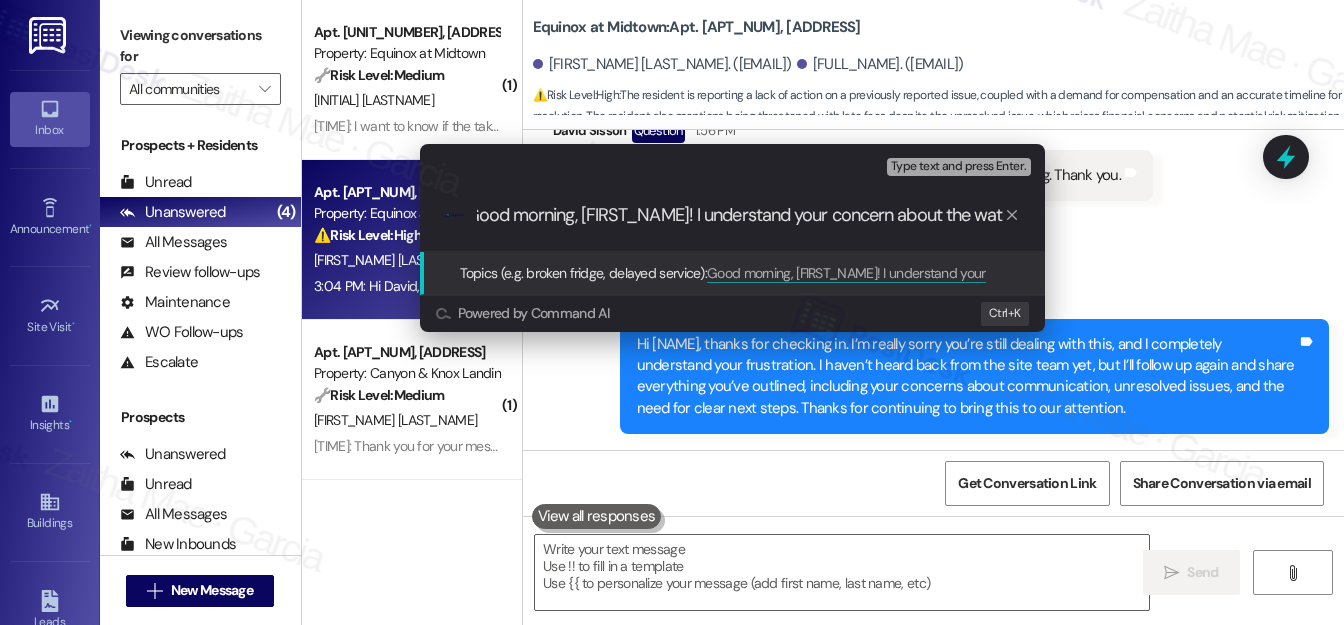 type 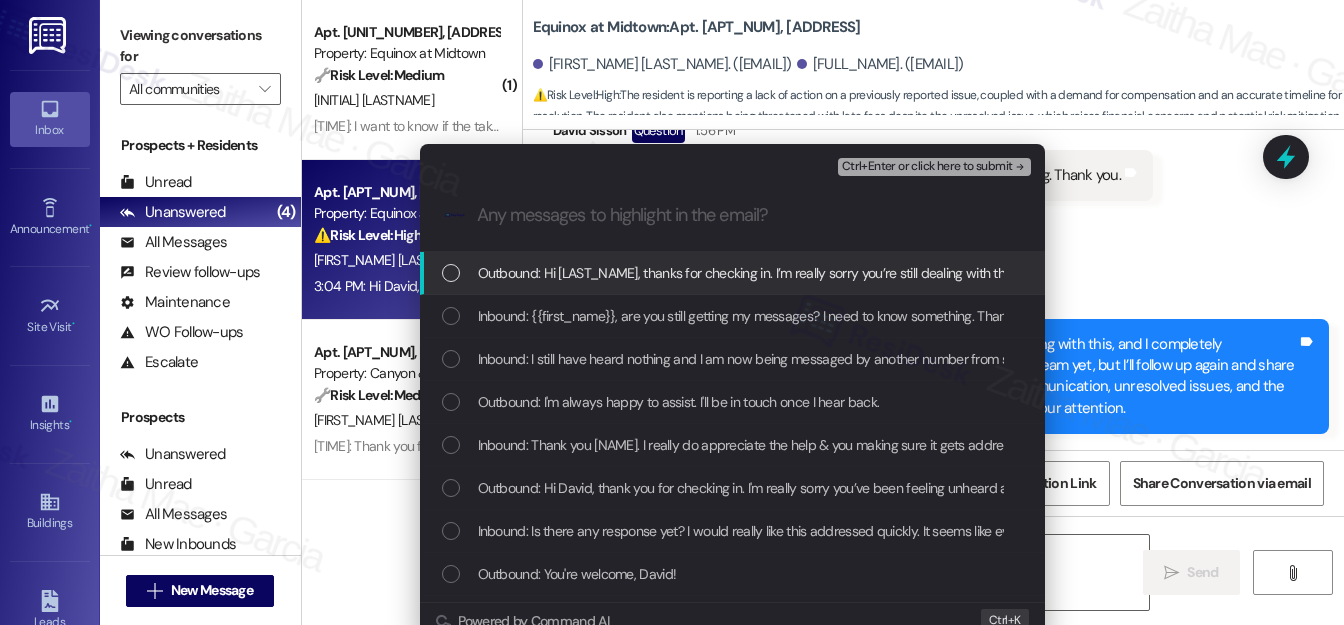 scroll, scrollTop: 0, scrollLeft: 0, axis: both 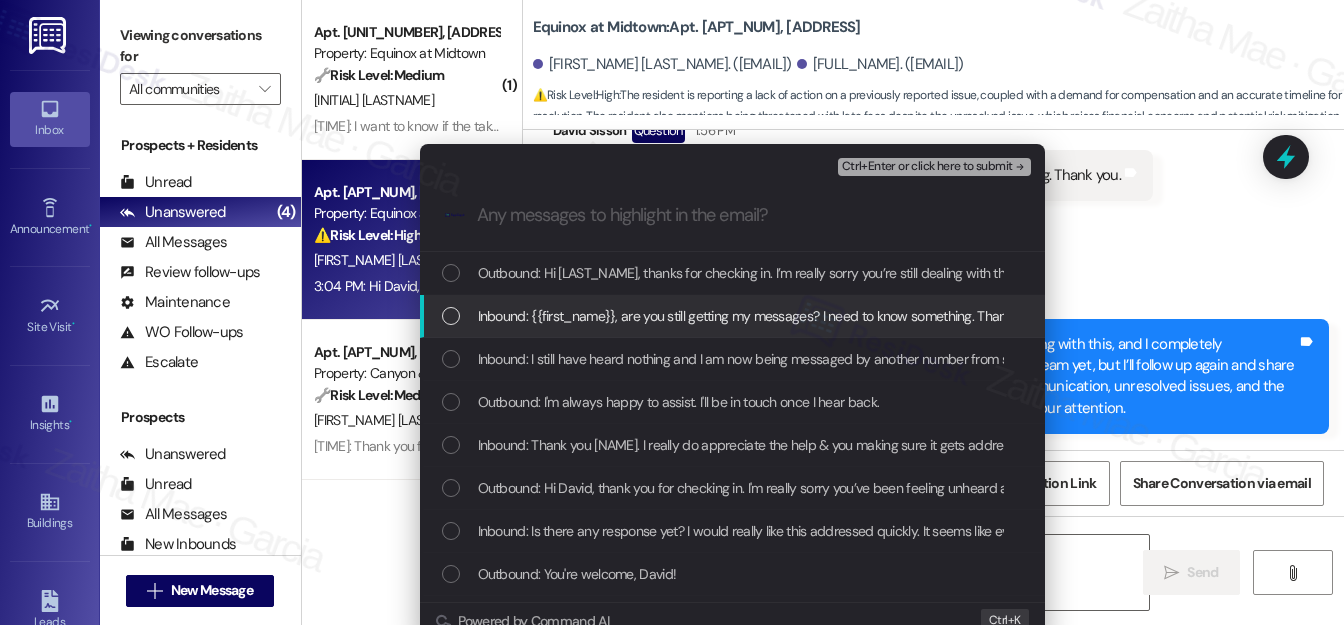 drag, startPoint x: 442, startPoint y: 307, endPoint x: 445, endPoint y: 340, distance: 33.13608 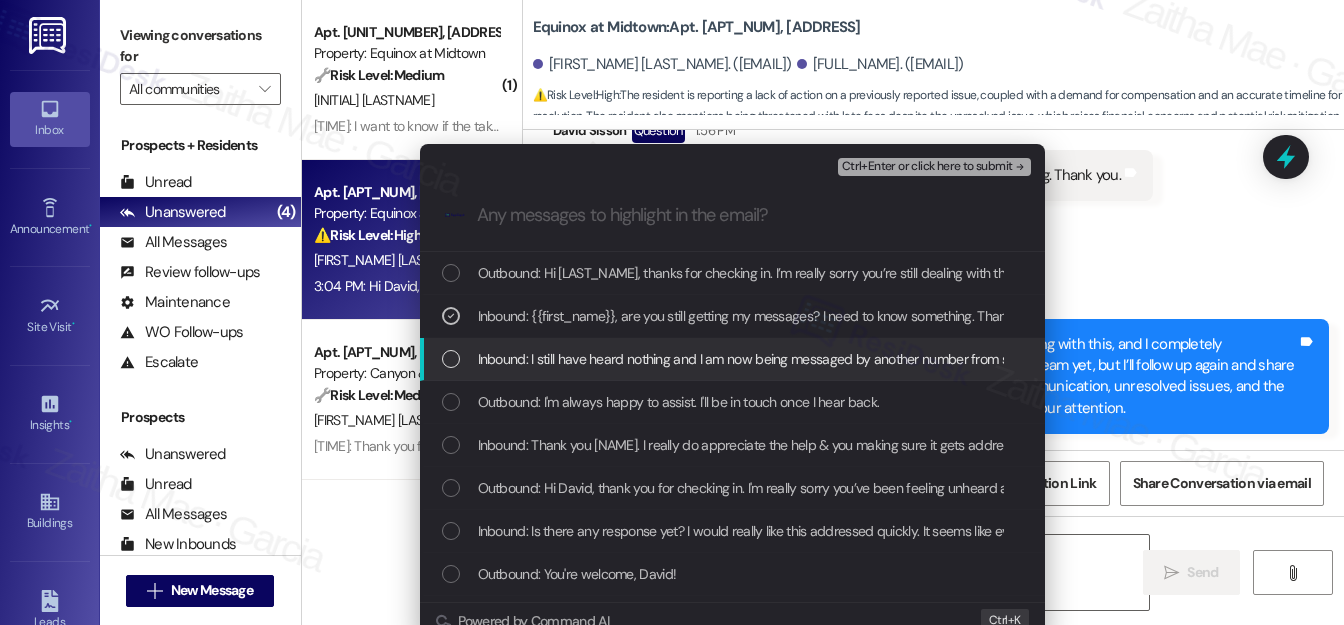 click at bounding box center [451, 359] 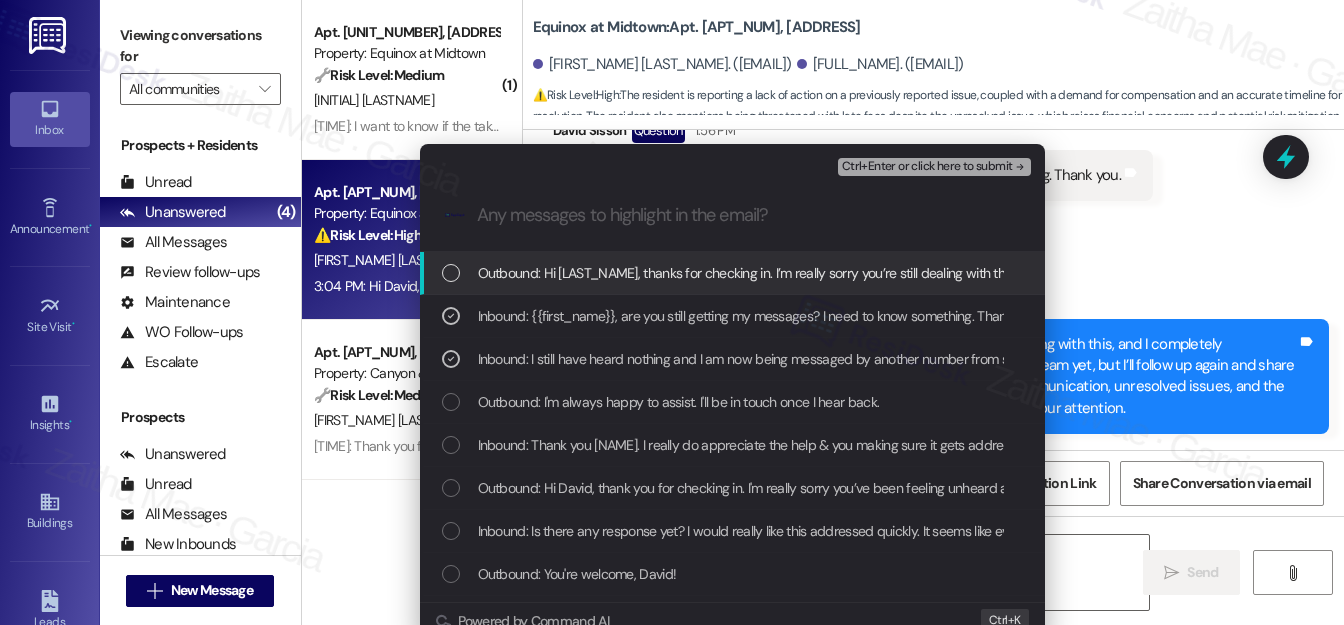 click on "Ctrl+Enter or click here to submit" at bounding box center (927, 167) 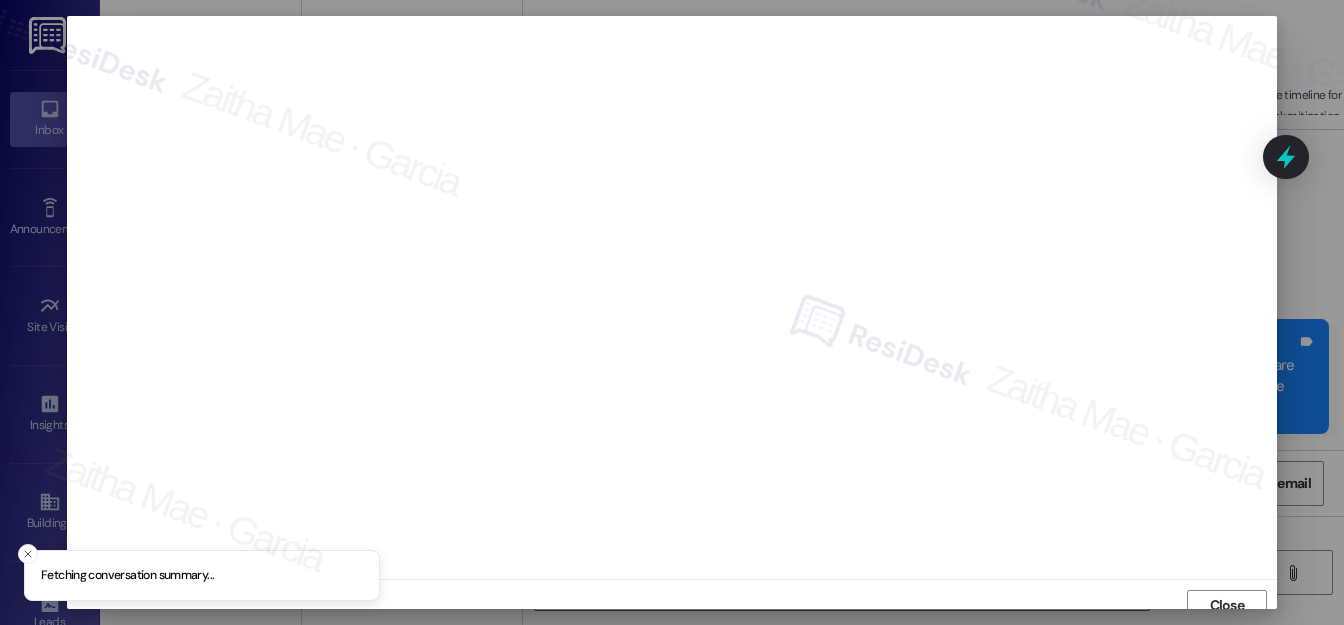 scroll, scrollTop: 12, scrollLeft: 0, axis: vertical 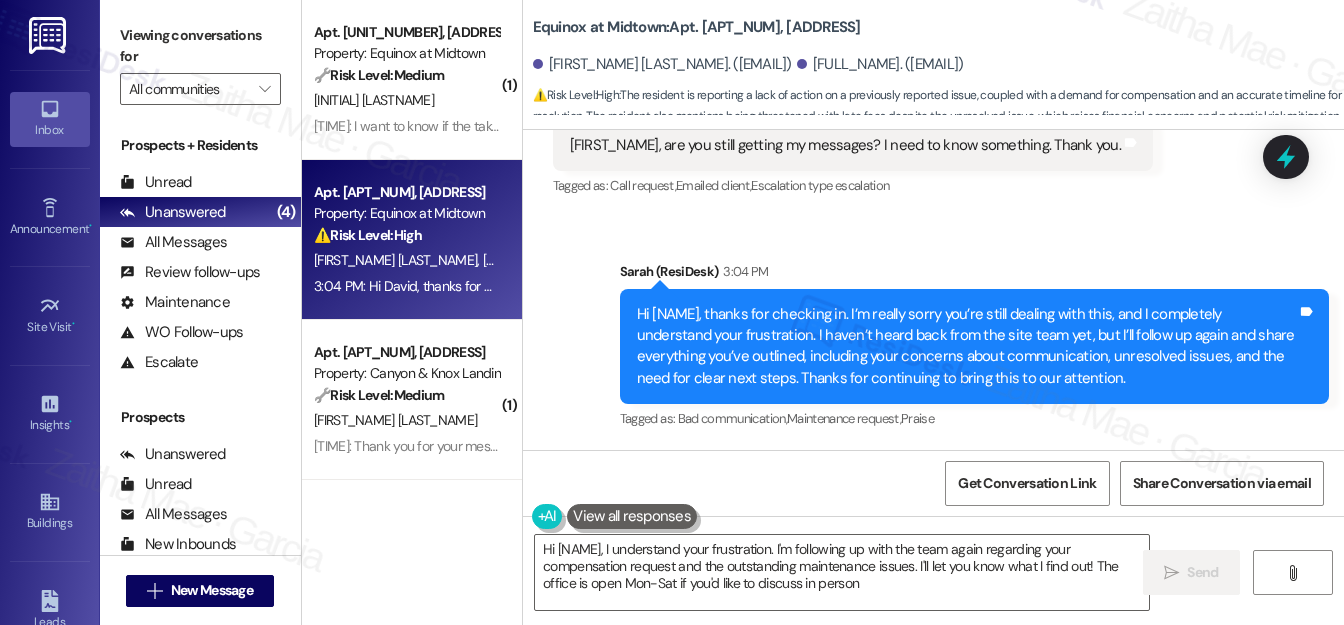 type on "Hi {{first_name}}, I understand your frustration. I'm following up with the team again regarding your compensation request and the outstanding maintenance issues. I'll let you know what I find out! The office is open Mon-Sat if you'd like to discuss in person." 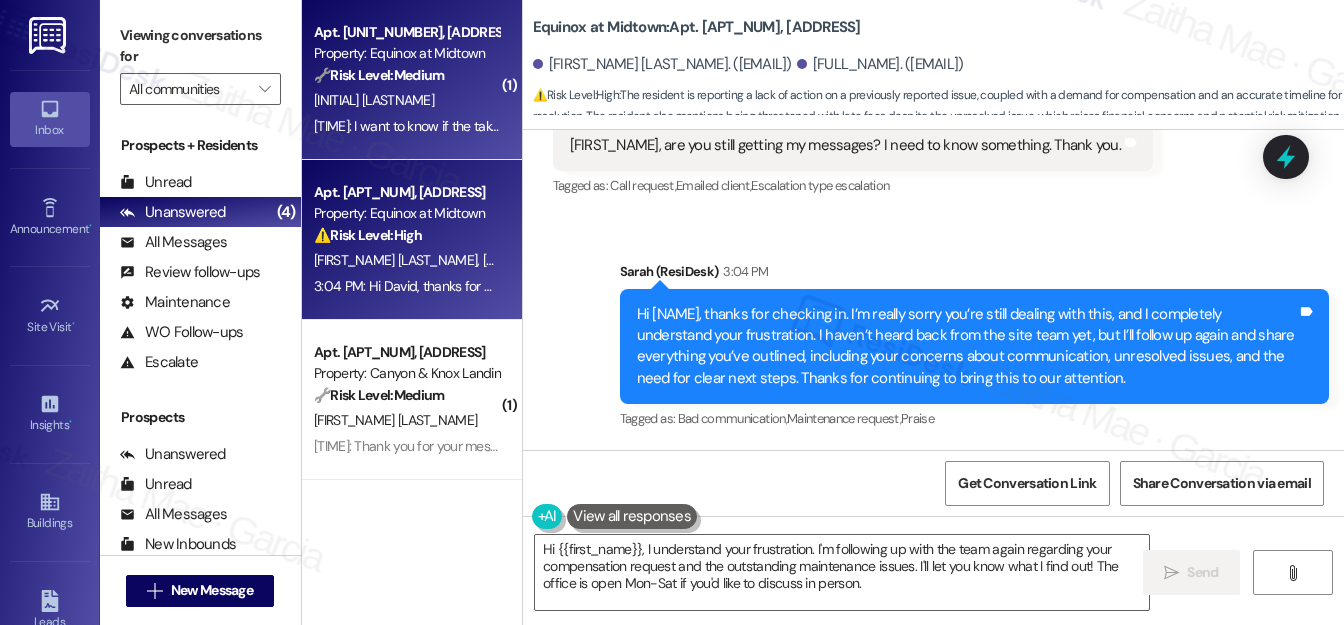 click on "[INITIAL] [LASTNAME]" at bounding box center [406, 100] 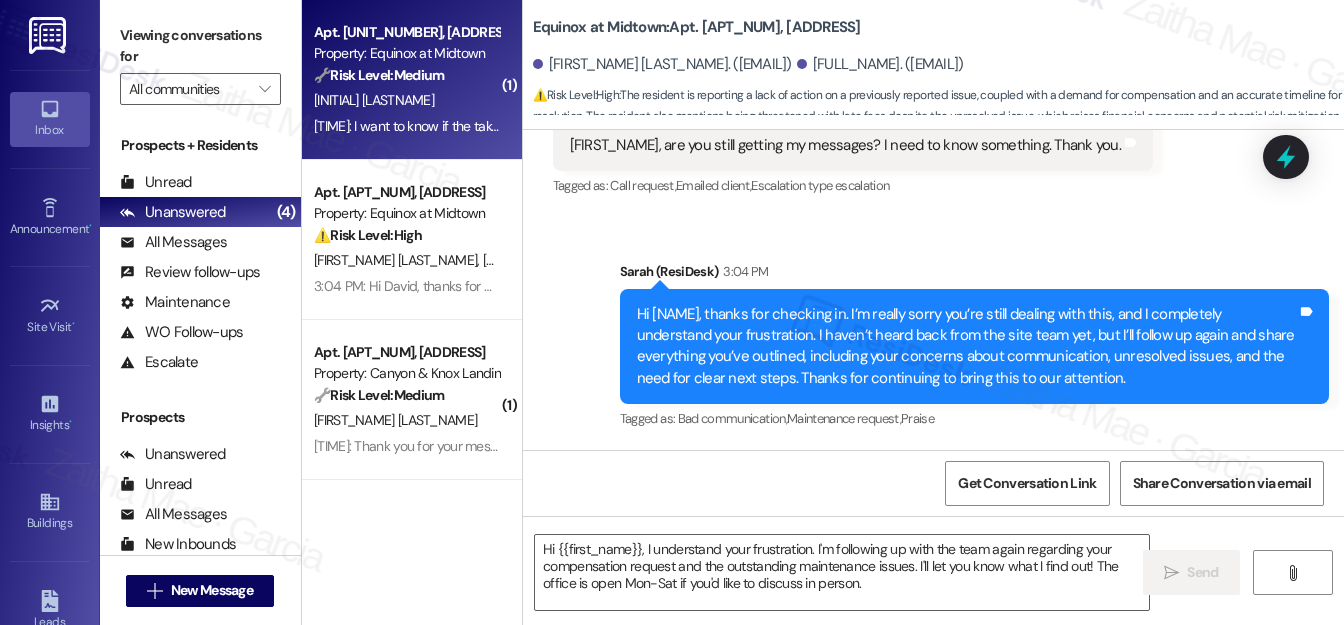 type on "Fetching suggested responses. Please feel free to read through the conversation in the meantime." 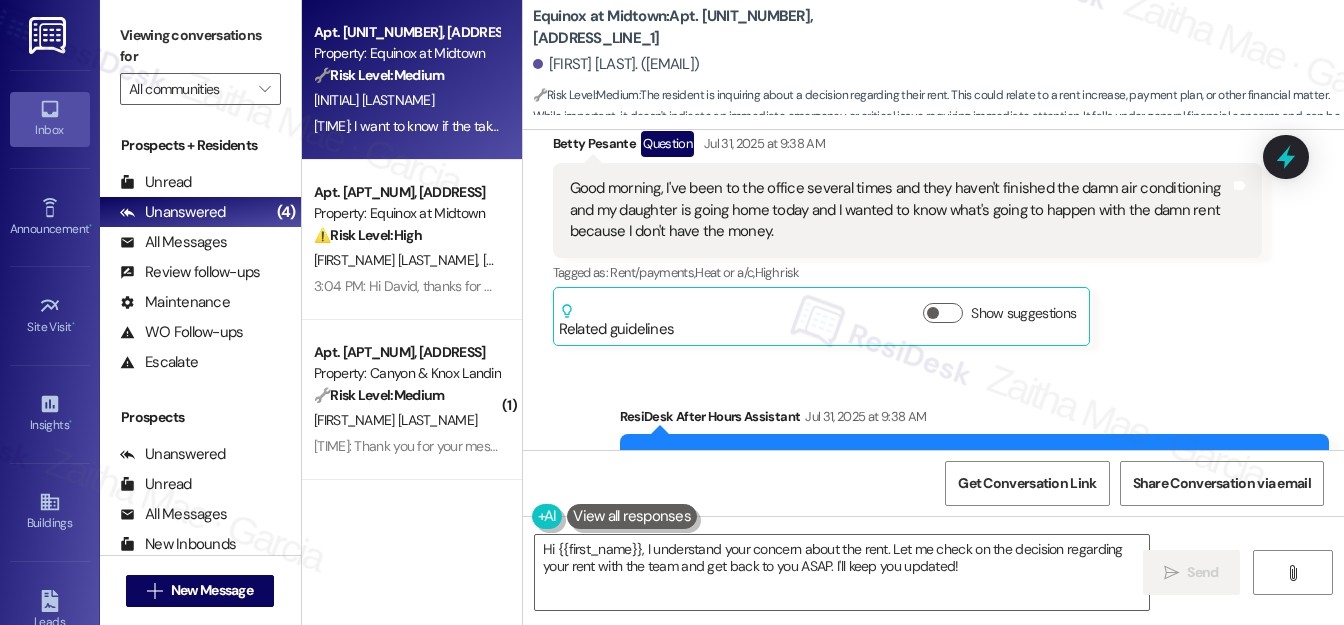 scroll, scrollTop: 30466, scrollLeft: 0, axis: vertical 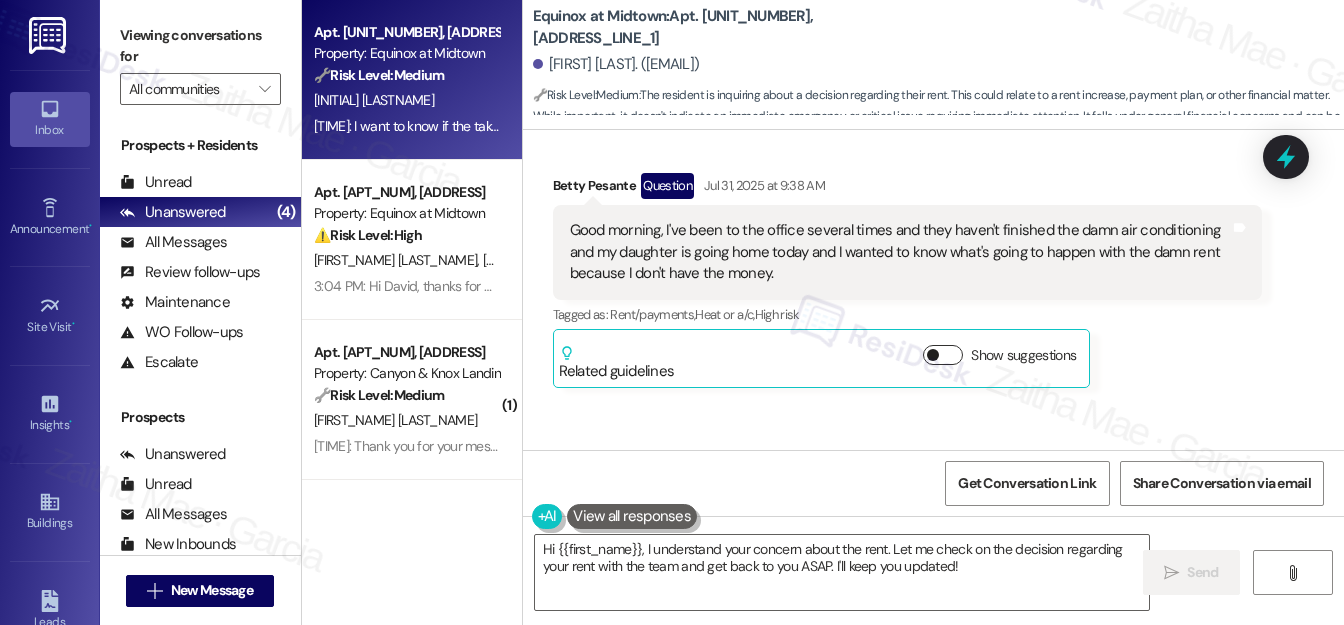 click on "Show suggestions" at bounding box center (943, 355) 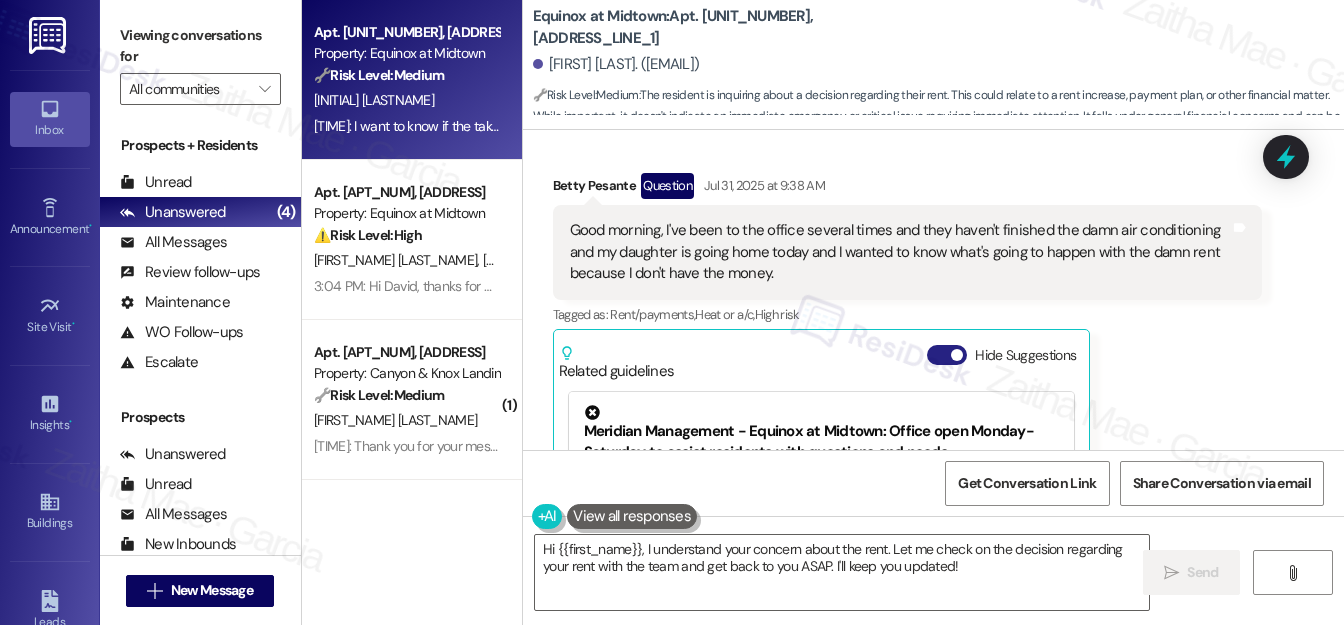 click on "Hide Suggestions" at bounding box center [947, 355] 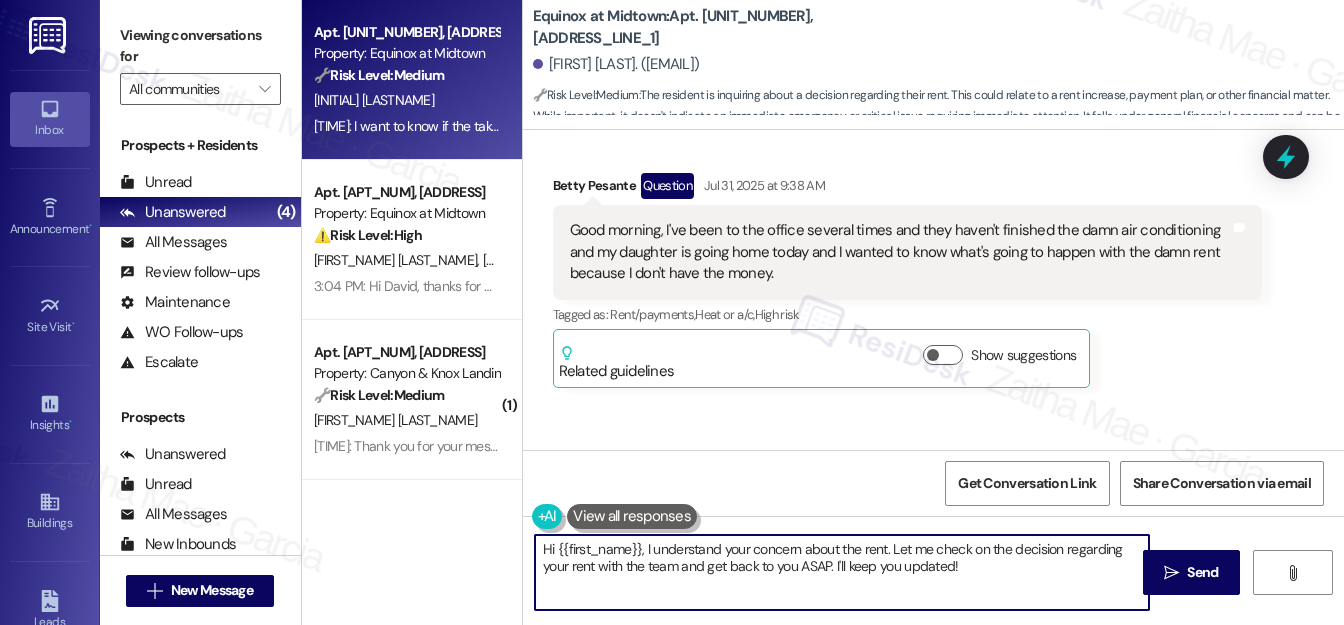 click on "Hi {{first_name}}, I understand your concern about the rent. Let me check on the decision regarding your rent with the team and get back to you ASAP. I'll keep you updated!" at bounding box center (842, 572) 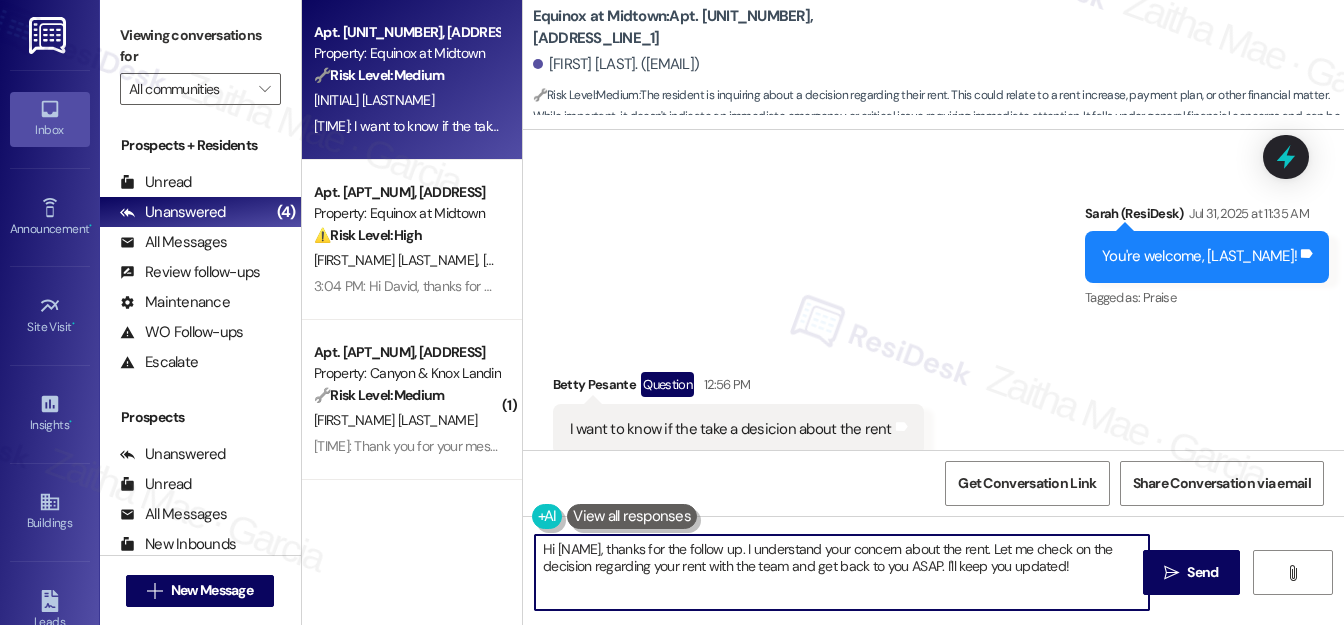 scroll, scrollTop: 32012, scrollLeft: 0, axis: vertical 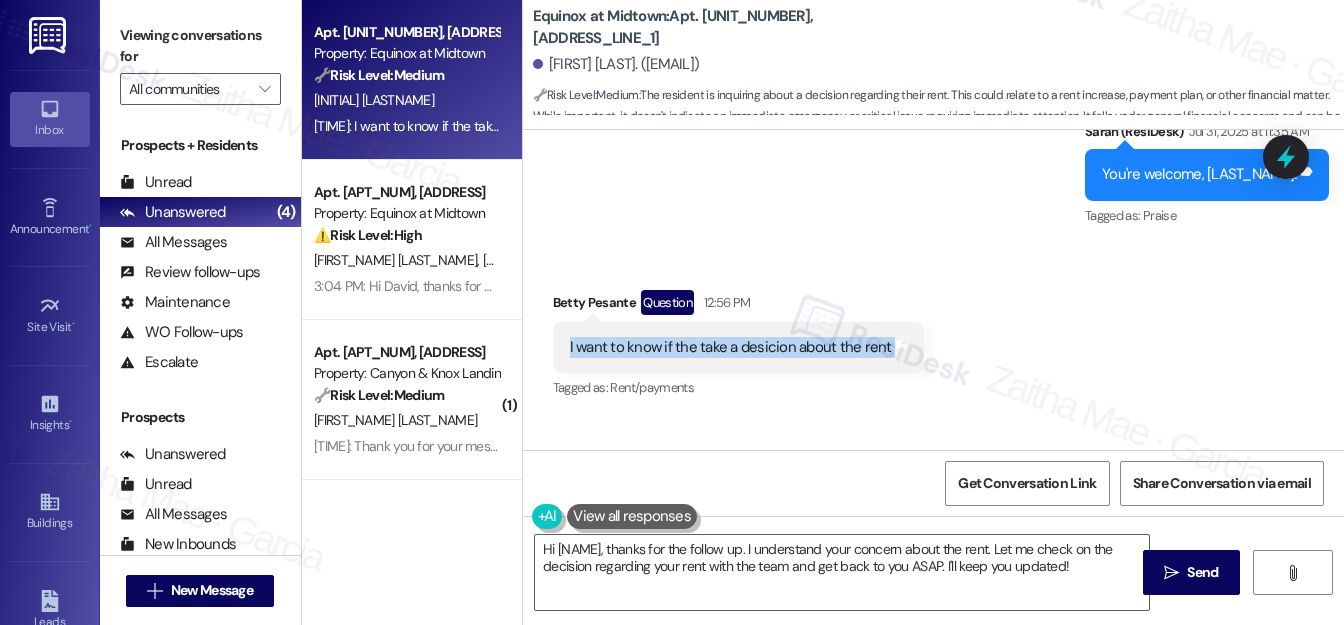 drag, startPoint x: 560, startPoint y: 258, endPoint x: 931, endPoint y: 250, distance: 371.08624 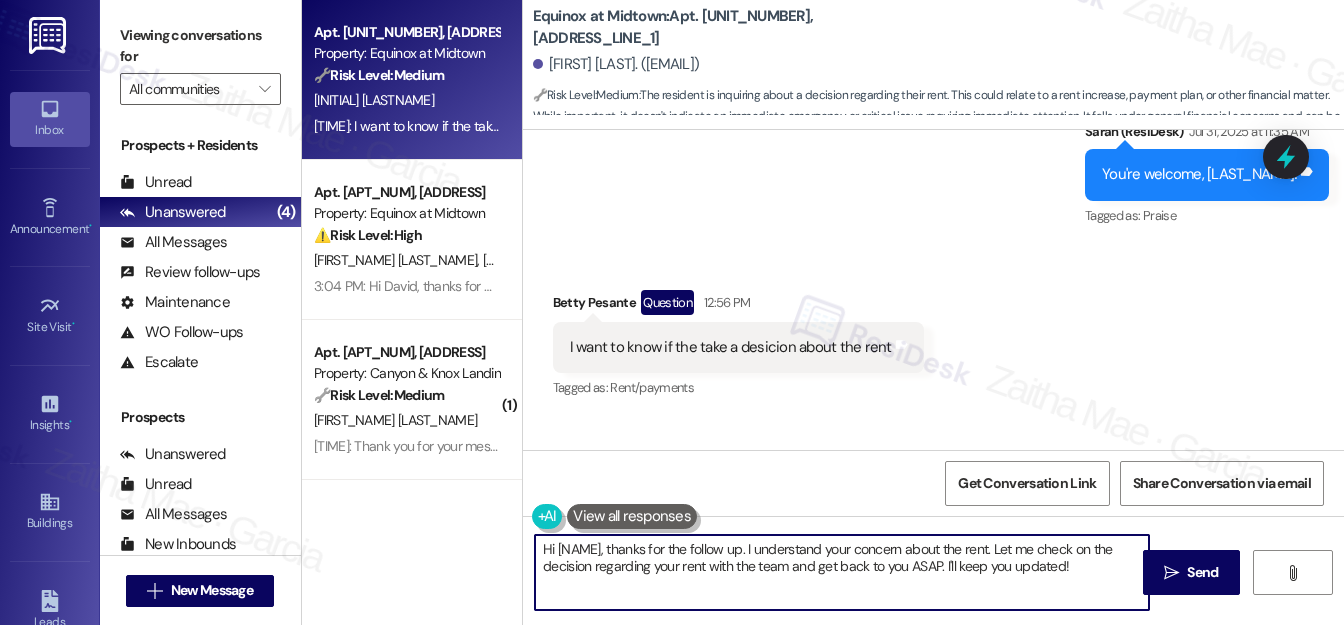 drag, startPoint x: 780, startPoint y: 546, endPoint x: 1096, endPoint y: 570, distance: 316.9101 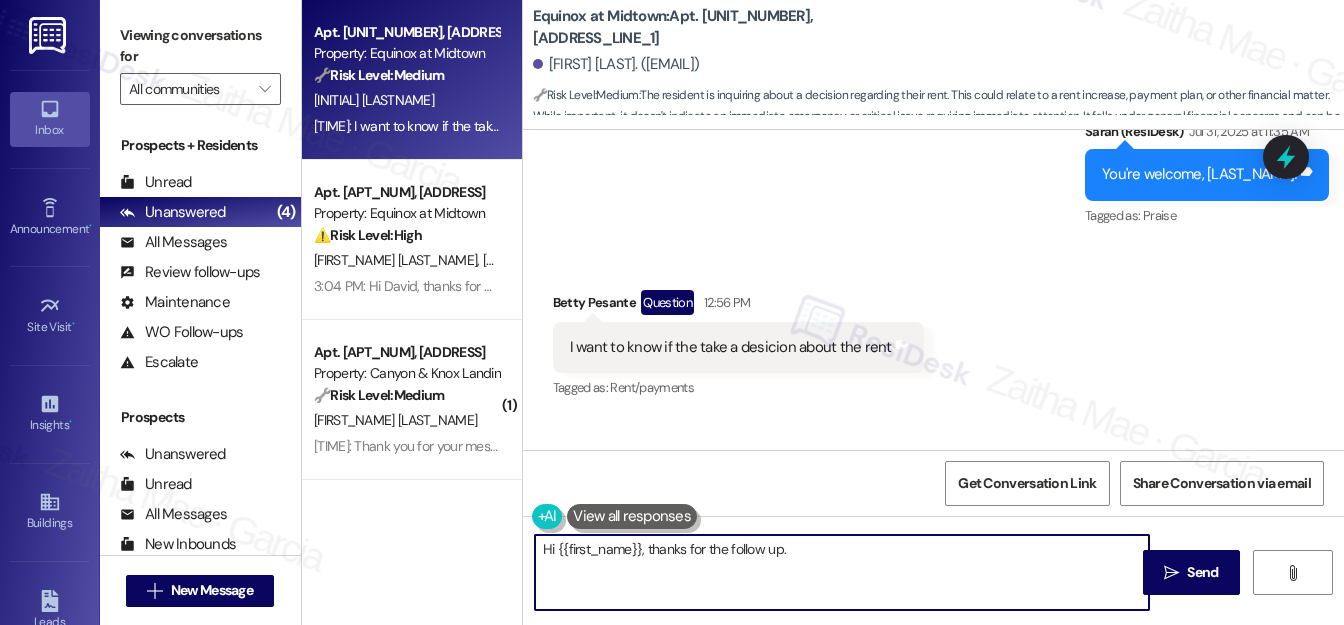 paste on "I’ll check with the team to see if any decision has been made regarding the rent." 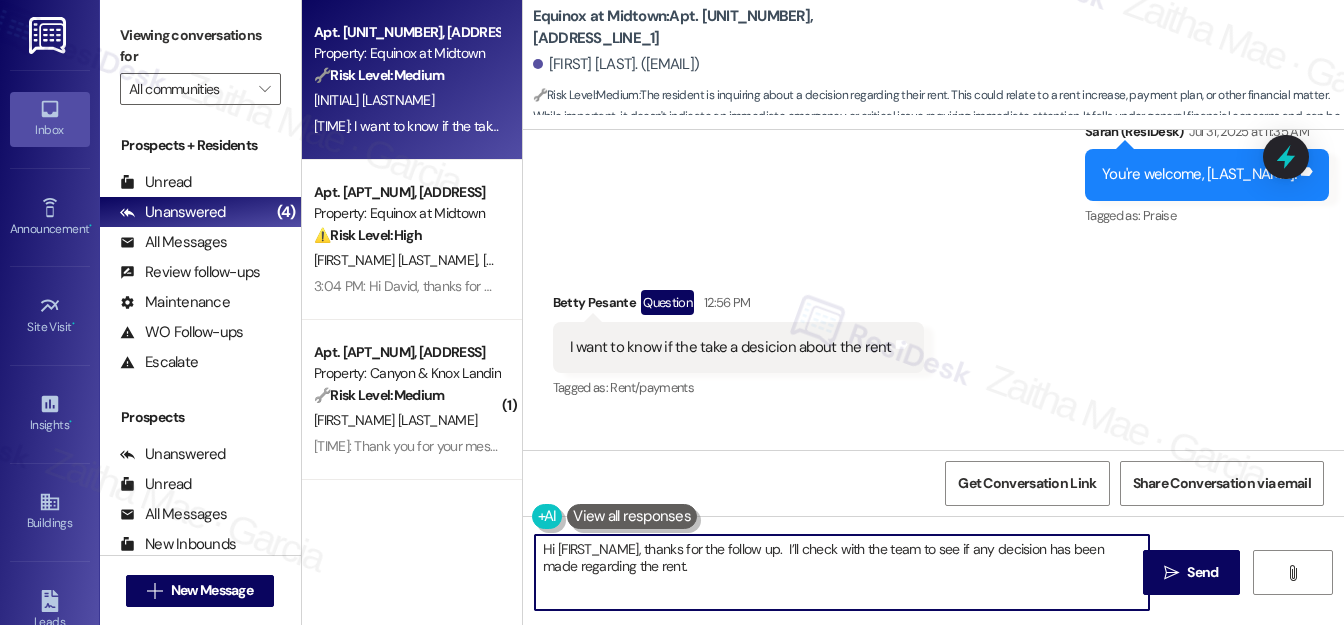 click on "Hi [FIRST_NAME], thanks for the follow up.  I’ll check with the team to see if any decision has been made regarding the rent." at bounding box center (842, 572) 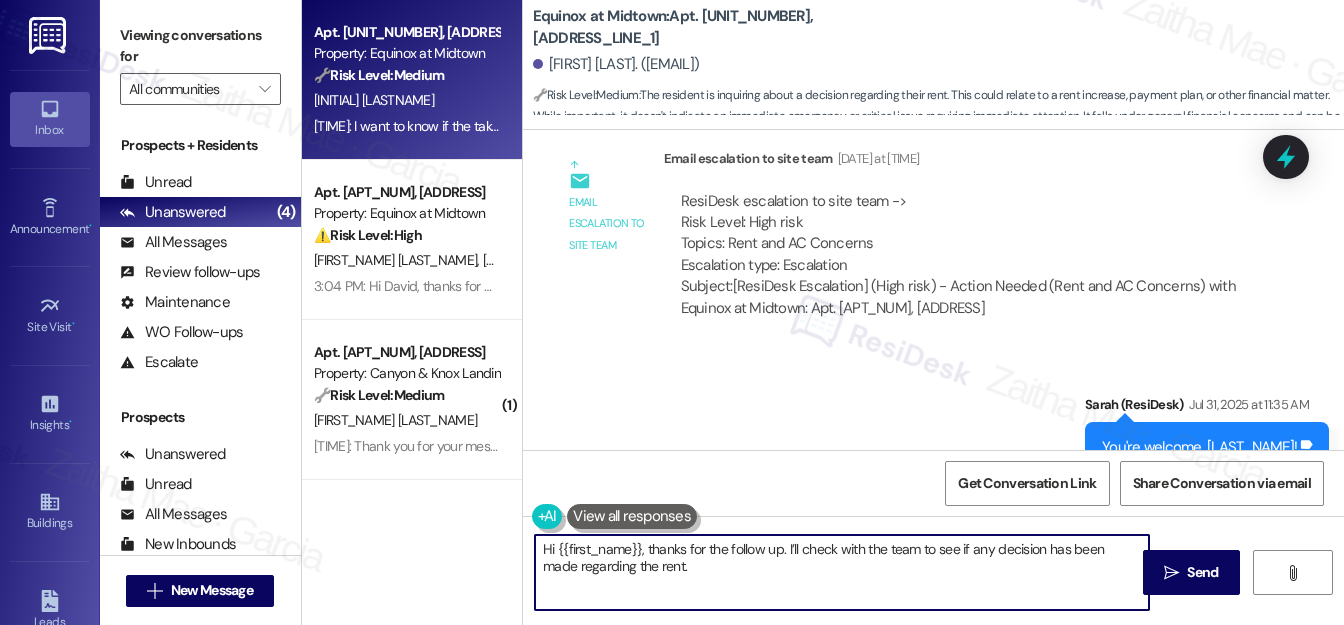 scroll, scrollTop: 31830, scrollLeft: 0, axis: vertical 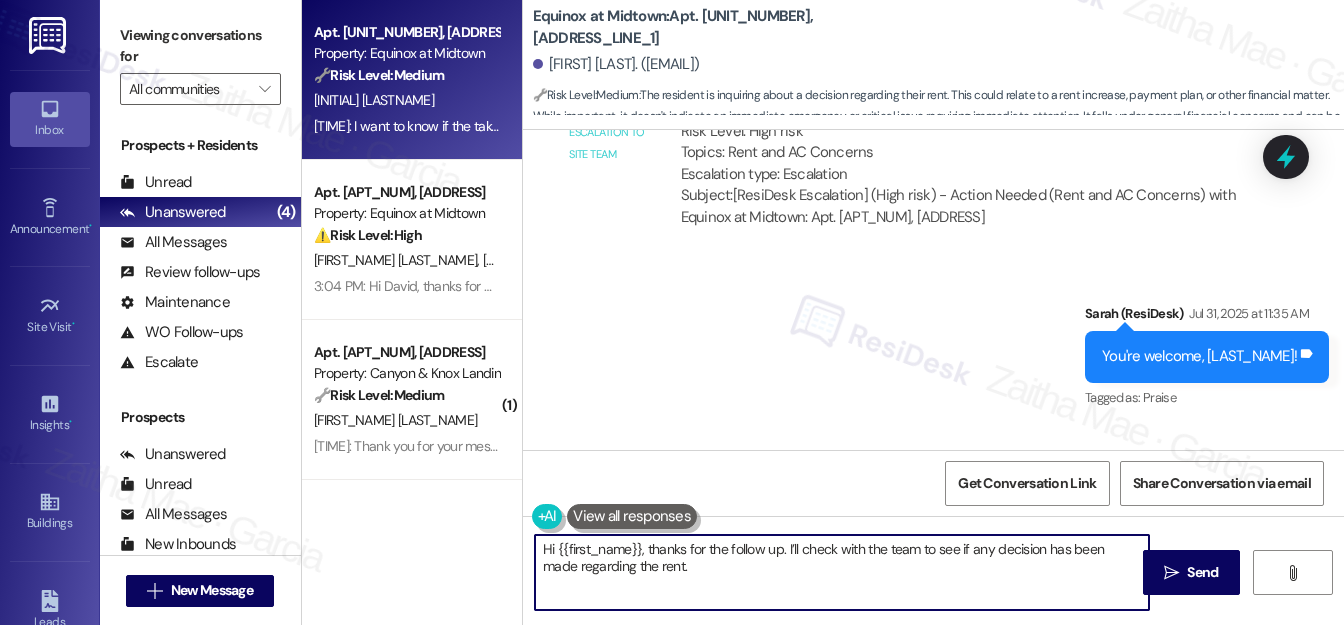 click on "Hi {{first_name}}, thanks for the follow up. I’ll check with the team to see if any decision has been made regarding the rent." at bounding box center [842, 572] 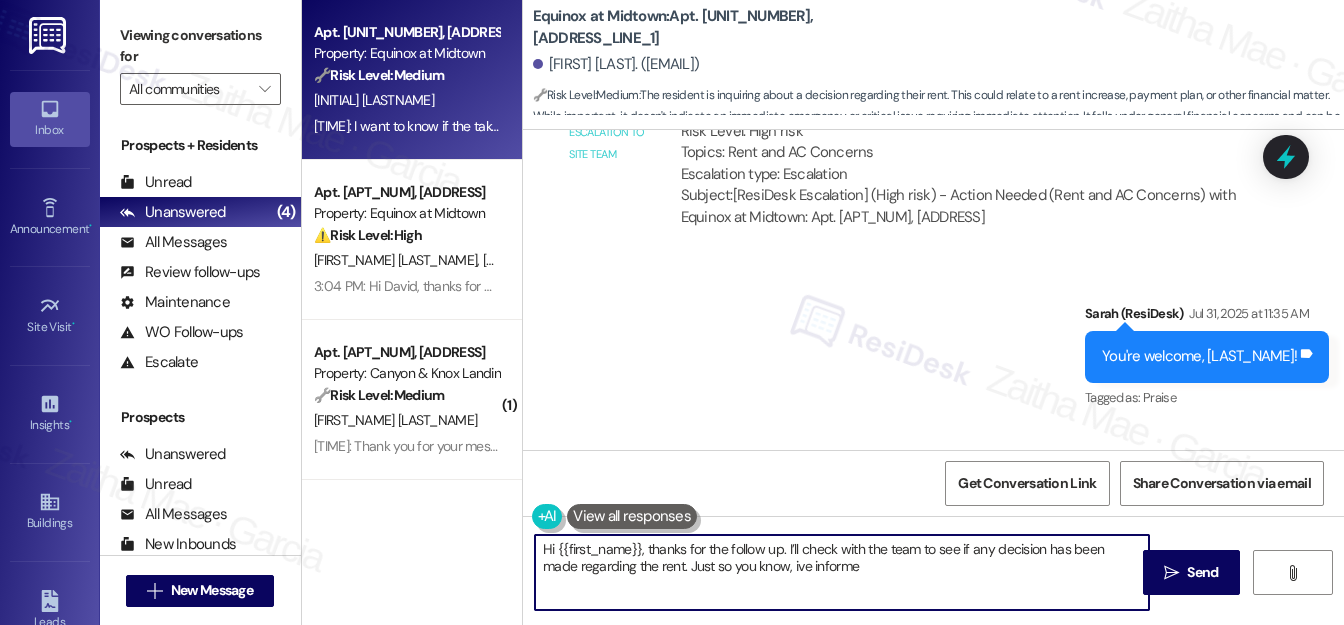 click on "Hi {{first_name}}, thanks for the follow up. I’ll check with the team to see if any decision has been made regarding the rent. Just so you know, ive informe" at bounding box center [842, 572] 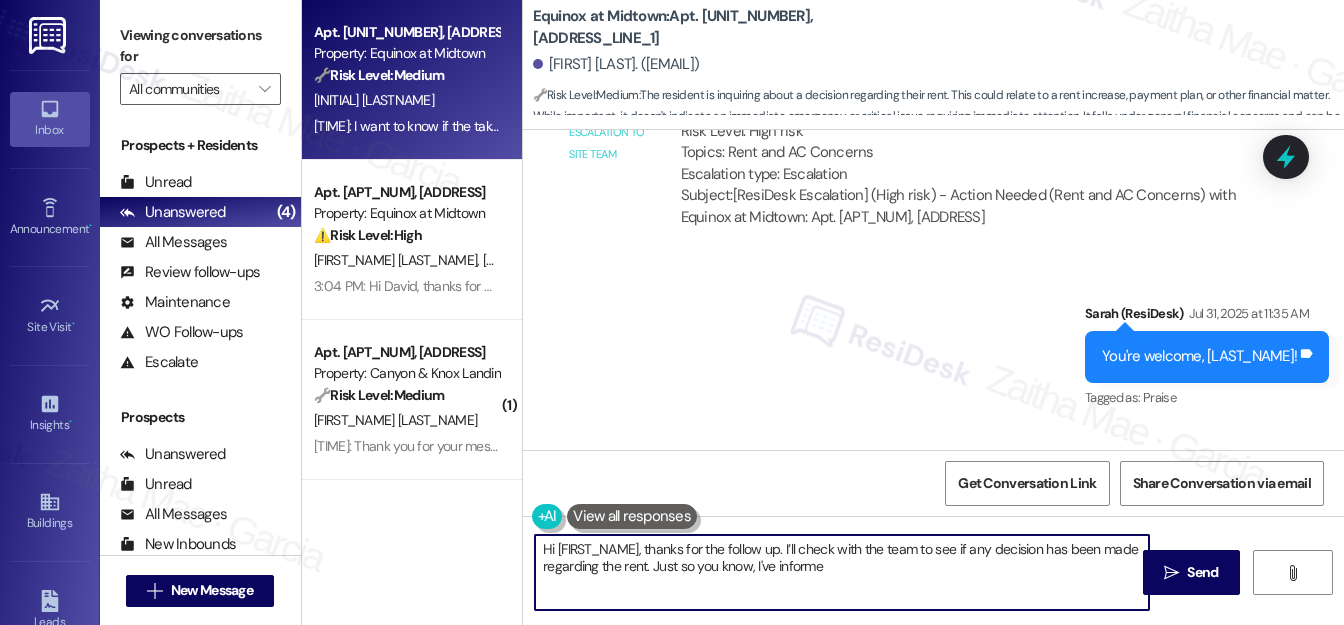 click on "Hi [FIRST_NAME], thanks for the follow up. I’ll check with the team to see if any decision has been made regarding the rent. Just so you know, I've informe" at bounding box center [842, 572] 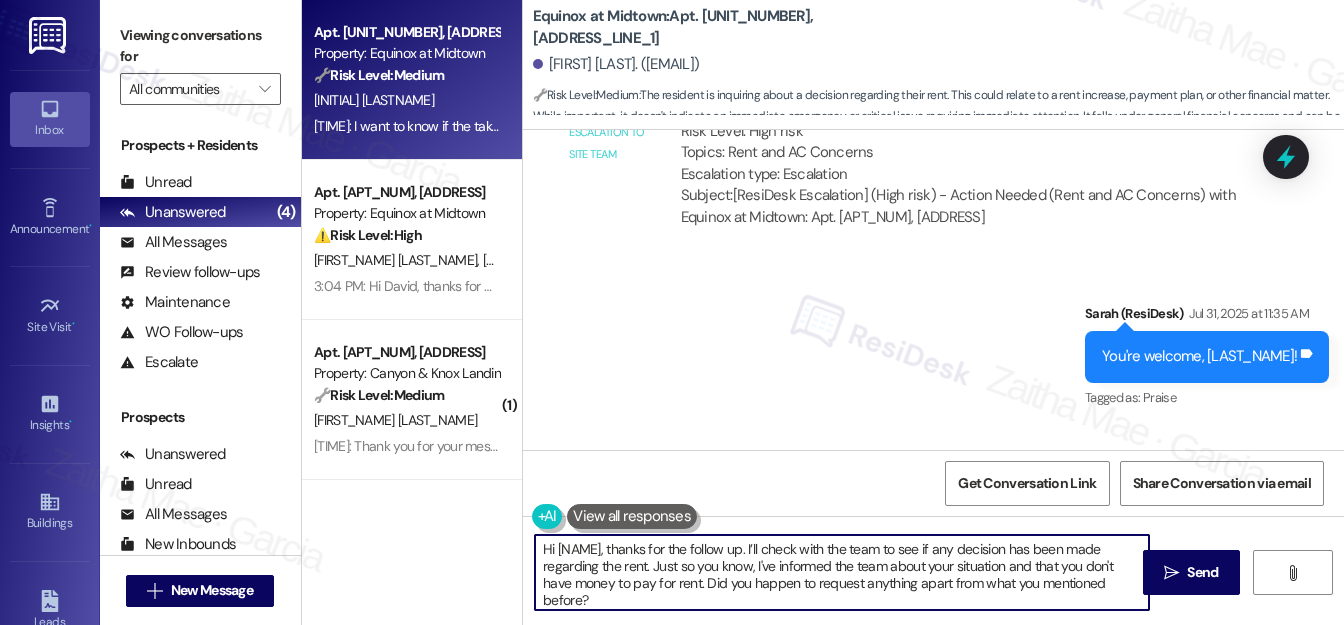 click on "Hi [NAME], thanks for the follow up. I’ll check with the team to see if any decision has been made regarding the rent. Just so you know, I've informed the team about your situation and that you don't have money to pay for rent. Did you happen to request anything apart from what you mentioned before?" at bounding box center [842, 572] 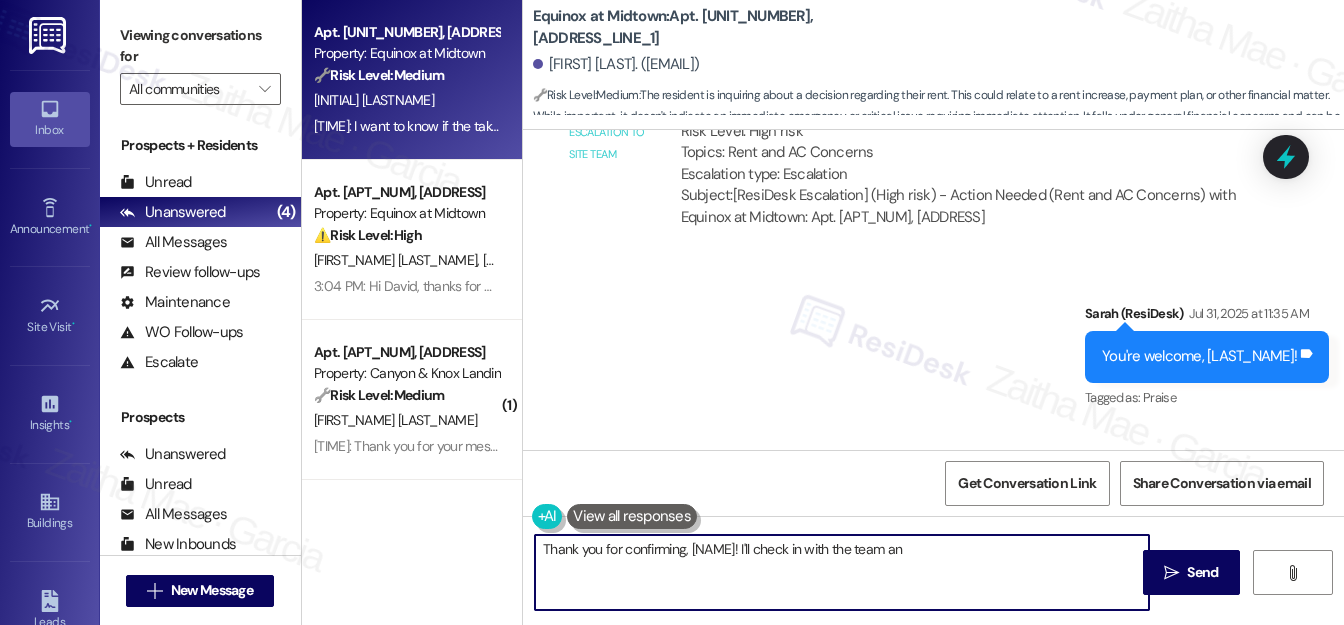 type on "Hi [FIRST_NAME], thanks for the follow up. I’ll check with the team to see if any decision has been made regarding the rent. Just so you know, I've informed the team about your situation and that you don't have money to pay for rent. Did you happen to request anything directly to the office apart from what you mentioned before?" 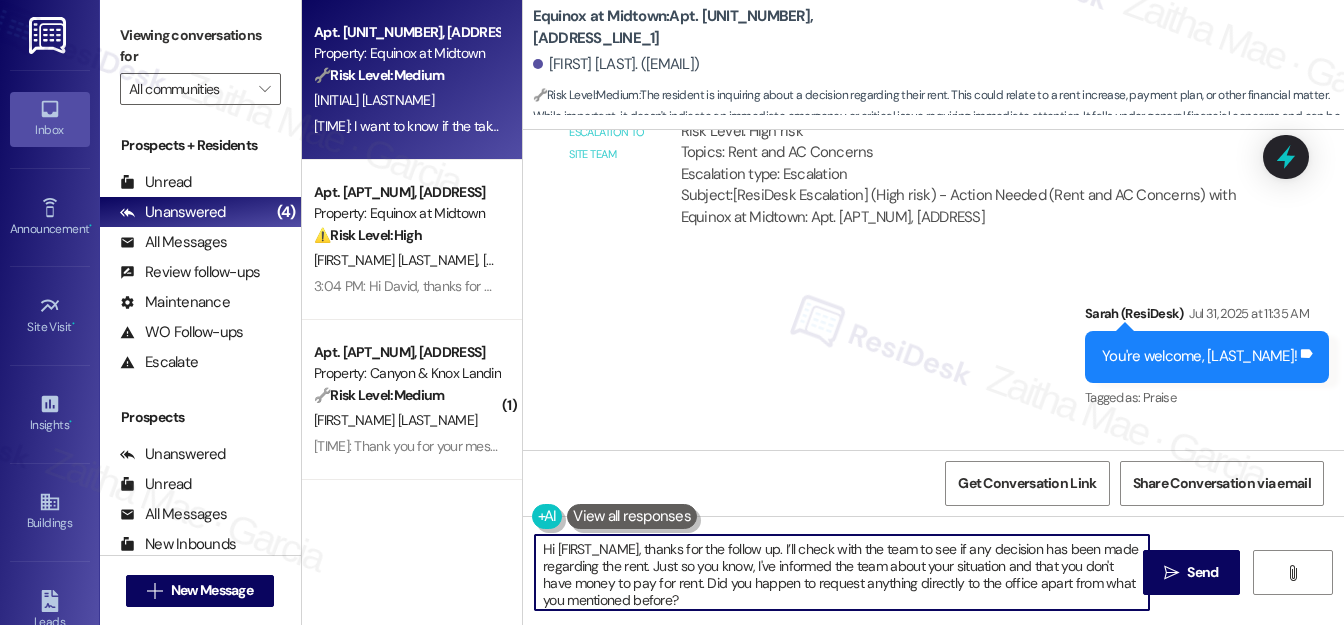 scroll, scrollTop: 5, scrollLeft: 0, axis: vertical 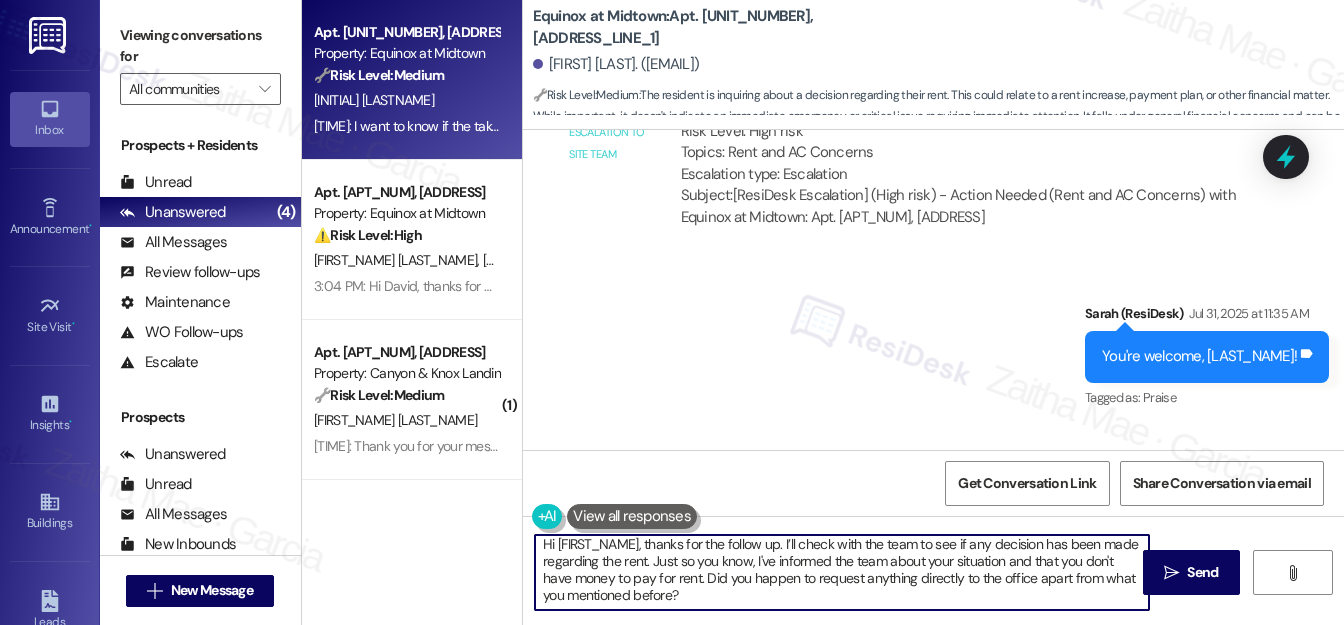 drag, startPoint x: 541, startPoint y: 548, endPoint x: 746, endPoint y: 598, distance: 211.00948 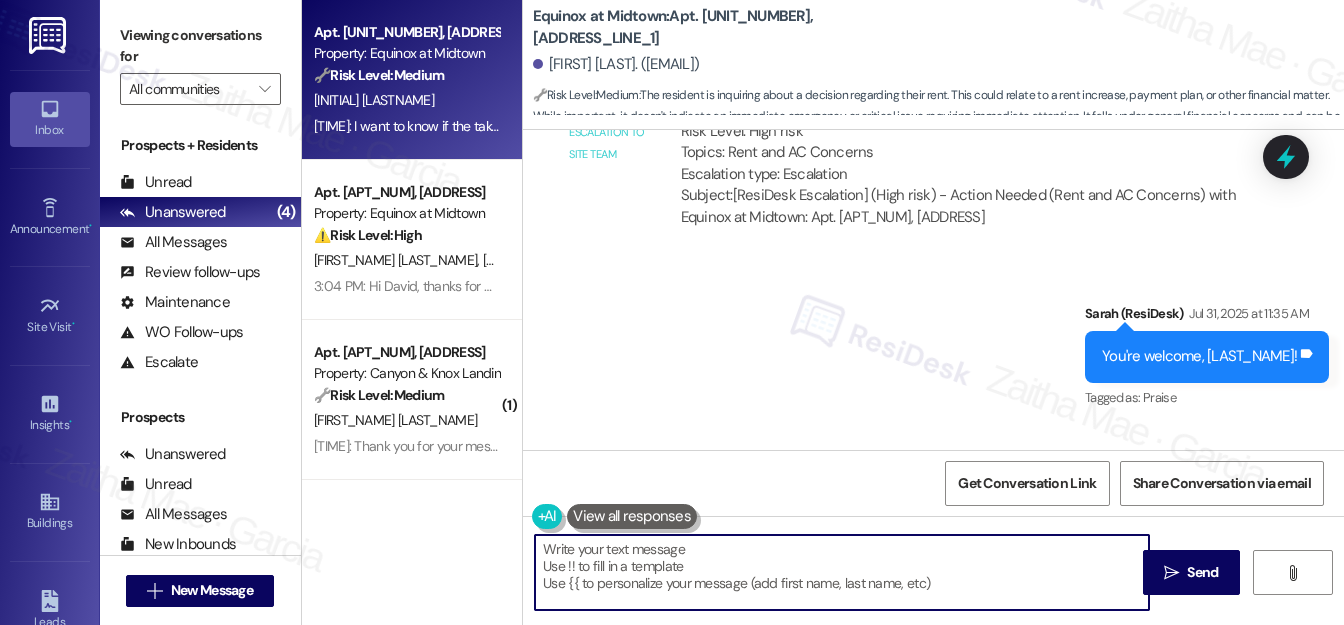scroll, scrollTop: 0, scrollLeft: 0, axis: both 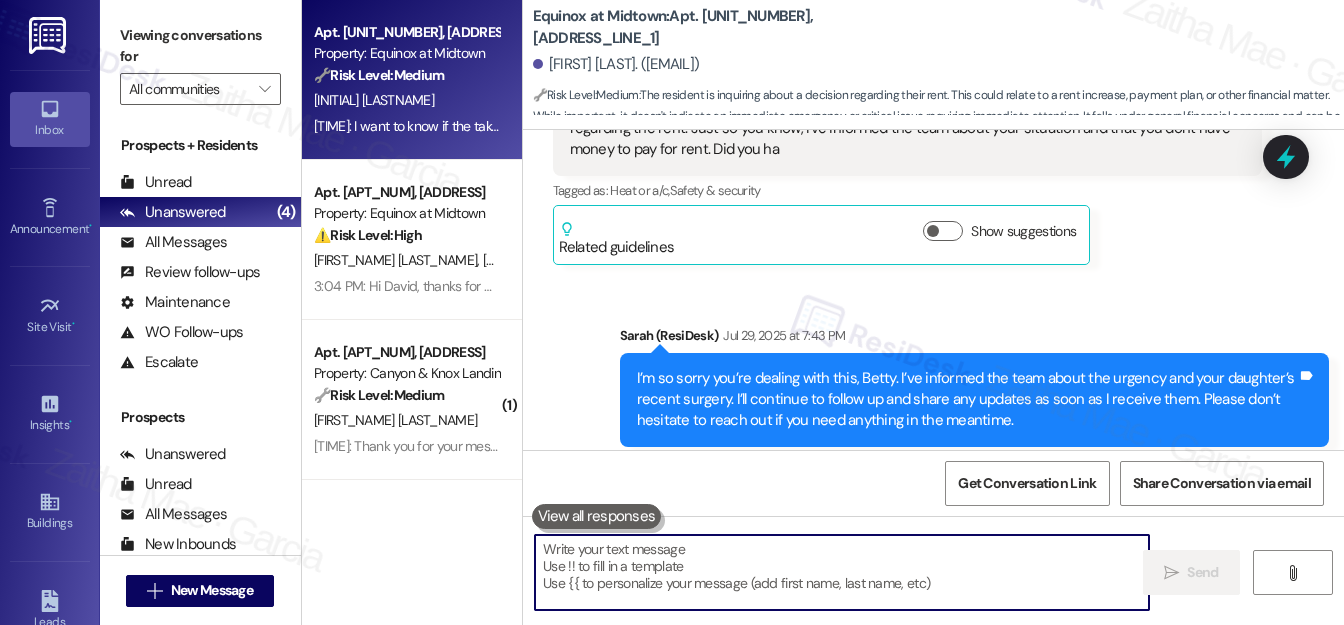 click at bounding box center [842, 572] 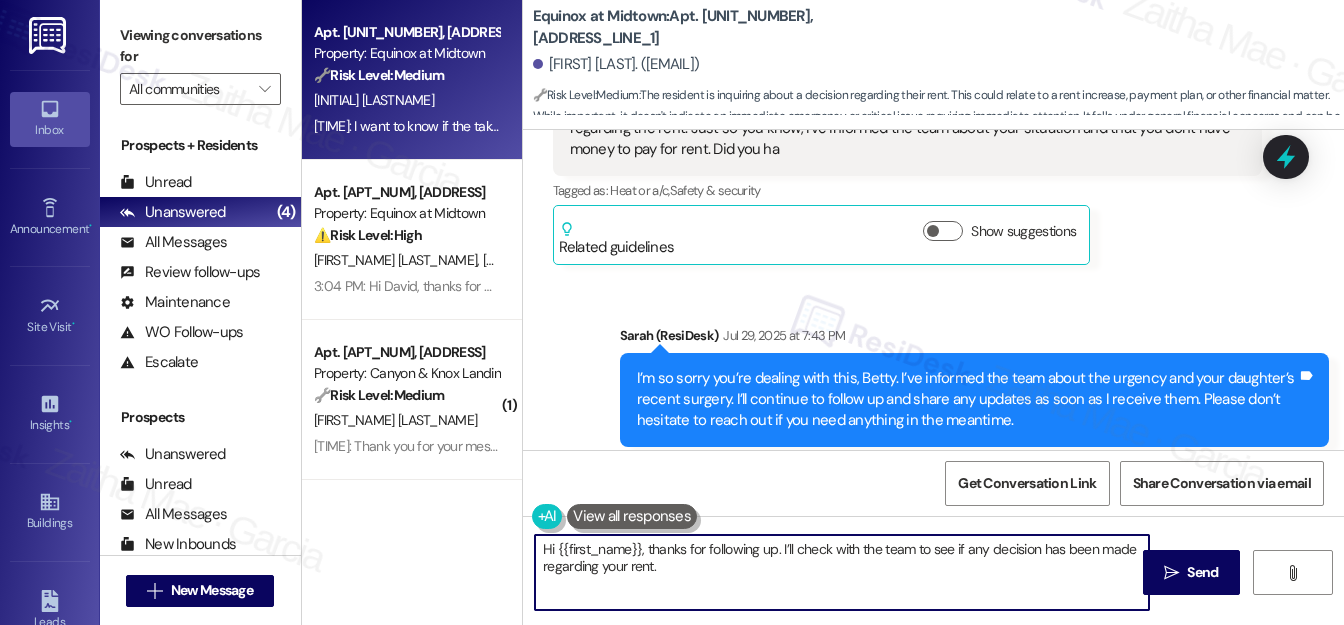paste on "I’ve shared your situation with them, including that you're currently facing challenges with making a payment. Just to be sure, have you had a chance to submit any requests directly to the office" 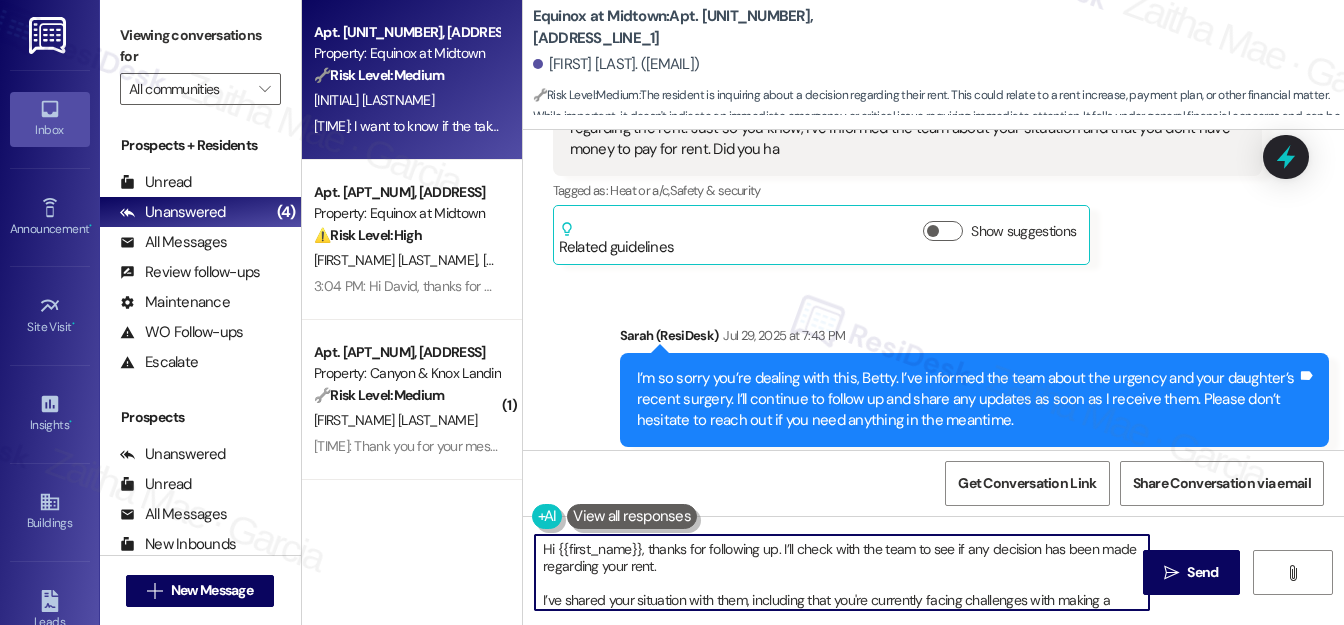 scroll, scrollTop: 16, scrollLeft: 0, axis: vertical 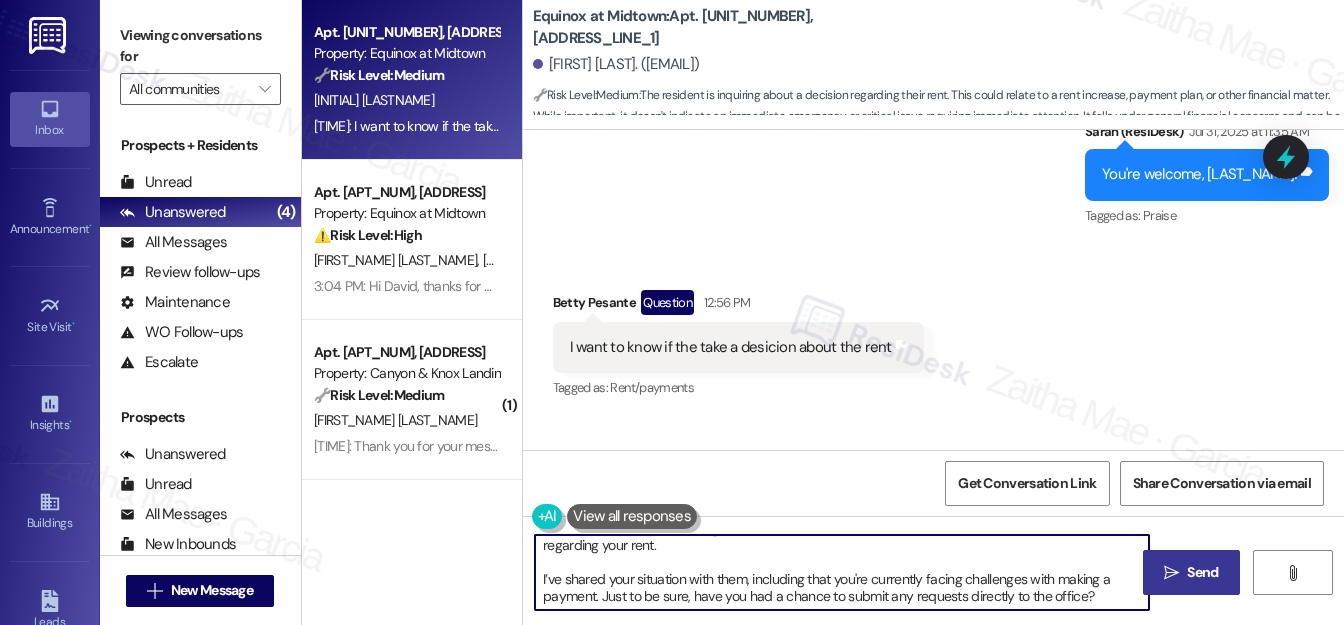 type on "Hi [NAME], thanks for following up. I’ll check with the team to see if any decision has been made regarding your rent.
I’ve shared your situation with them, including that you're currently facing challenges with making a payment. Just to be sure, have you had a chance to submit any requests directly to the office?" 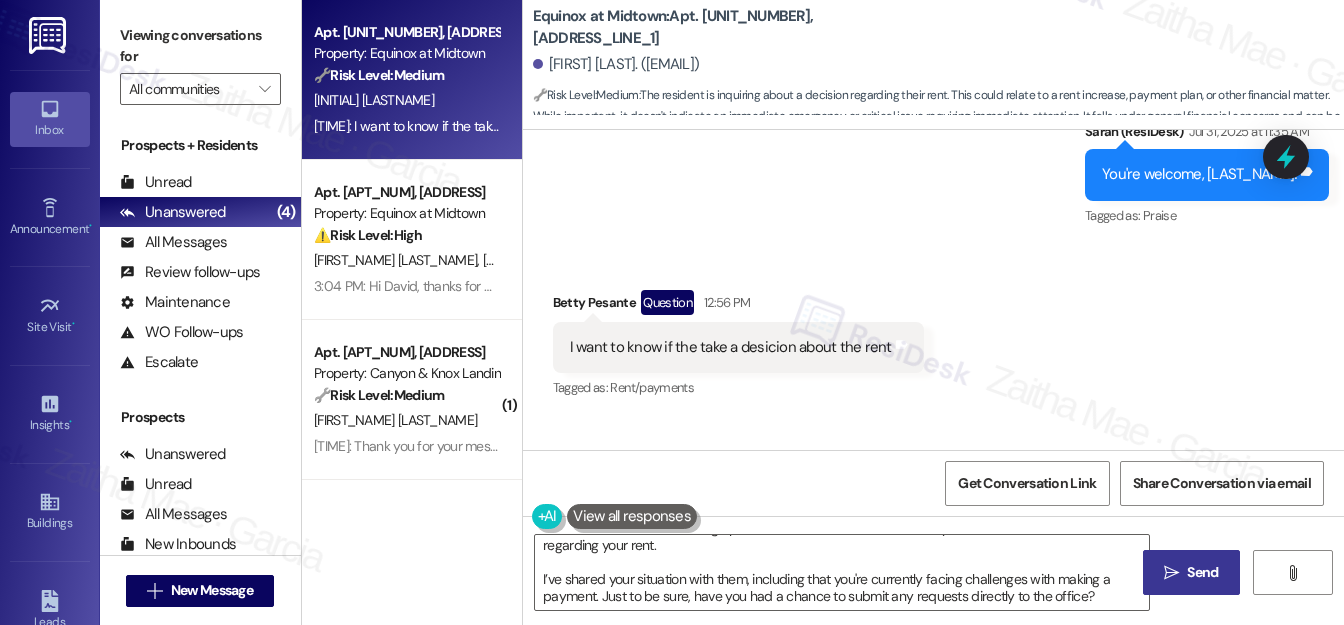 click on "Send" at bounding box center [1202, 572] 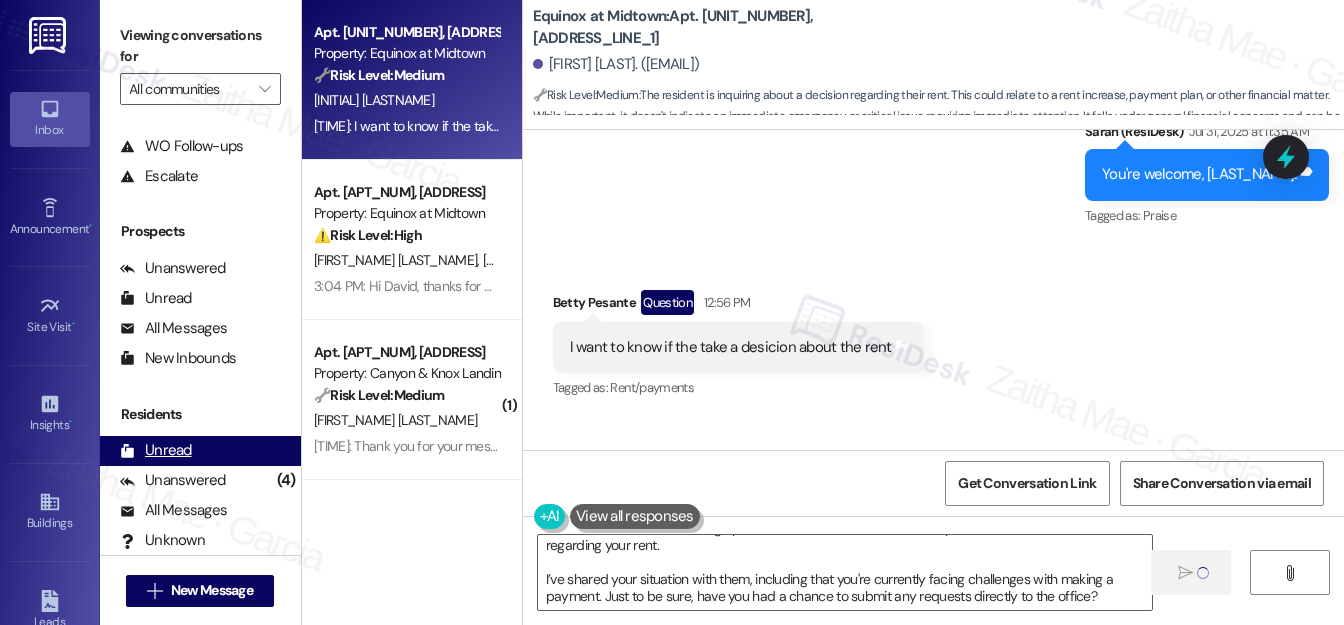 type 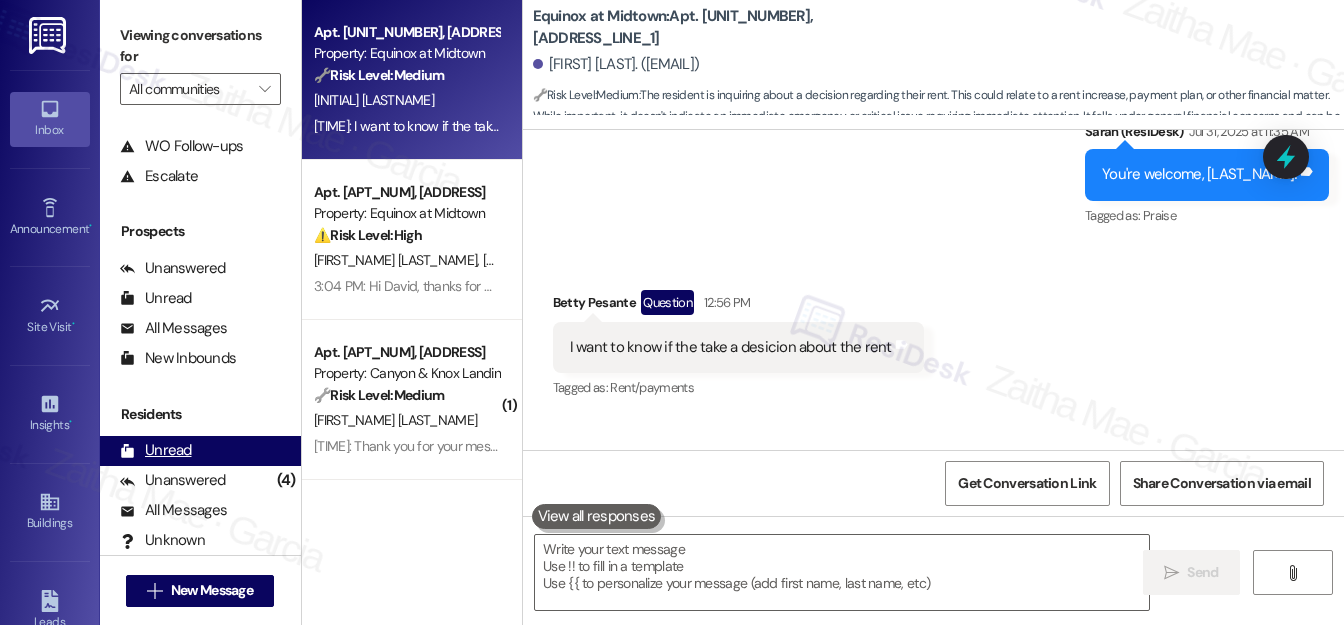 scroll, scrollTop: 269, scrollLeft: 0, axis: vertical 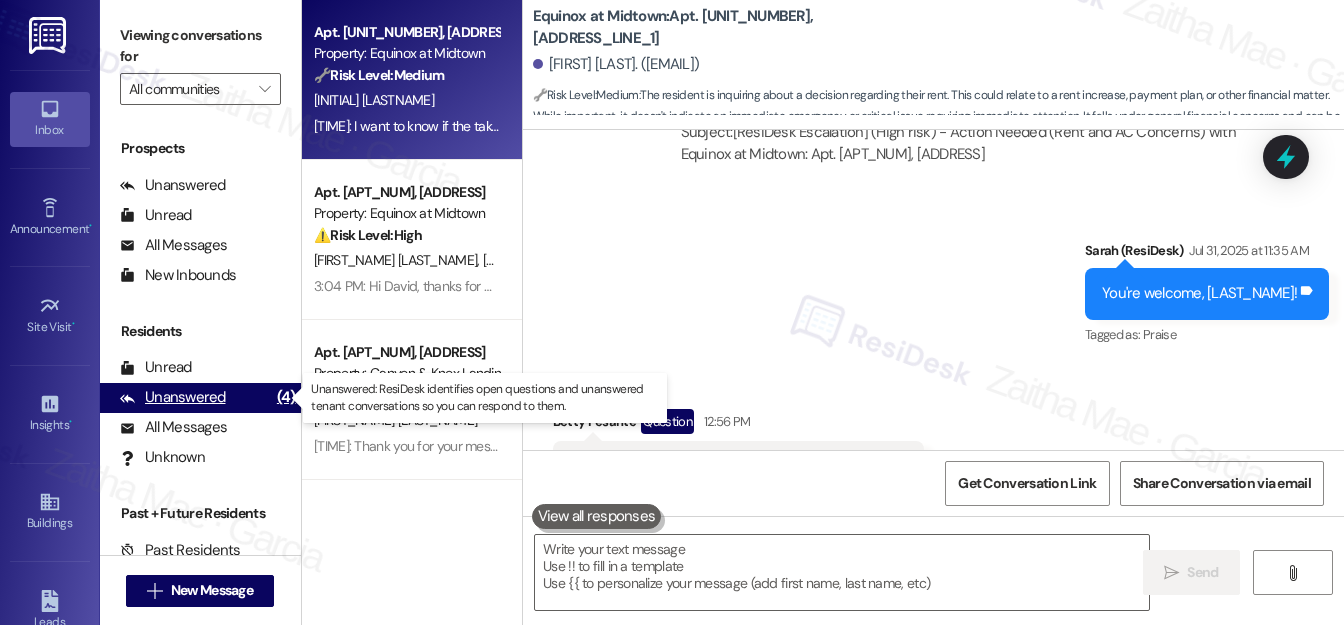 click on "Unanswered" at bounding box center [173, 397] 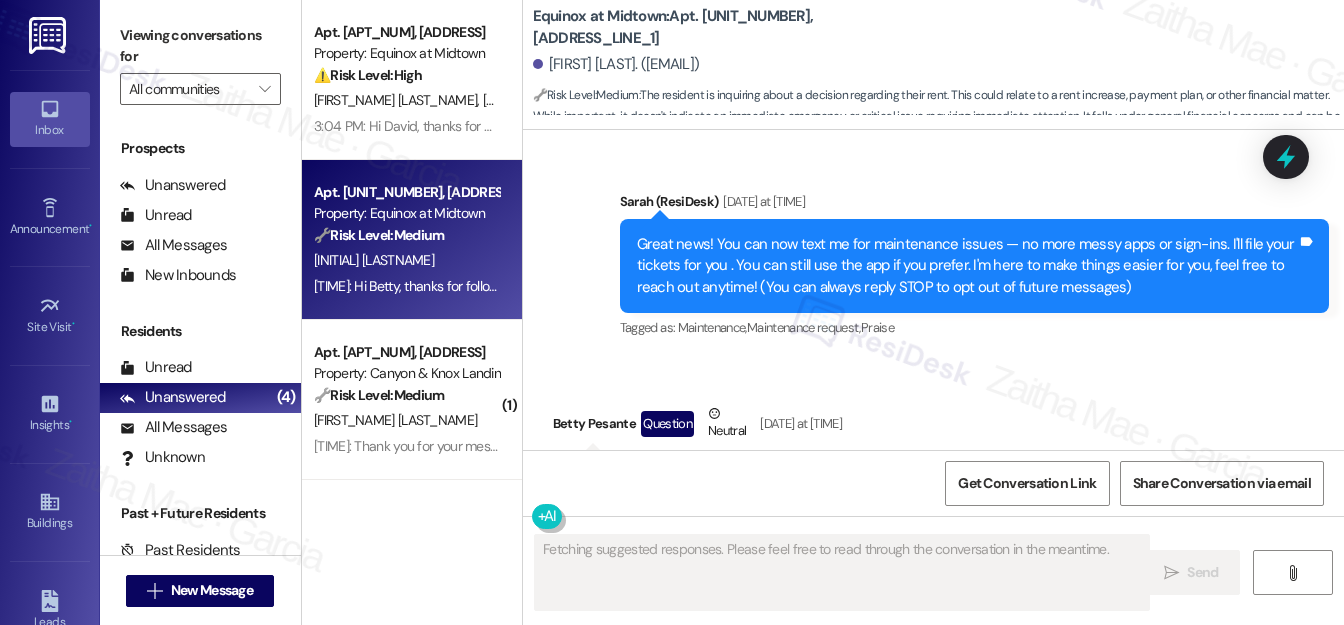 type on "Fetching suggested responses. Please feel free to read through the conversation in the meantime." 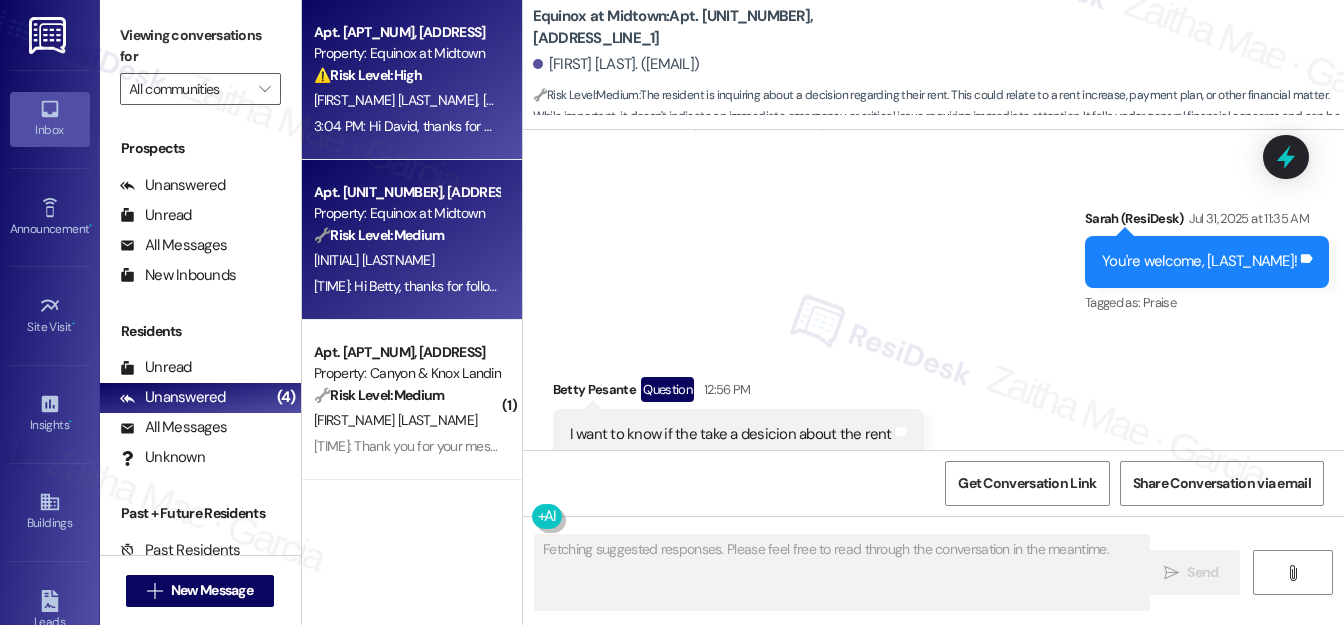 click on "D. [LAST_NAME] J. [LAST_NAME]" at bounding box center (406, 100) 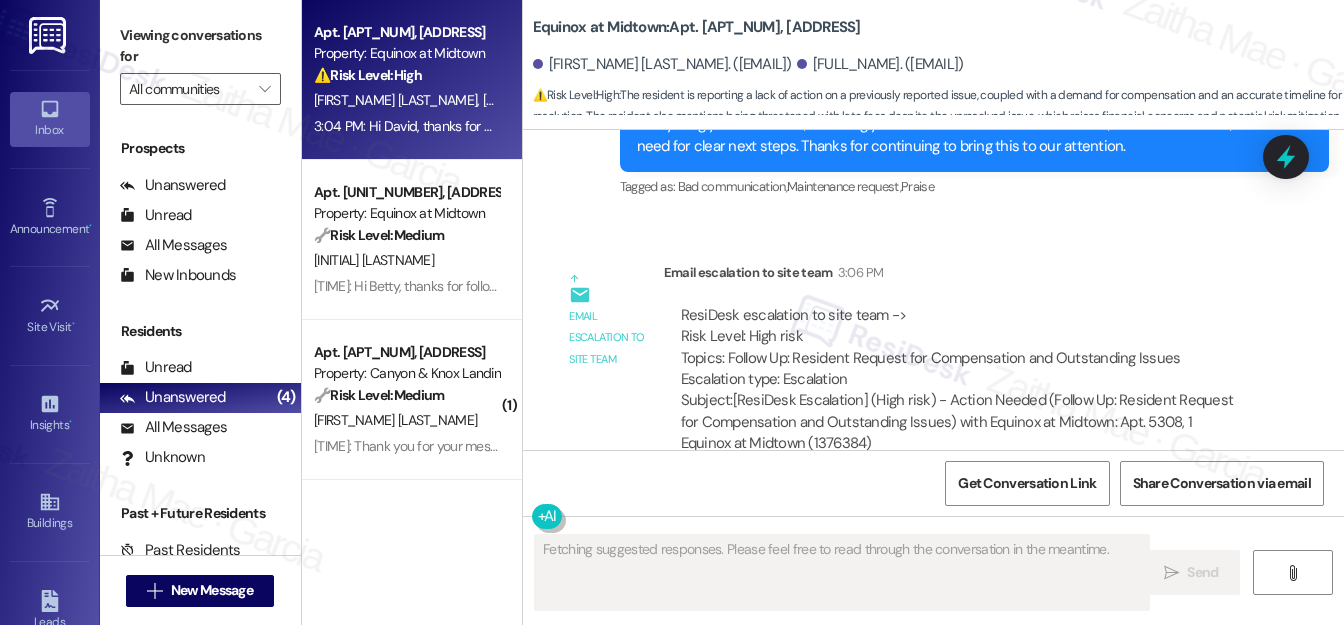 scroll, scrollTop: 10572, scrollLeft: 0, axis: vertical 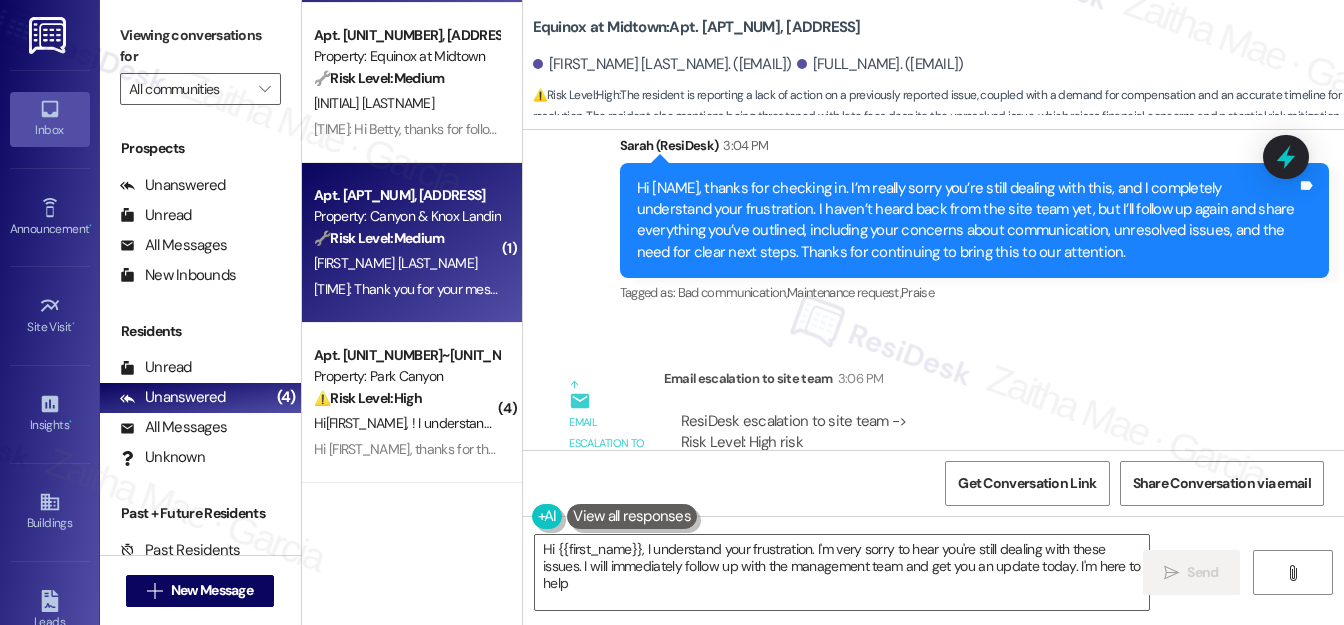type on "Hi [NAME], I understand your frustration. I'm very sorry to hear you're still dealing with these issues. I will immediately follow up with the management team and get you an update today. I'm here to help!" 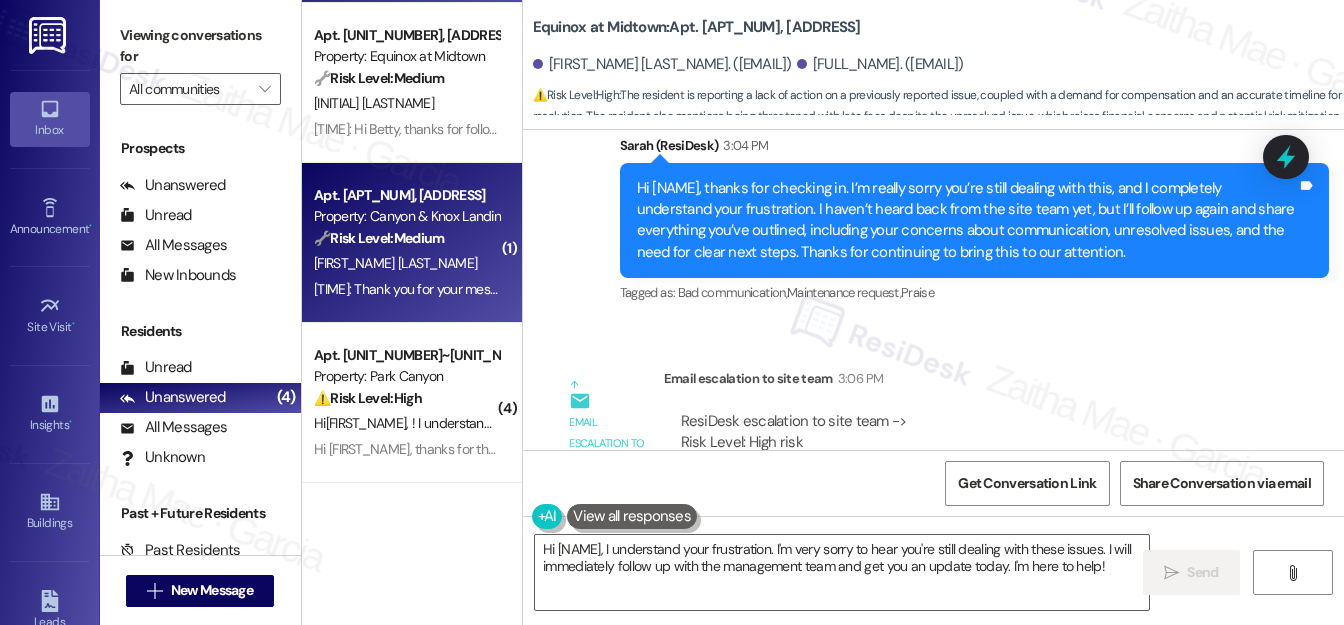 click on "[FIRST_NAME] [LAST_NAME]" at bounding box center (406, 263) 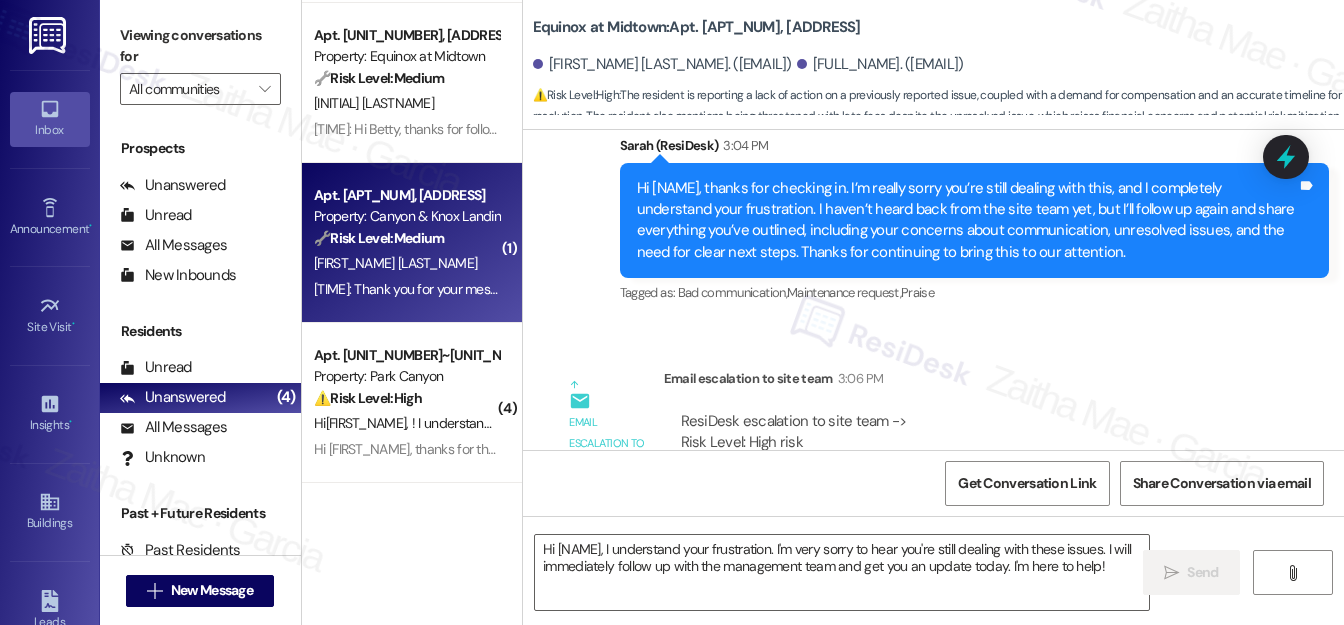 type on "Fetching suggested responses. Please feel free to read through the conversation in the meantime." 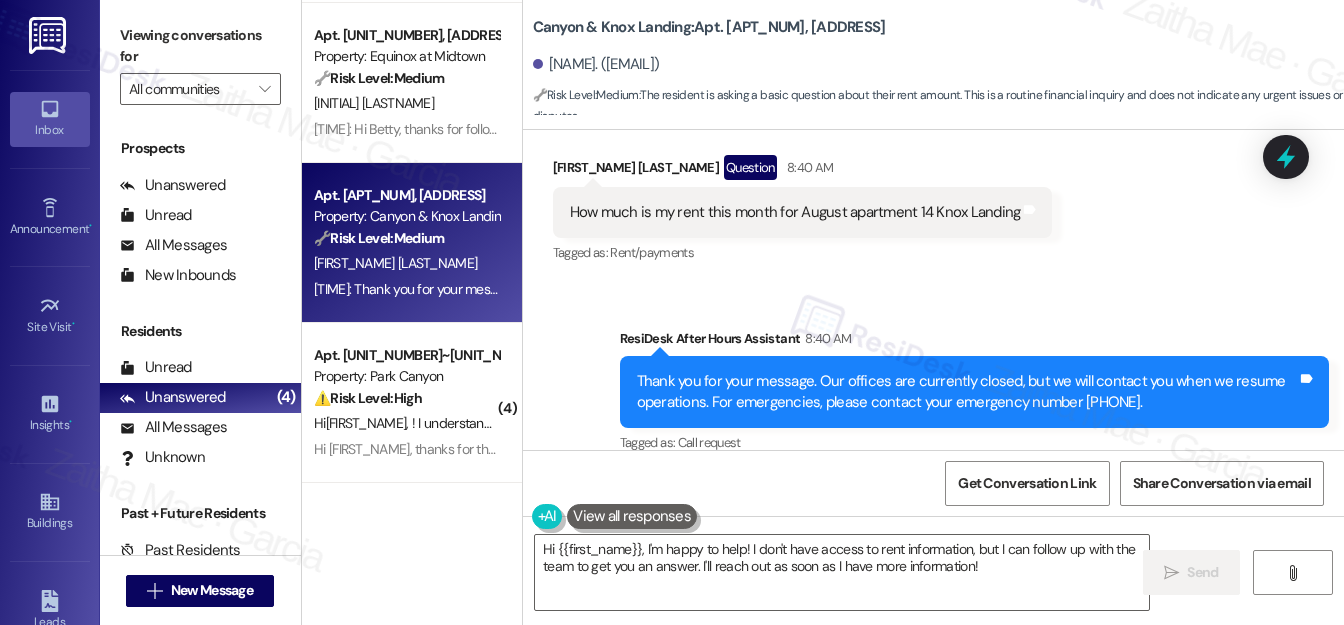 scroll, scrollTop: 3104, scrollLeft: 0, axis: vertical 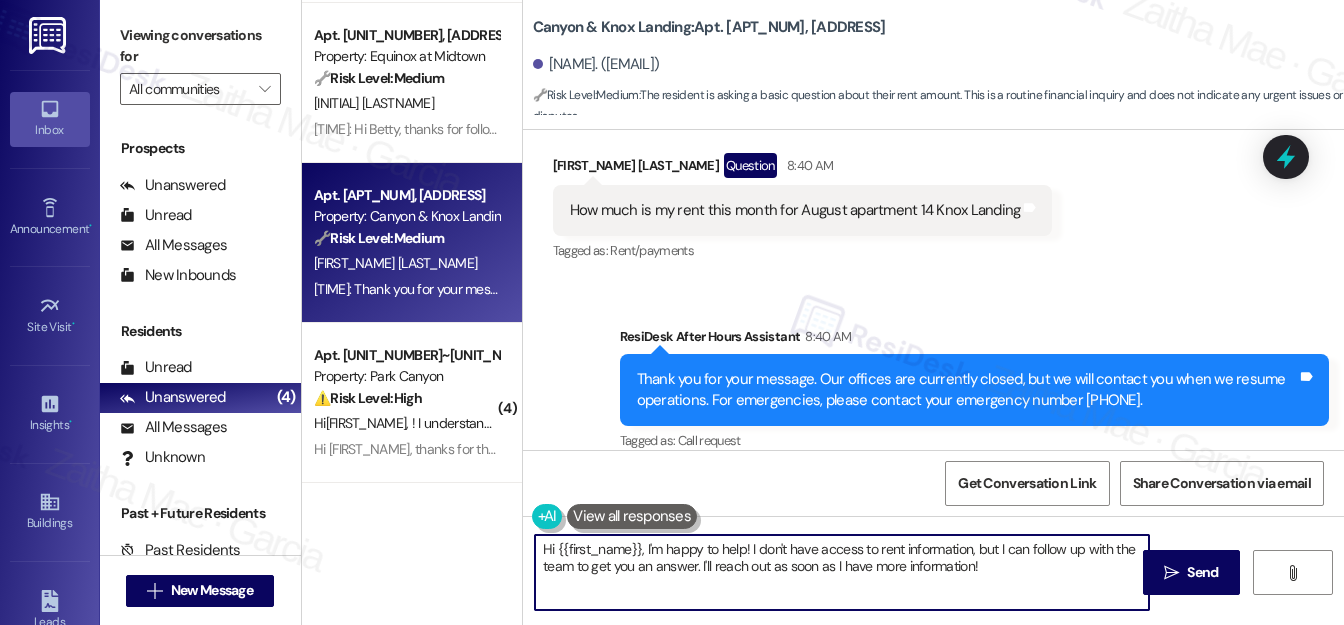 drag, startPoint x: 756, startPoint y: 548, endPoint x: 838, endPoint y: 532, distance: 83.546394 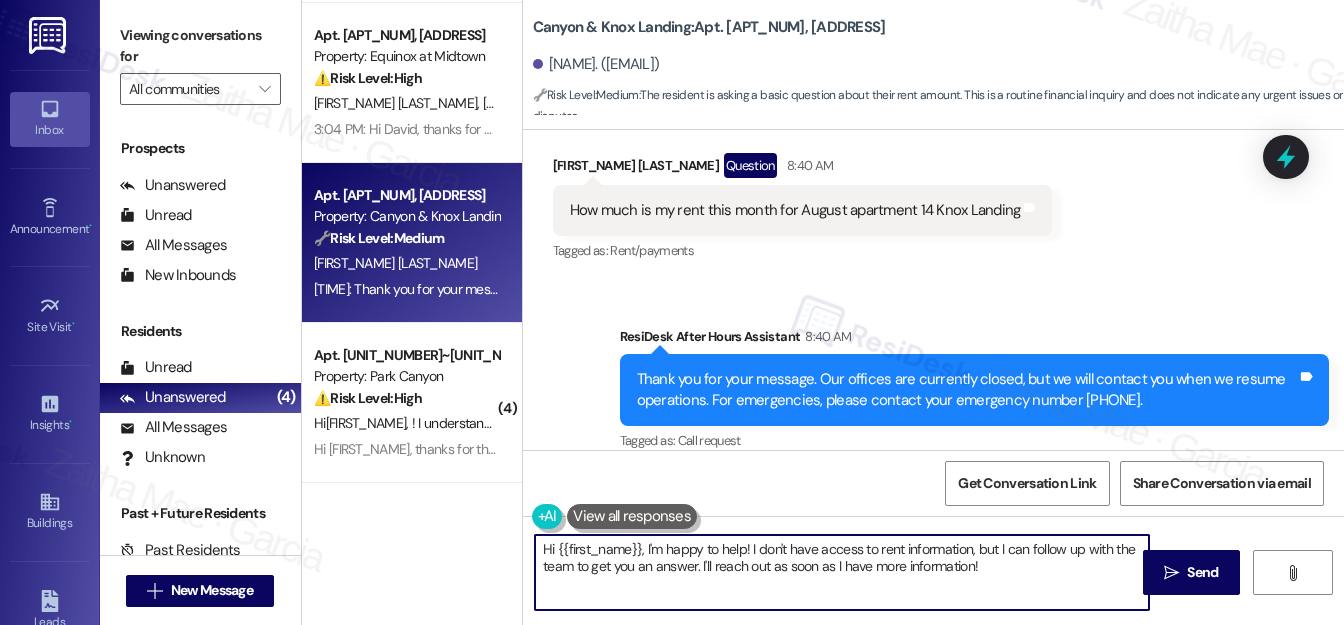click on "Hi {{first_name}}, I'm happy to help! I don't have access to rent information, but I can follow up with the team to get you an answer. I'll reach out as soon as I have more information!" at bounding box center [842, 572] 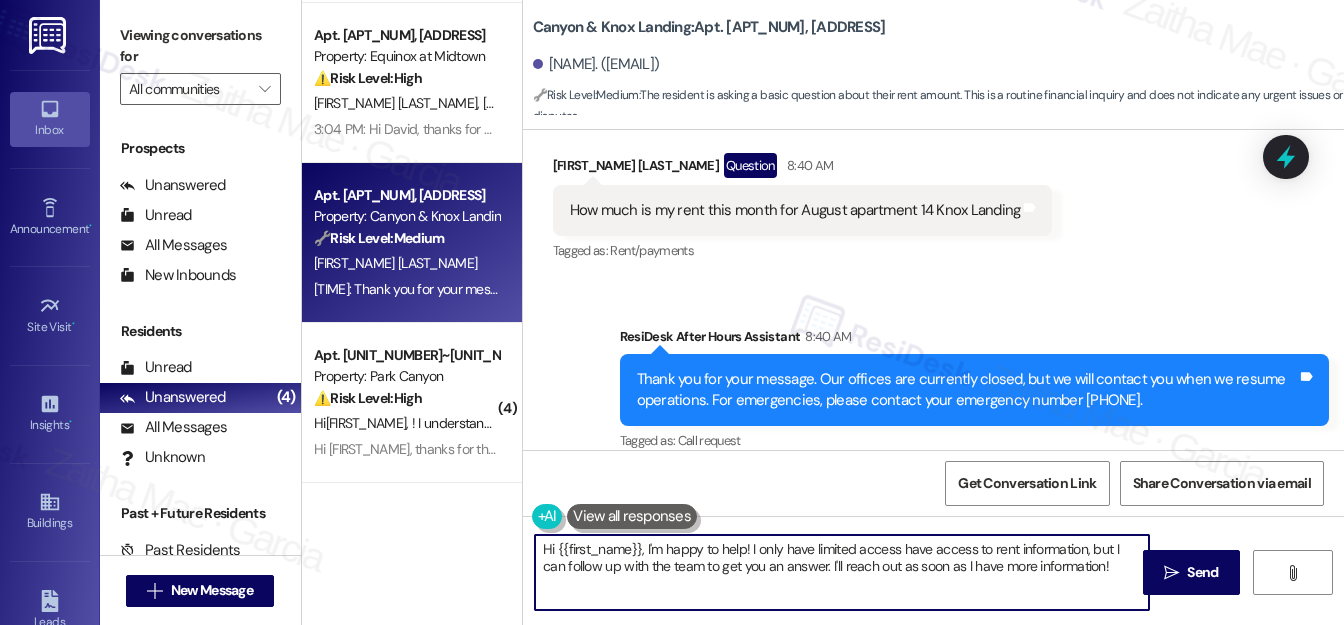 drag, startPoint x: 975, startPoint y: 549, endPoint x: 896, endPoint y: 544, distance: 79.15807 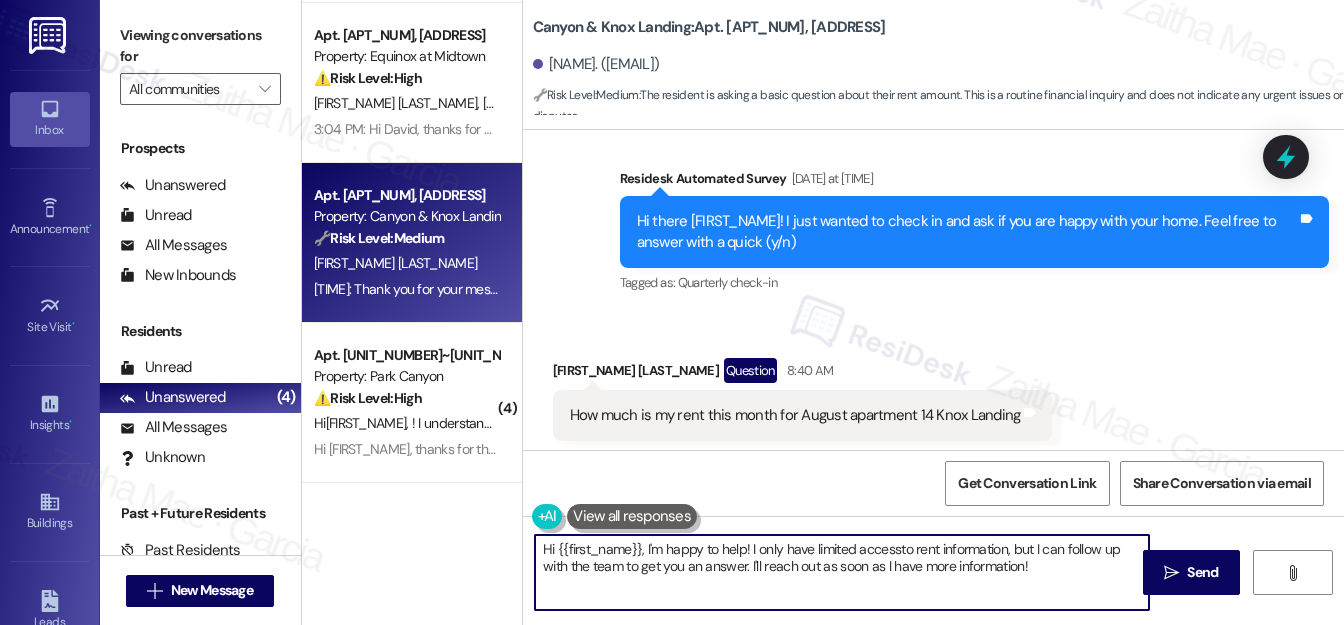 scroll, scrollTop: 3104, scrollLeft: 0, axis: vertical 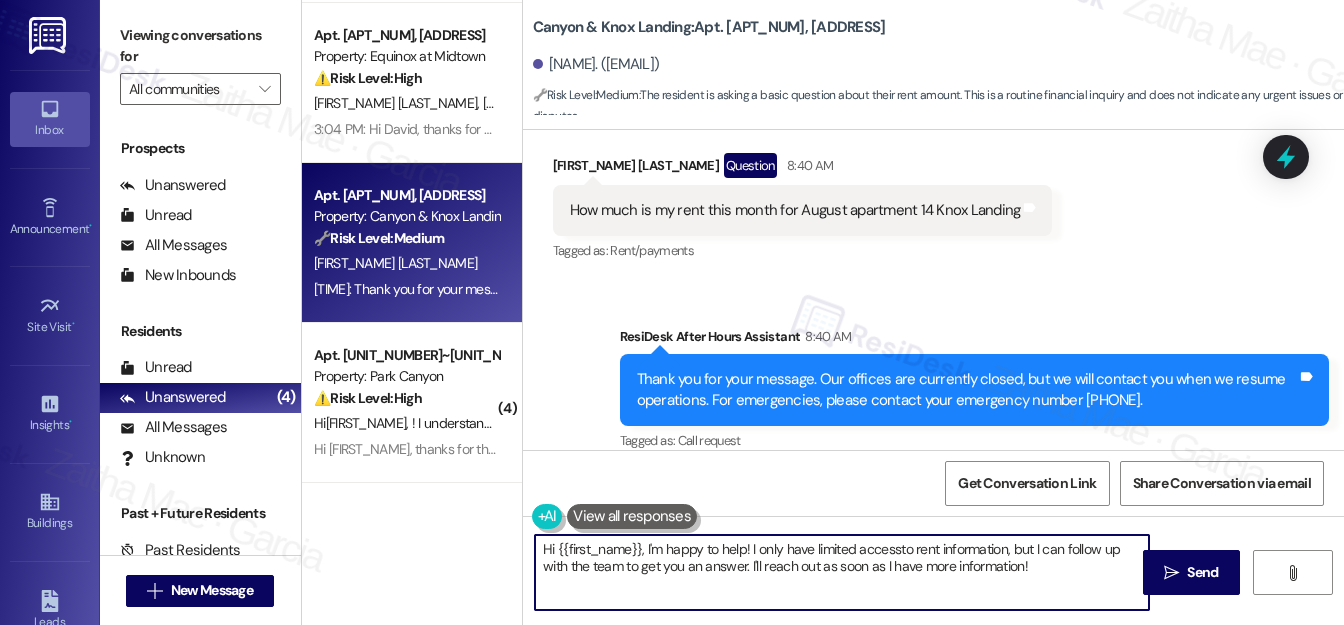 type on "Hi {{first_name}}, I'm happy to help! I only have limited accessto rent information, but I can follow up with the team to get you an answer. I'll reach out as soon as I have more information!" 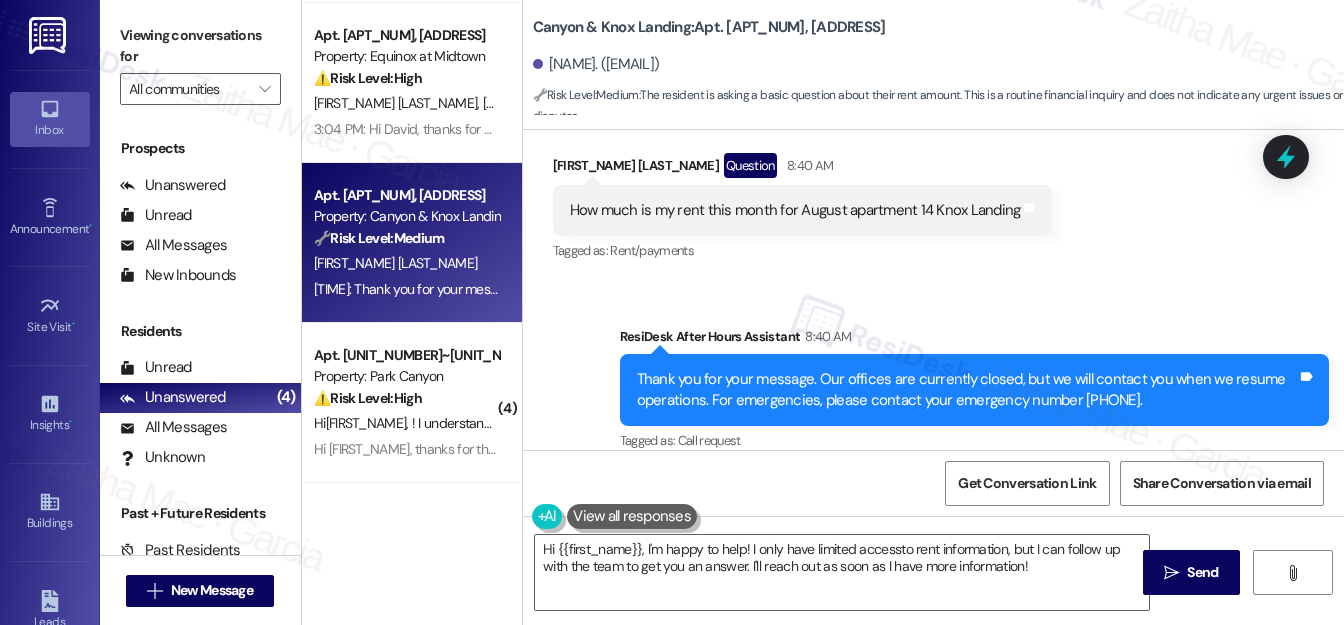 click at bounding box center [632, 516] 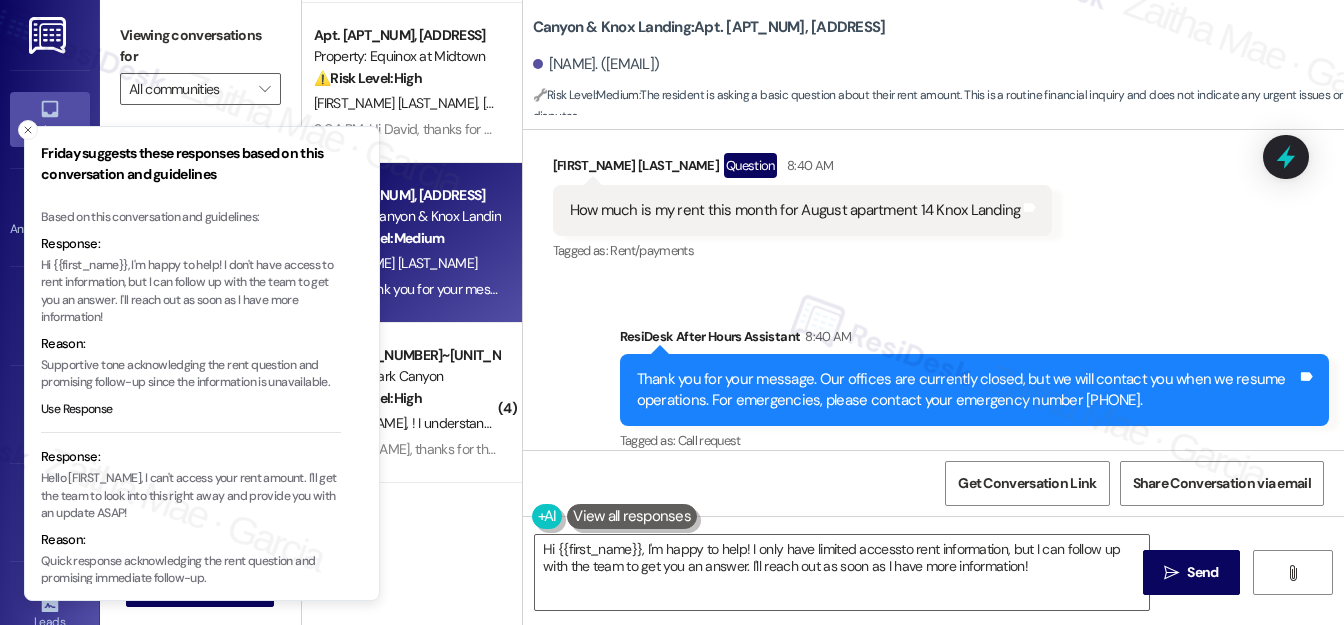 click on "Hi {{first_name}}, I'm happy to help! I don't have access to rent information, but I can follow up with the team to get you an answer. I'll reach out as soon as I have more information!" at bounding box center [191, 292] 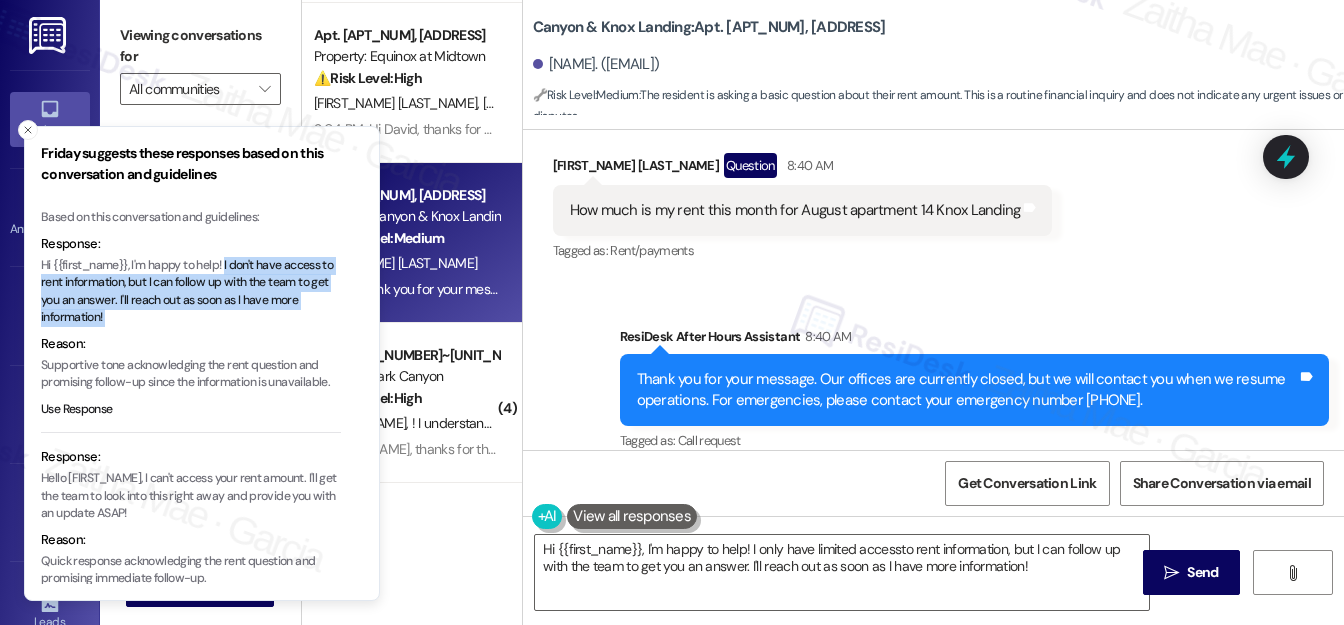 type 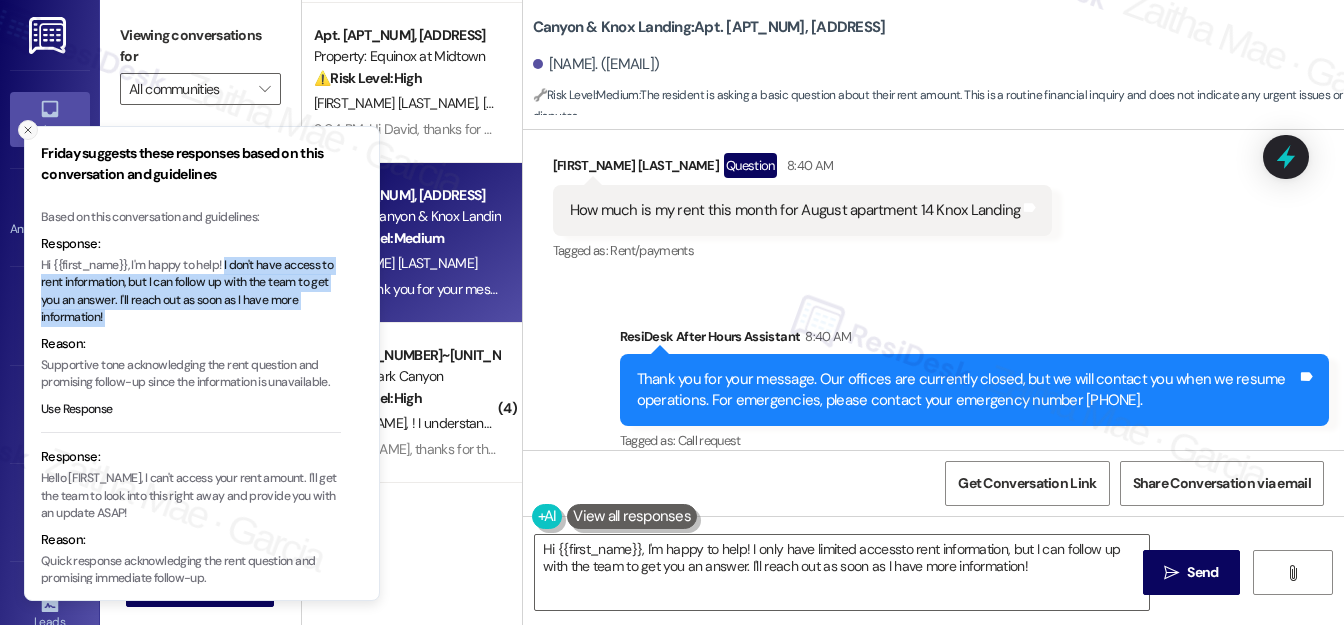 click at bounding box center [28, 130] 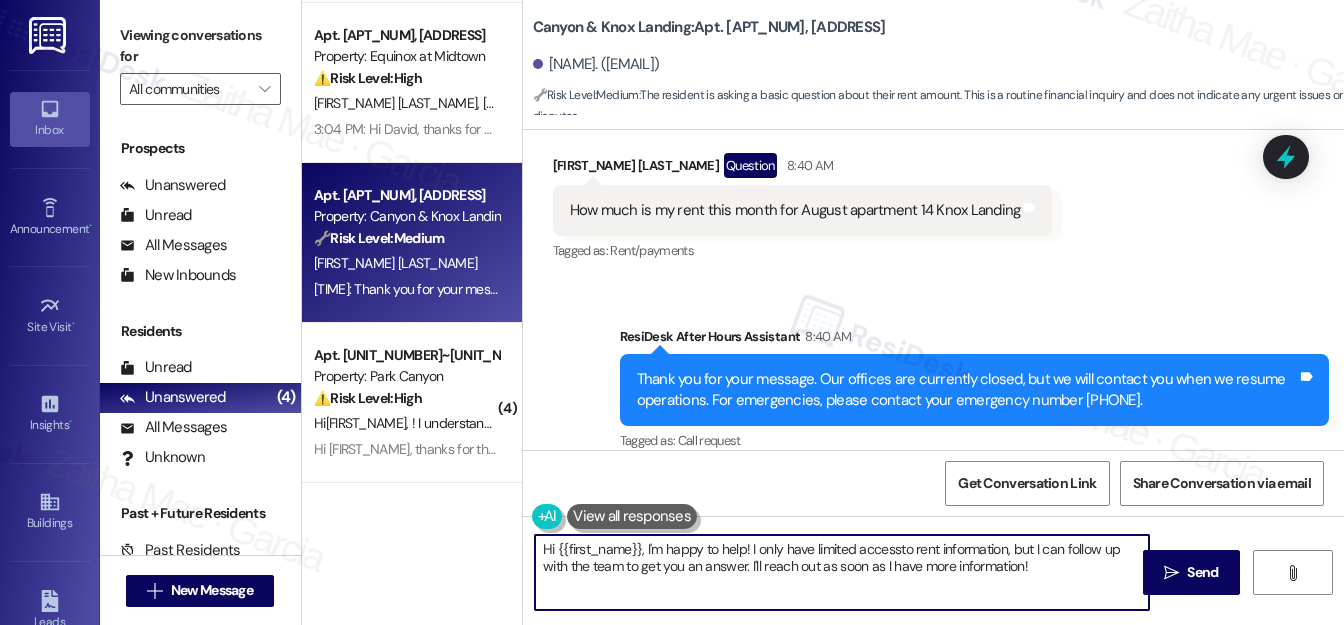 drag, startPoint x: 744, startPoint y: 546, endPoint x: 1040, endPoint y: 575, distance: 297.4172 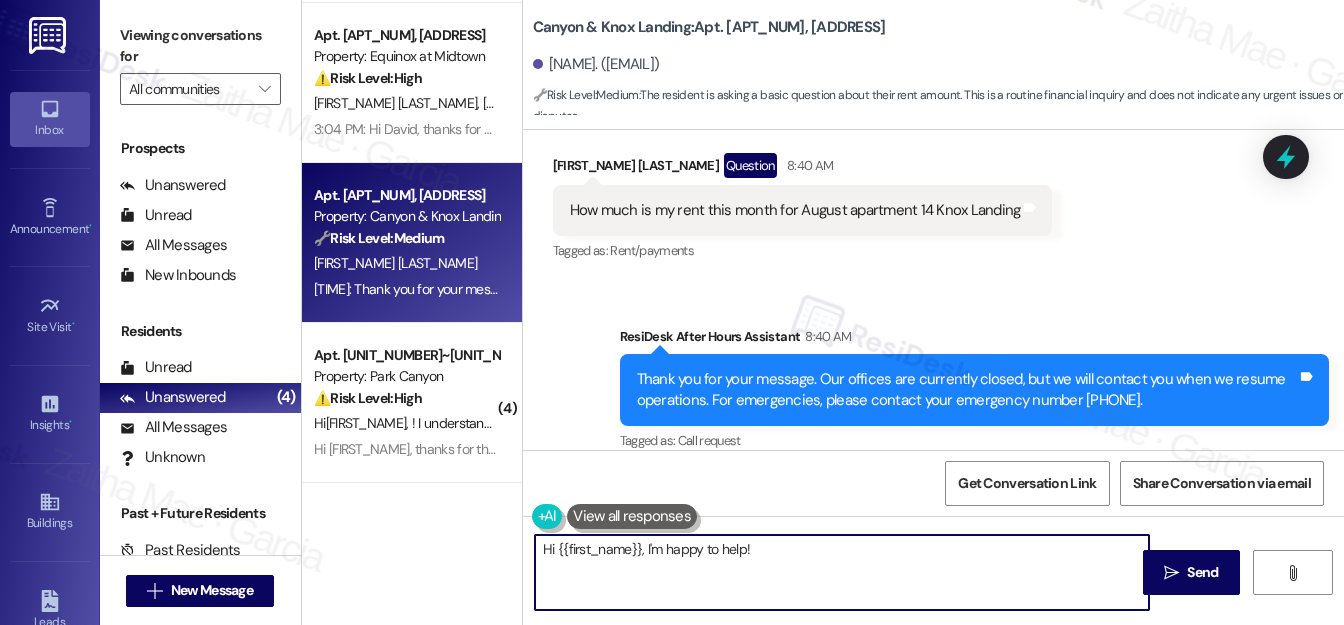 paste on "I don't have access to rent information, but I can follow up with the team to get you an answer. I'll reach out as soon as I have more information!" 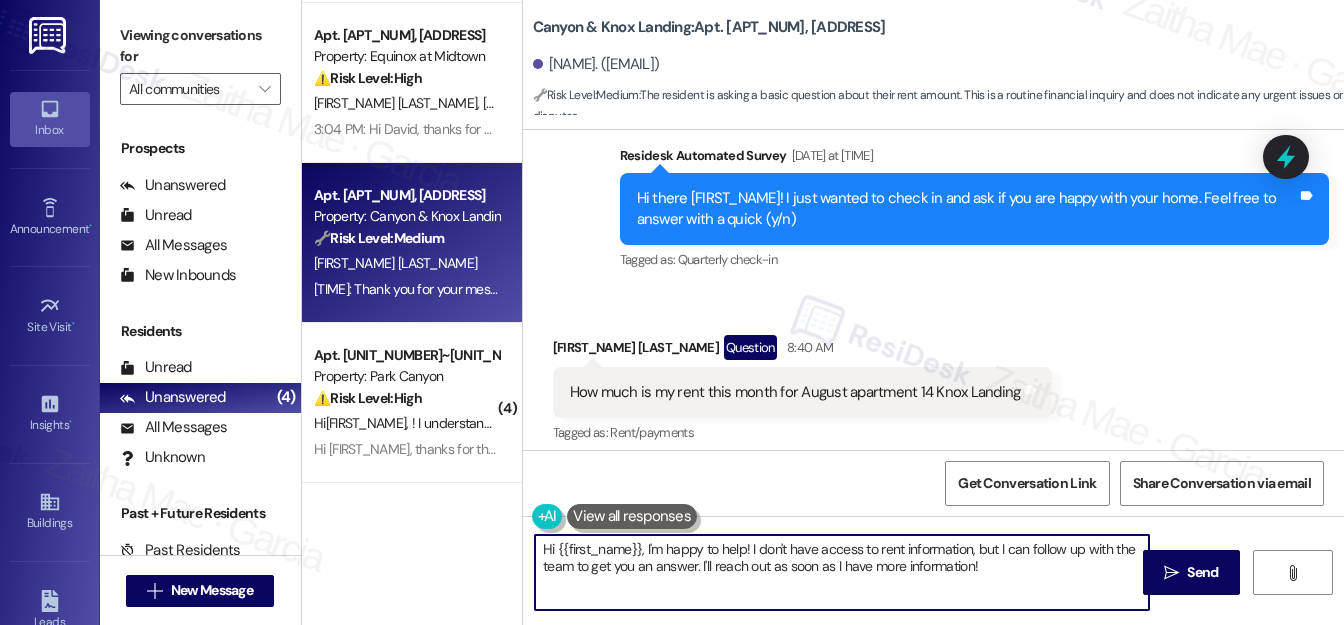 scroll, scrollTop: 3104, scrollLeft: 0, axis: vertical 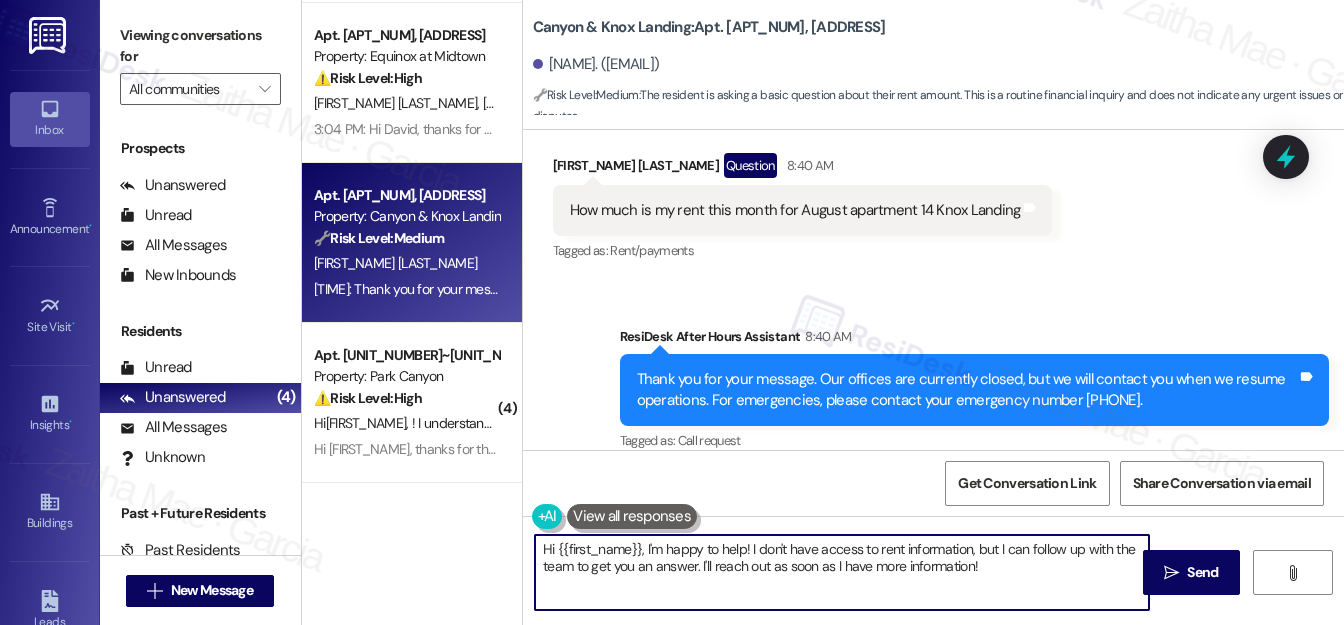 click on "Hi {{first_name}}, I'm happy to help! I don't have access to rent information, but I can follow up with the team to get you an answer. I'll reach out as soon as I have more information!" at bounding box center (842, 572) 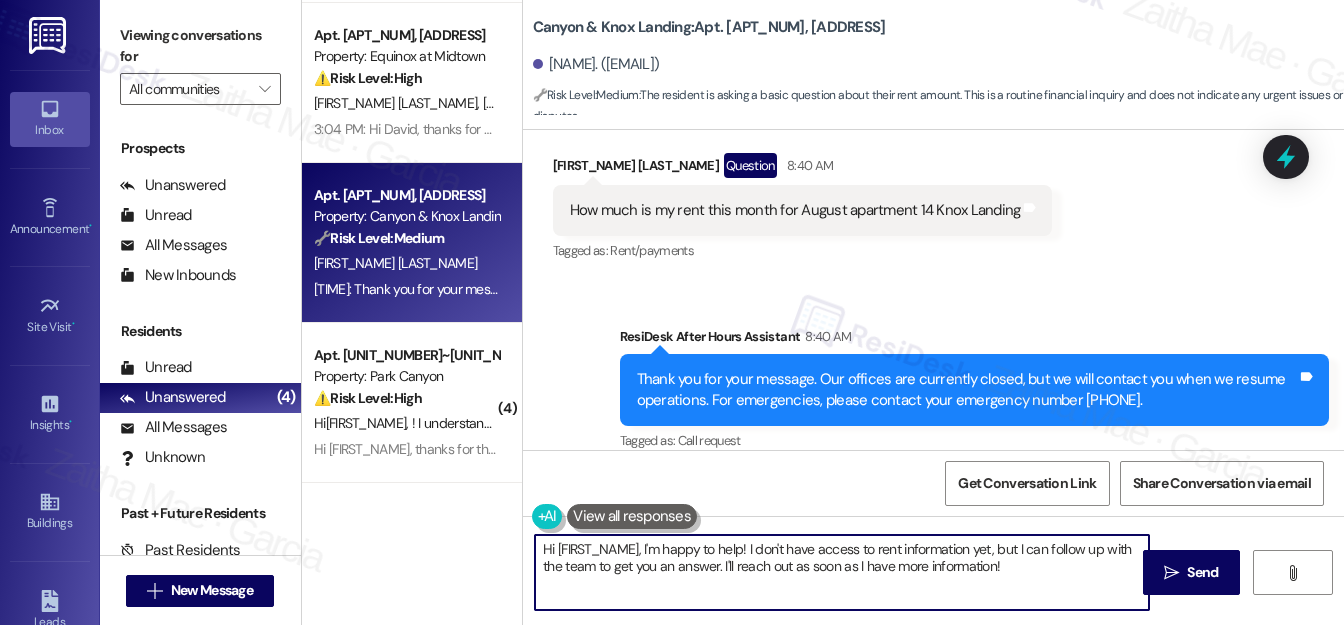 scroll, scrollTop: 5, scrollLeft: 0, axis: vertical 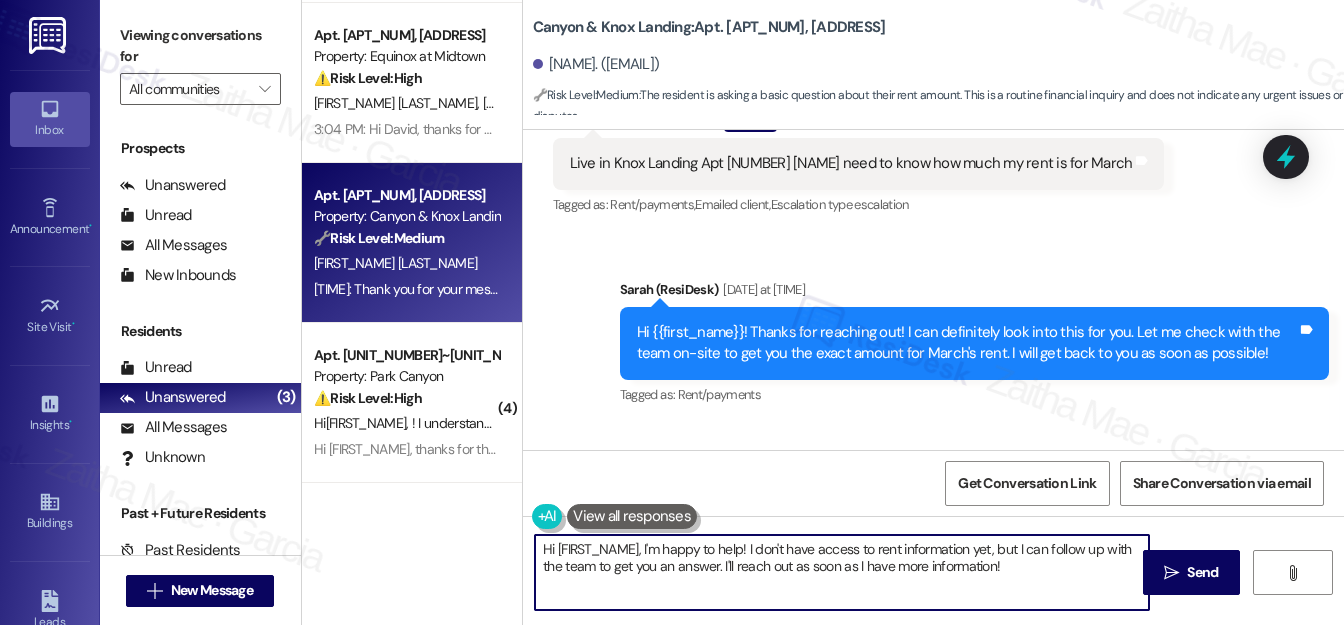 drag, startPoint x: 746, startPoint y: 541, endPoint x: 1001, endPoint y: 572, distance: 256.8774 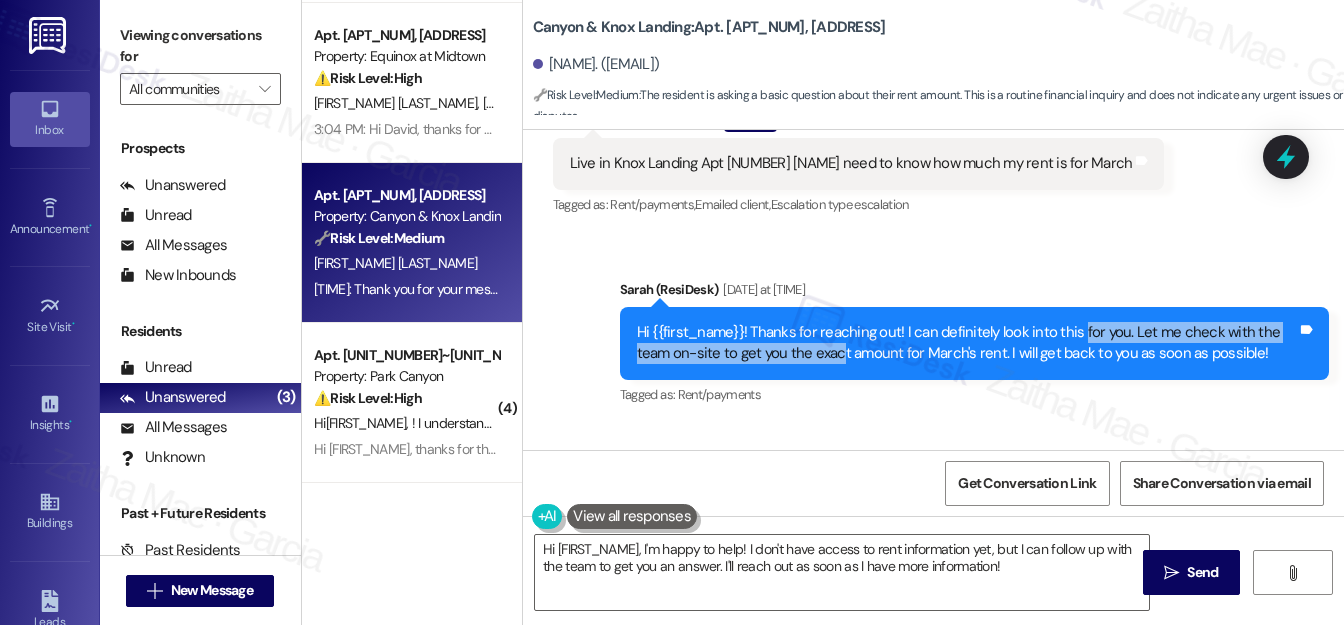 drag, startPoint x: 1066, startPoint y: 306, endPoint x: 813, endPoint y: 332, distance: 254.33246 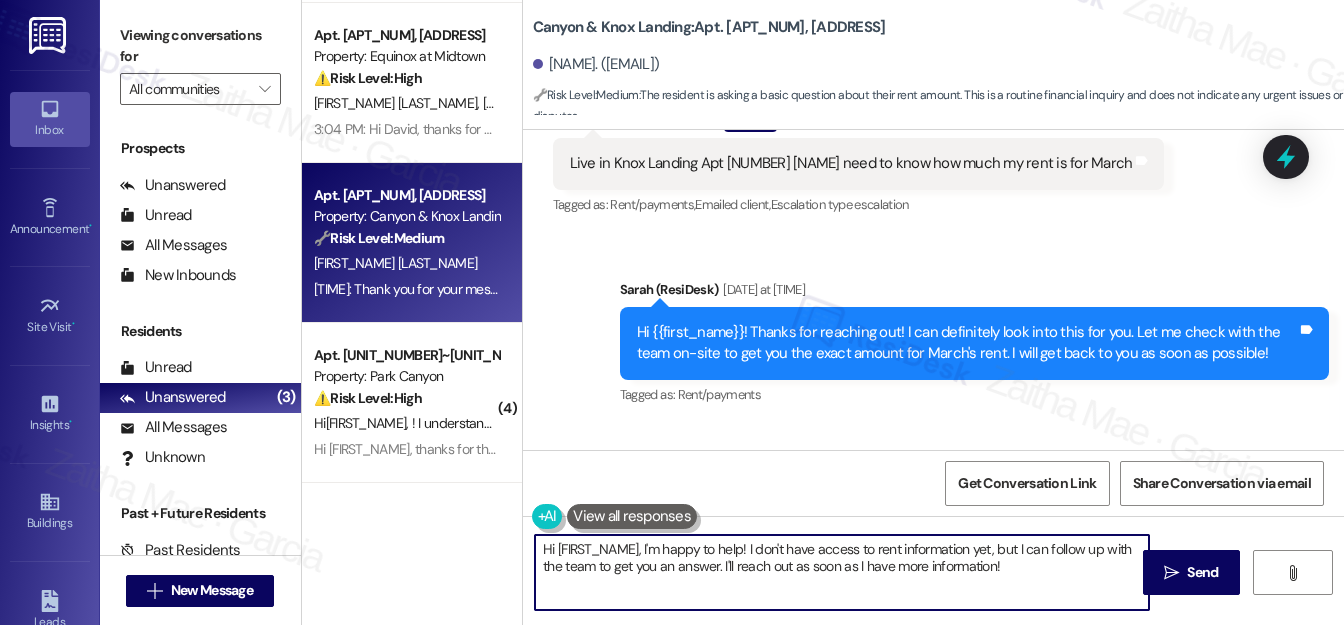 drag, startPoint x: 747, startPoint y: 551, endPoint x: 725, endPoint y: 568, distance: 27.802877 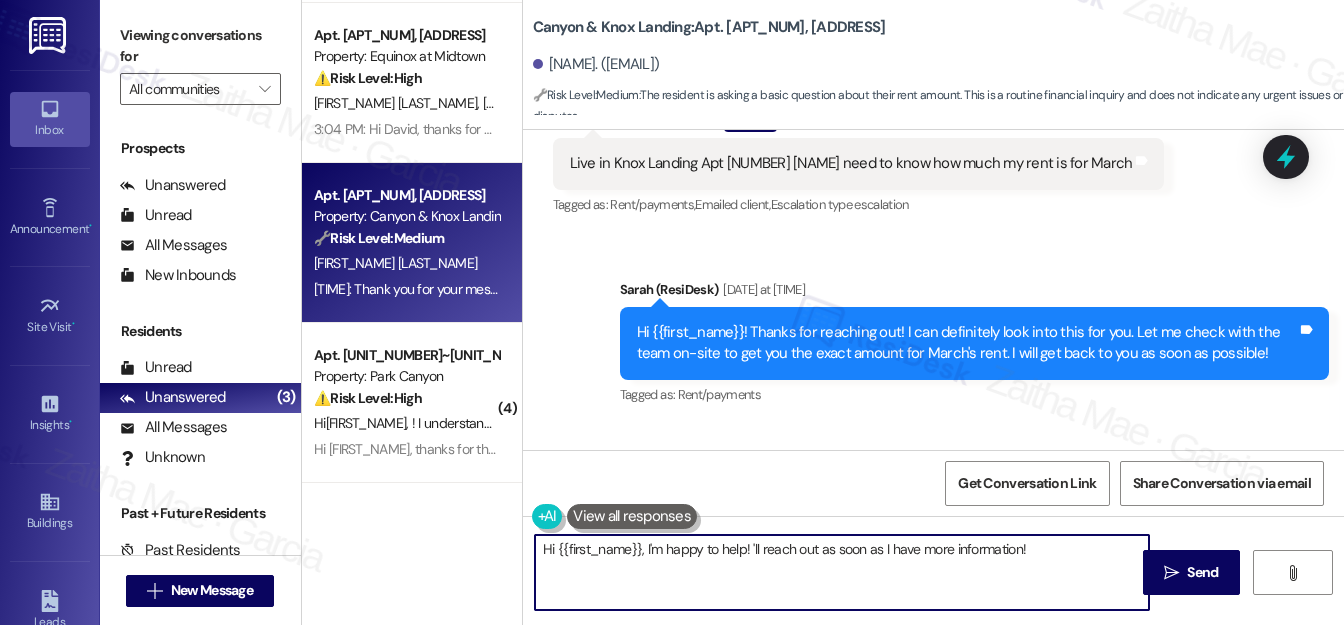 paste on "Let me check with the team on-site to get you the exact amount" 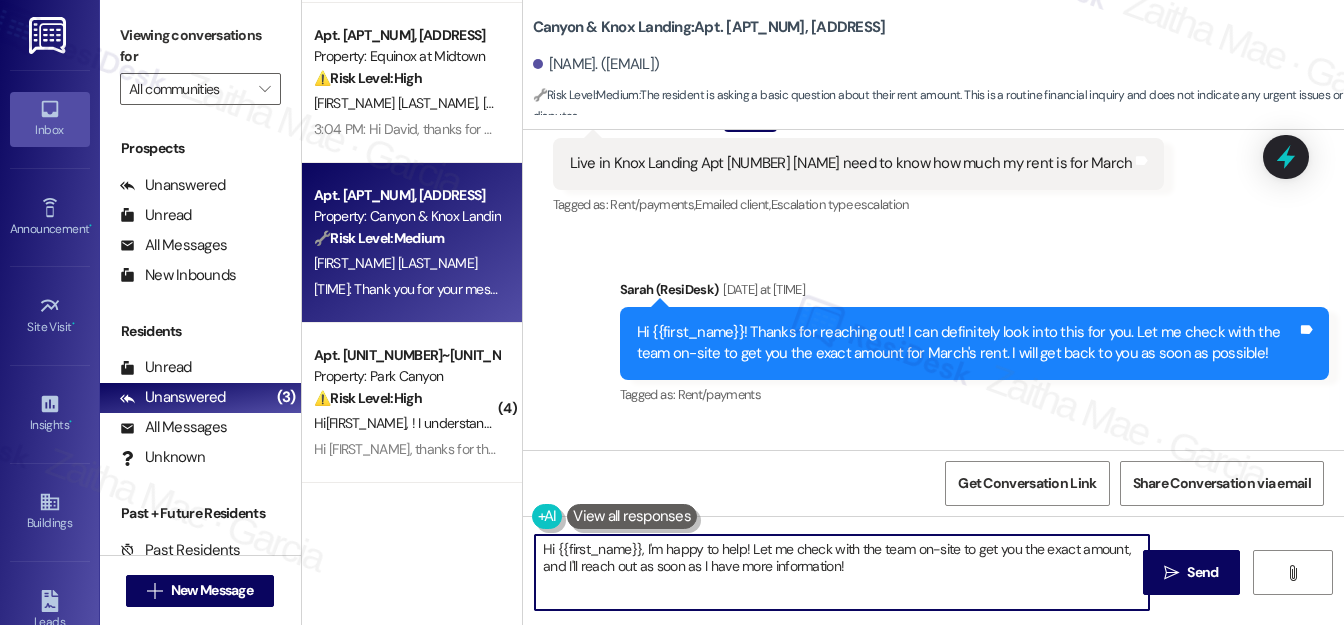 click on "Hi {{first_name}}, I'm happy to help! Let me check with the team on-site to get you the exact amount, and I'll reach out as soon as I have more information!" at bounding box center [842, 572] 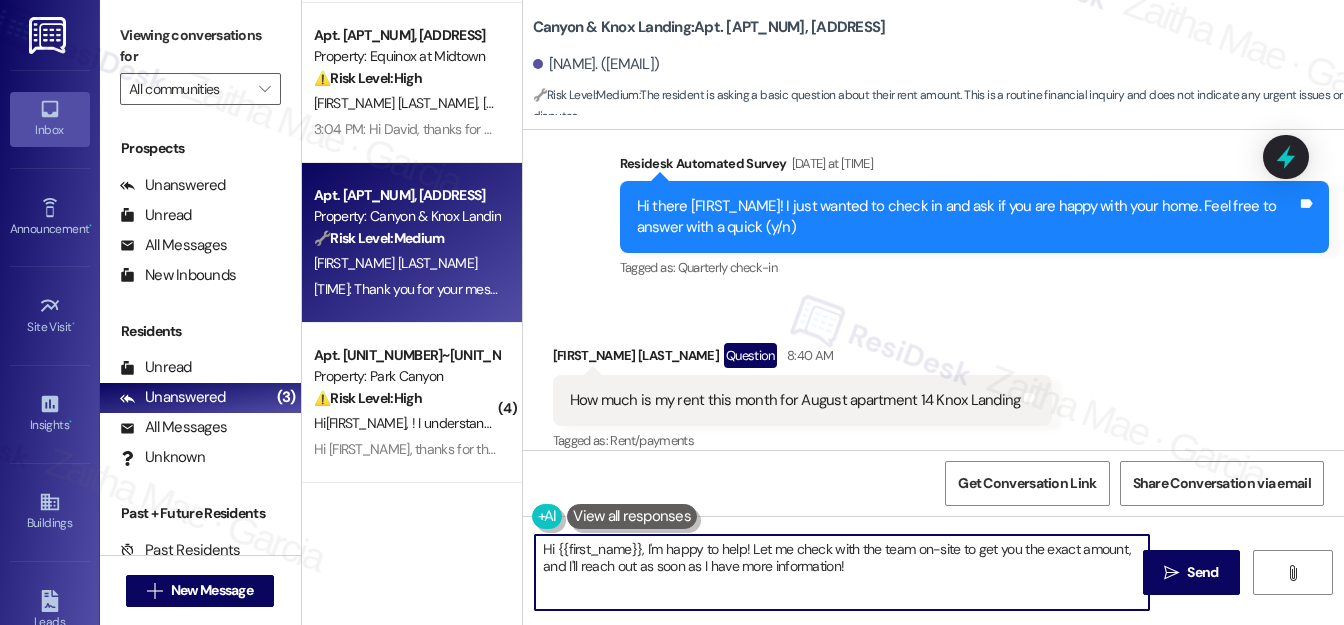 scroll, scrollTop: 3104, scrollLeft: 0, axis: vertical 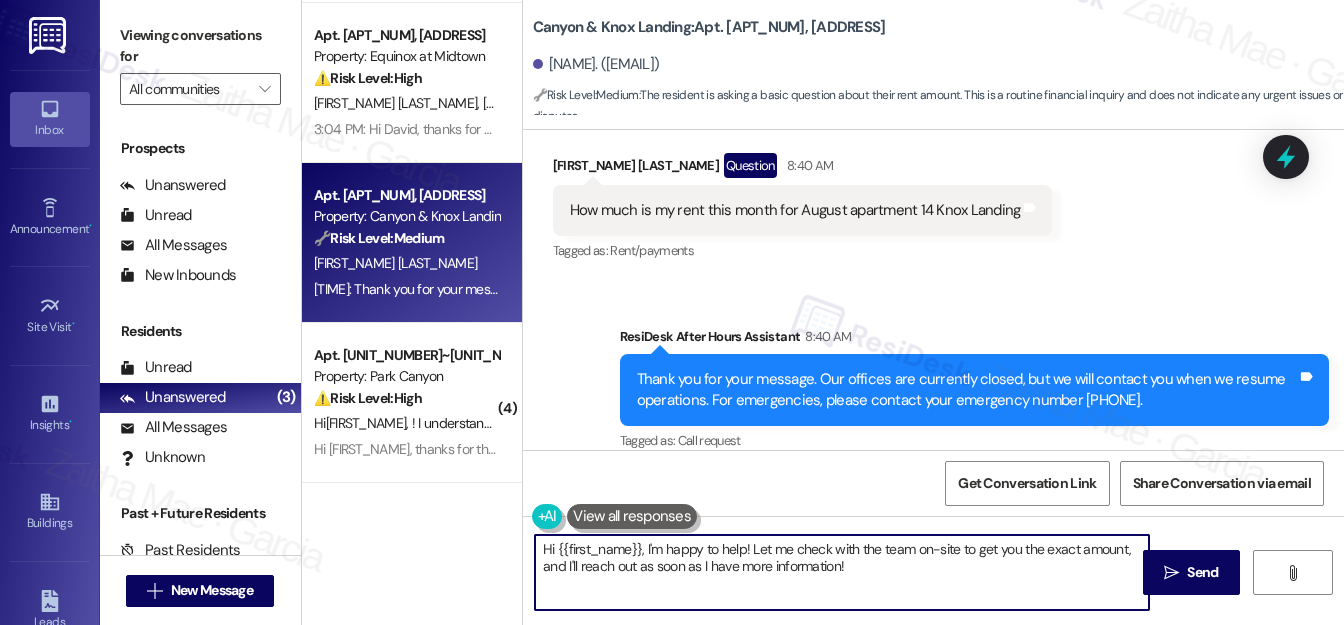 drag, startPoint x: 640, startPoint y: 550, endPoint x: 720, endPoint y: 552, distance: 80.024994 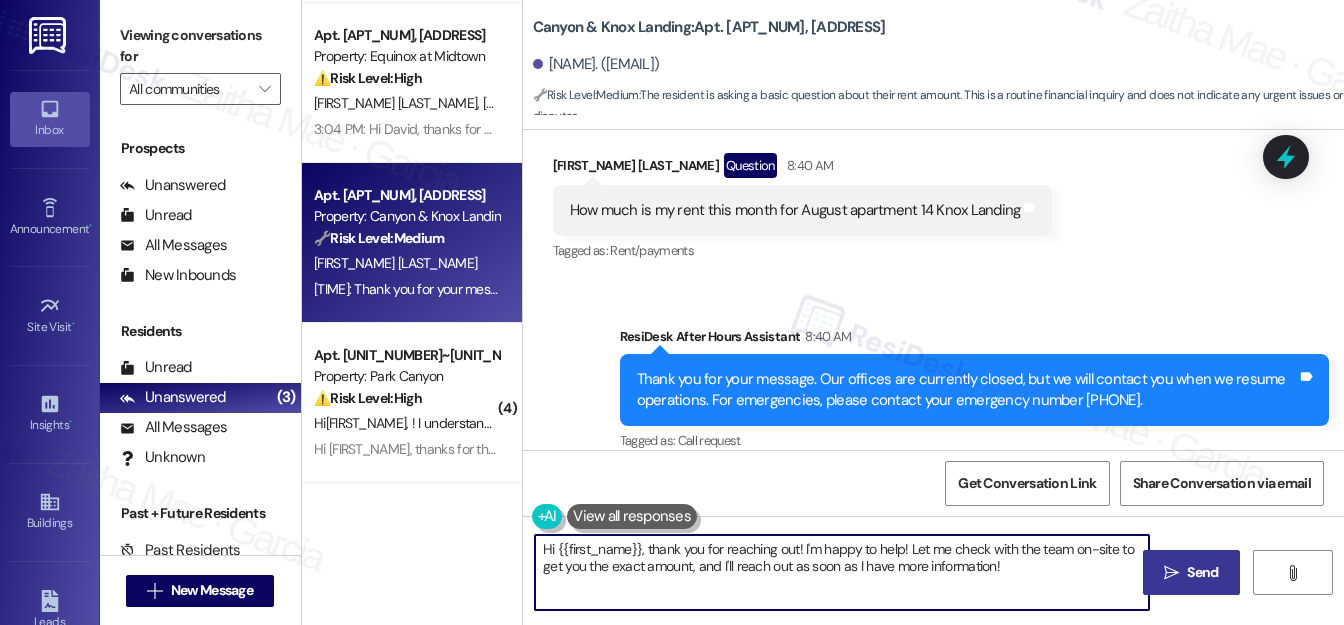 type on "Hi {{first_name}}, thank you for reaching out! I'm happy to help! Let me check with the team on-site to get you the exact amount, and I'll reach out as soon as I have more information!" 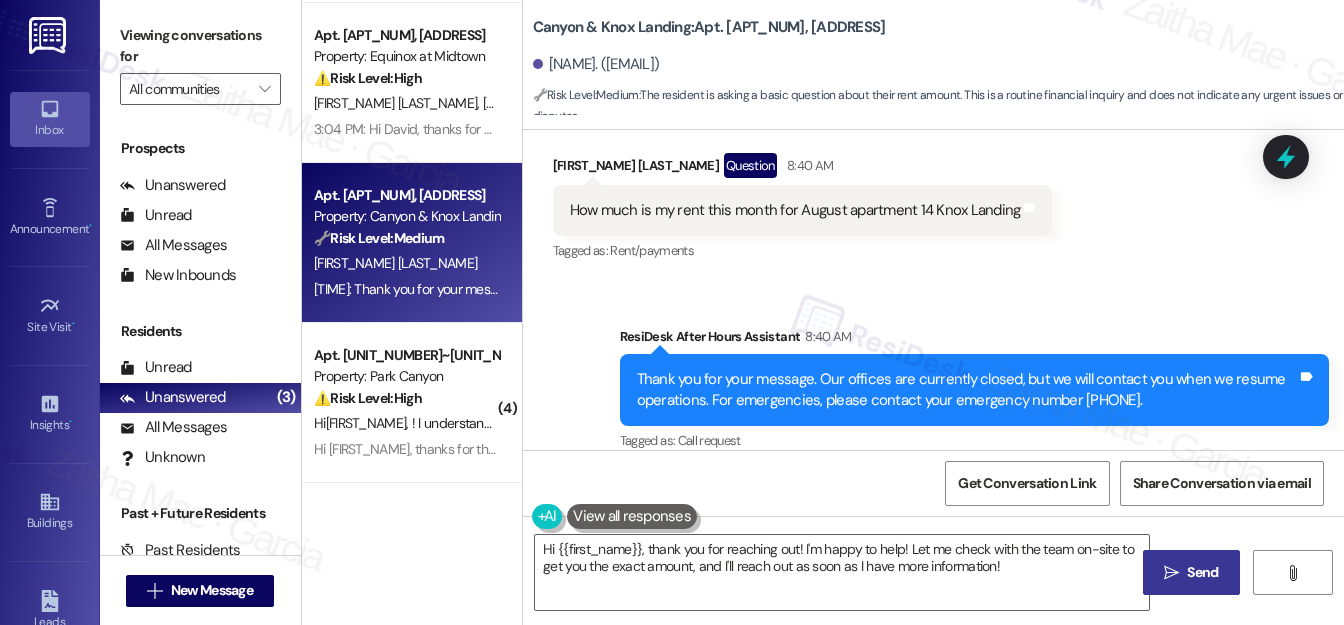 click on "Send" at bounding box center [1202, 572] 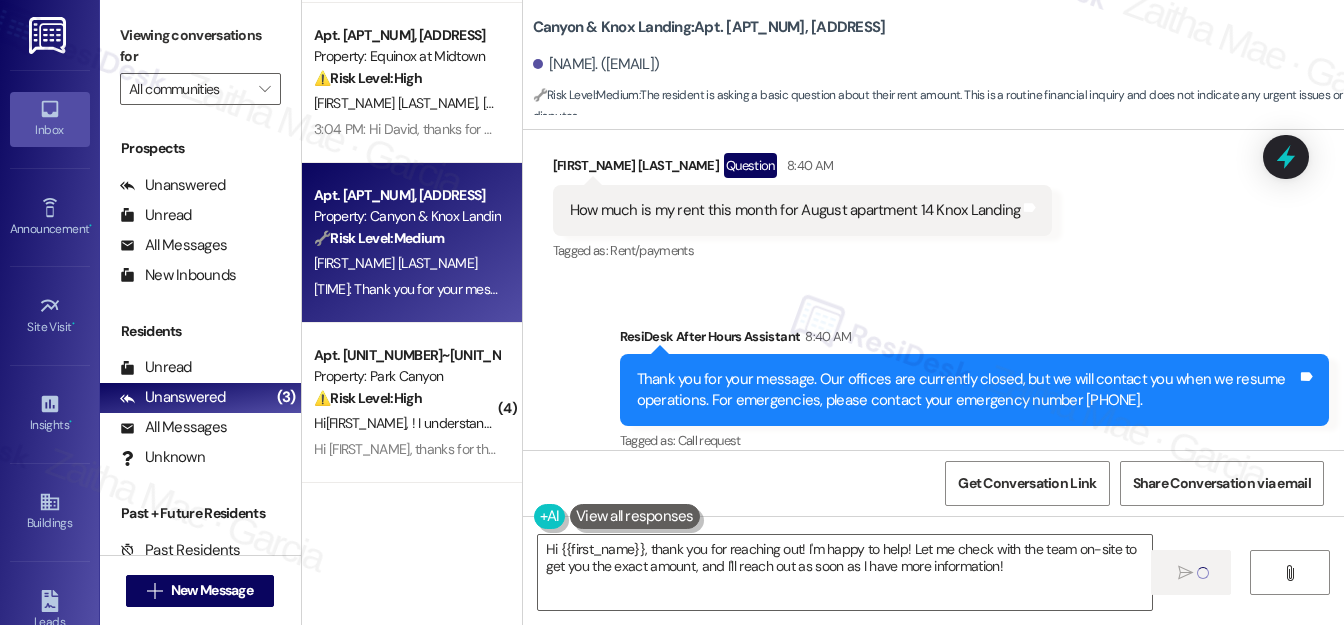 type 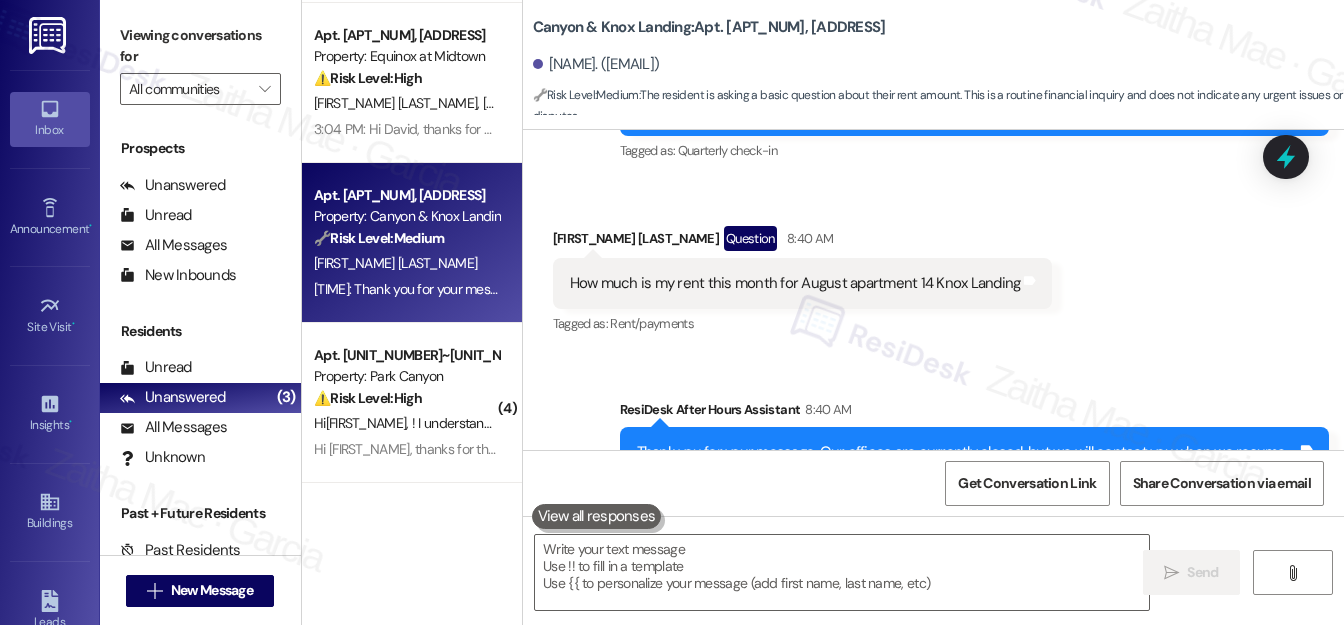 scroll, scrollTop: 2913, scrollLeft: 0, axis: vertical 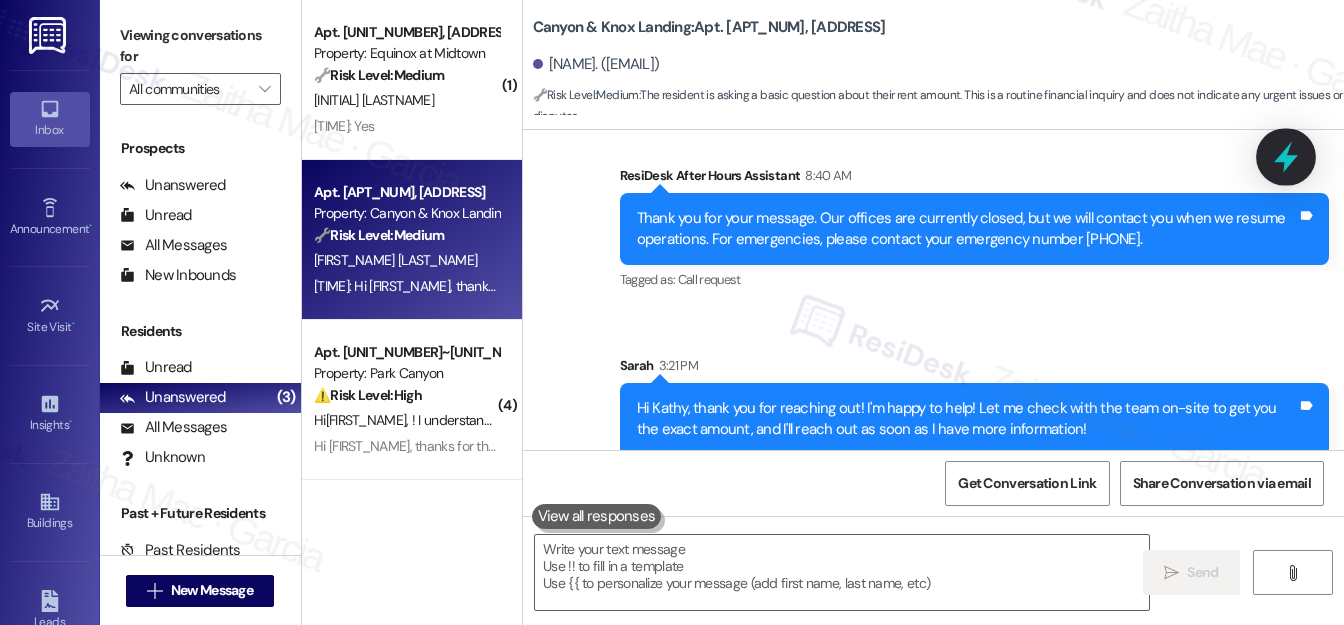 click 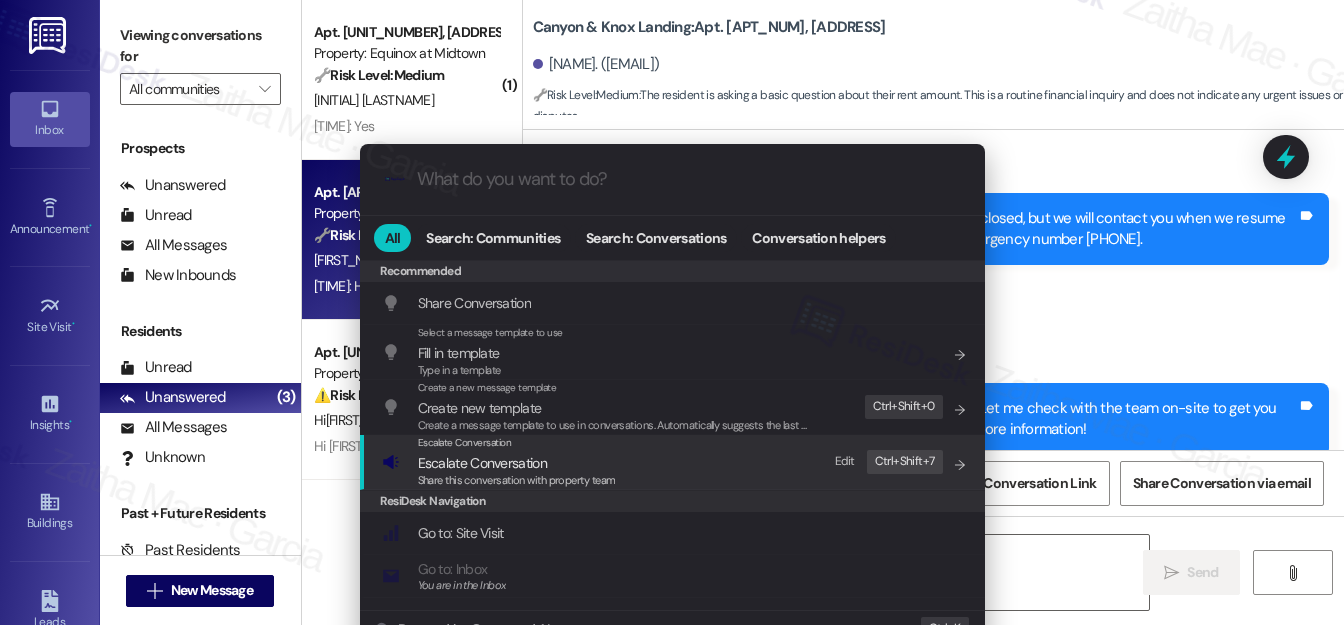 click on "Escalate Conversation" at bounding box center [482, 463] 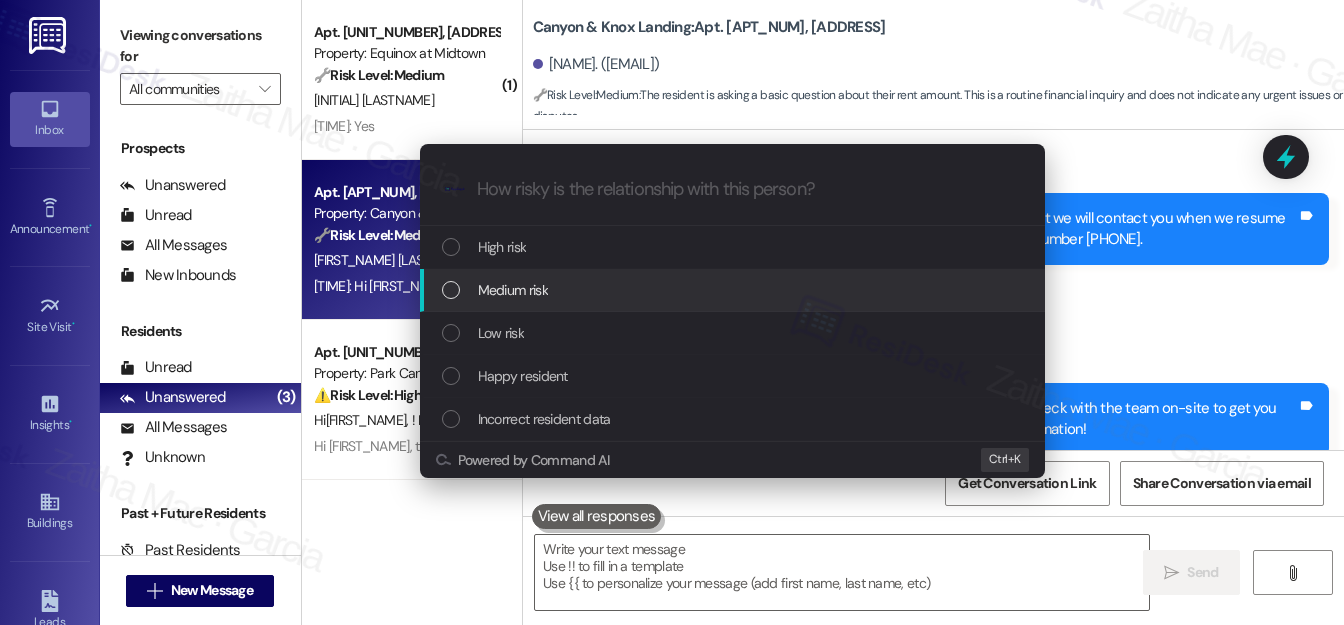 click on "Medium risk" at bounding box center [734, 290] 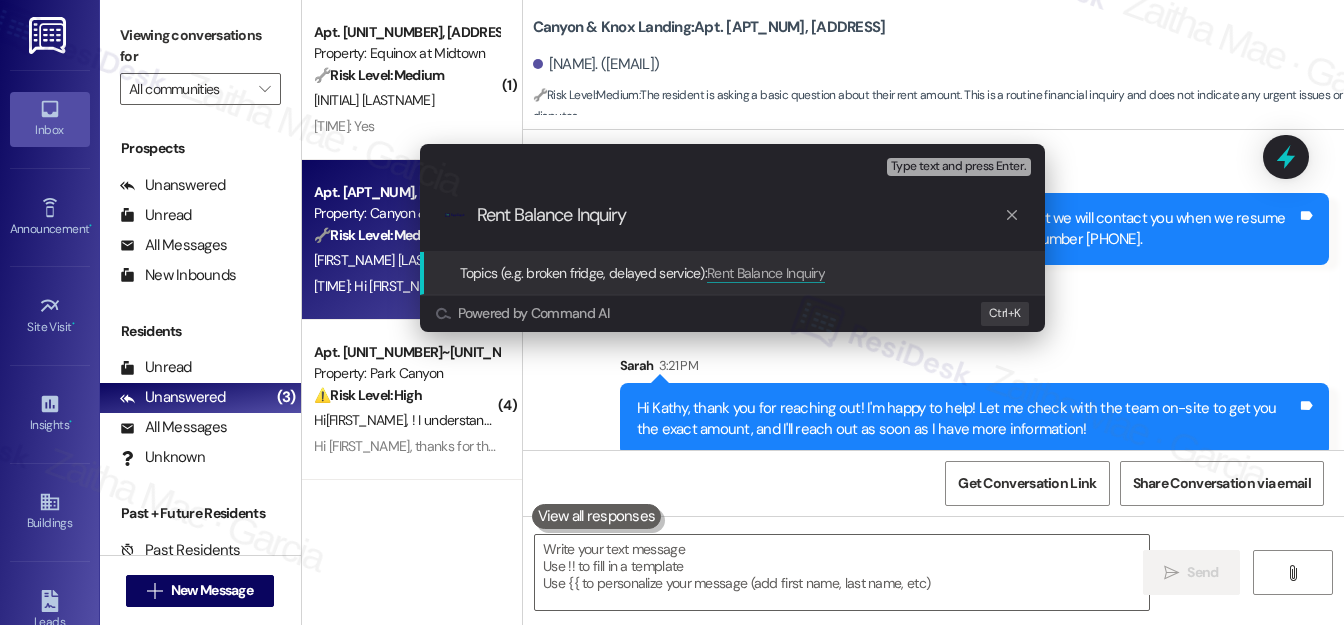 click on "Escalate Conversation Medium risk Topics (e.g. broken fridge, delayed service) Any messages to highlight in the email? Type text and press Enter. .cls-1{fill:#0a055f;}.cls-2{fill:#0cc4c4;} resideskLogoBlueOrange Rent Balance Inquiry Topics (e.g. broken fridge, delayed service):  Rent Balance Inquiry Powered by Command AI Ctrl+ K" at bounding box center [672, 312] 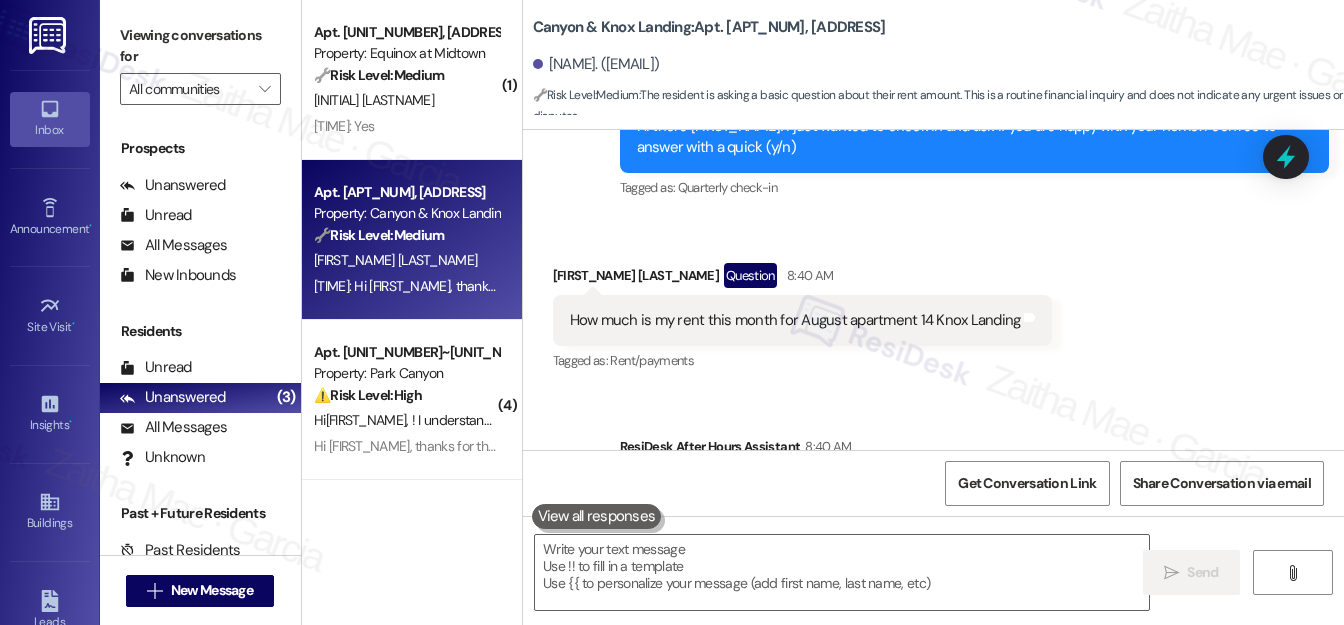 scroll, scrollTop: 2992, scrollLeft: 0, axis: vertical 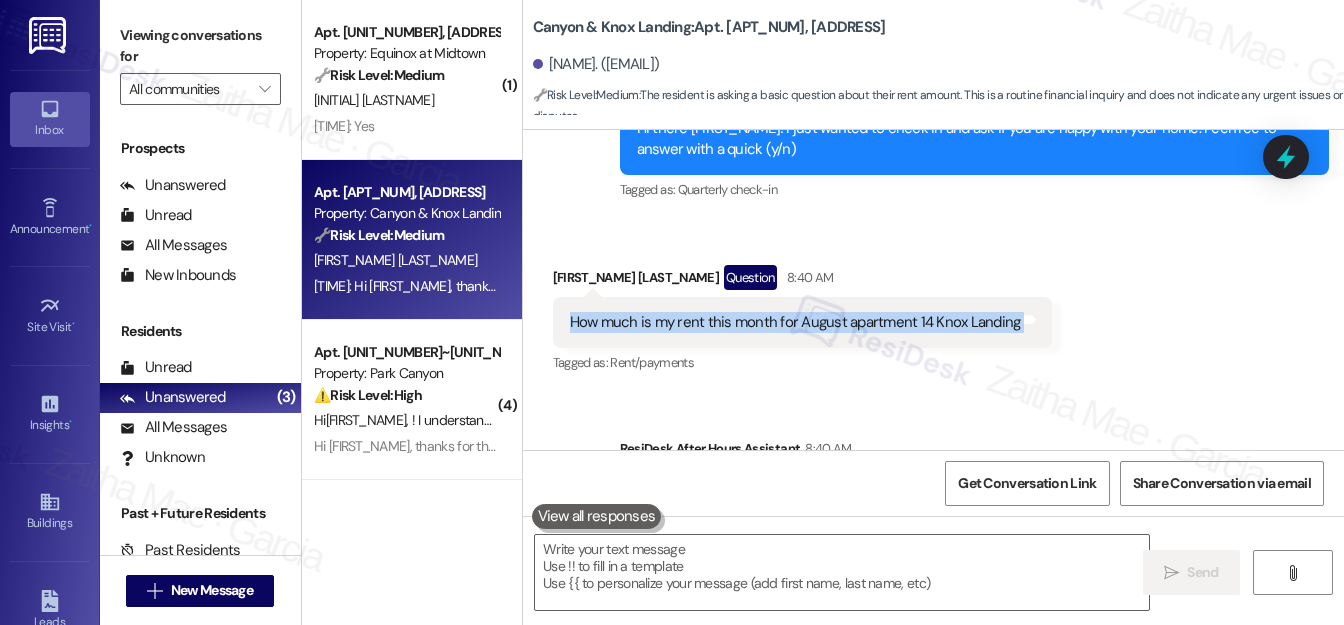 drag, startPoint x: 563, startPoint y: 306, endPoint x: 1042, endPoint y: 304, distance: 479.00418 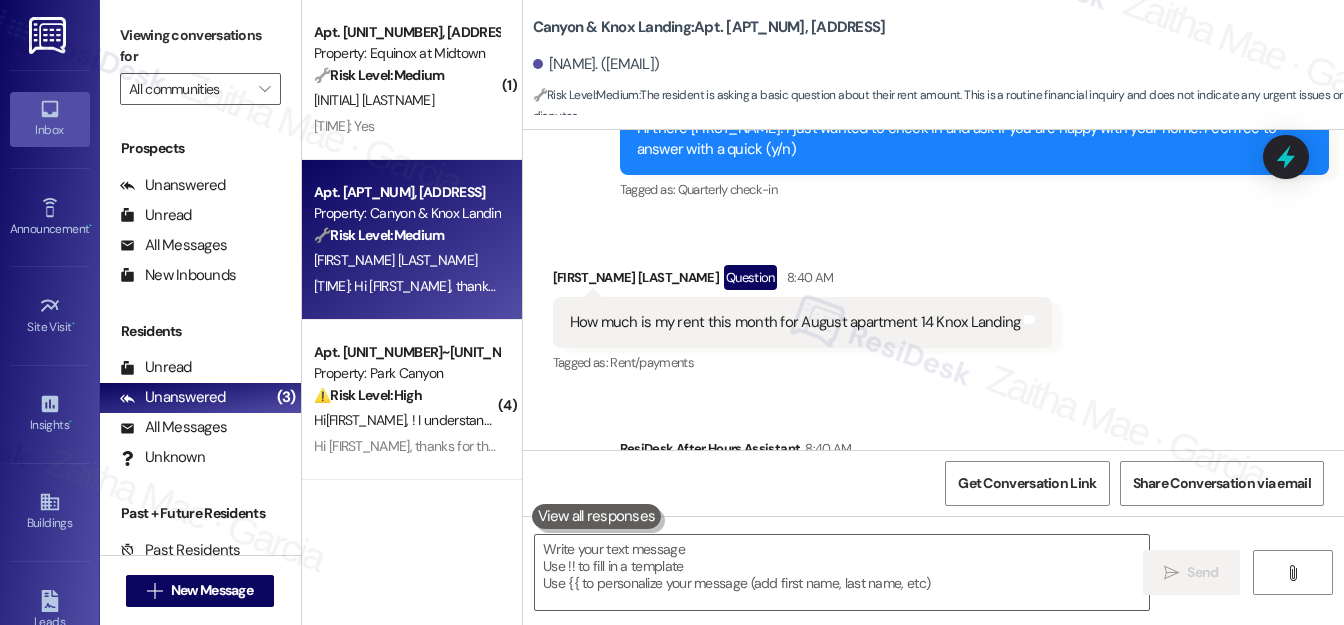 click on "Received via SMS [NAME] Question [TIME] How much is my rent this month for August apartment 14 Knox Landing Tags and notes Tagged as:   Rent/payments Click to highlight conversations about Rent/payments" at bounding box center [933, 306] 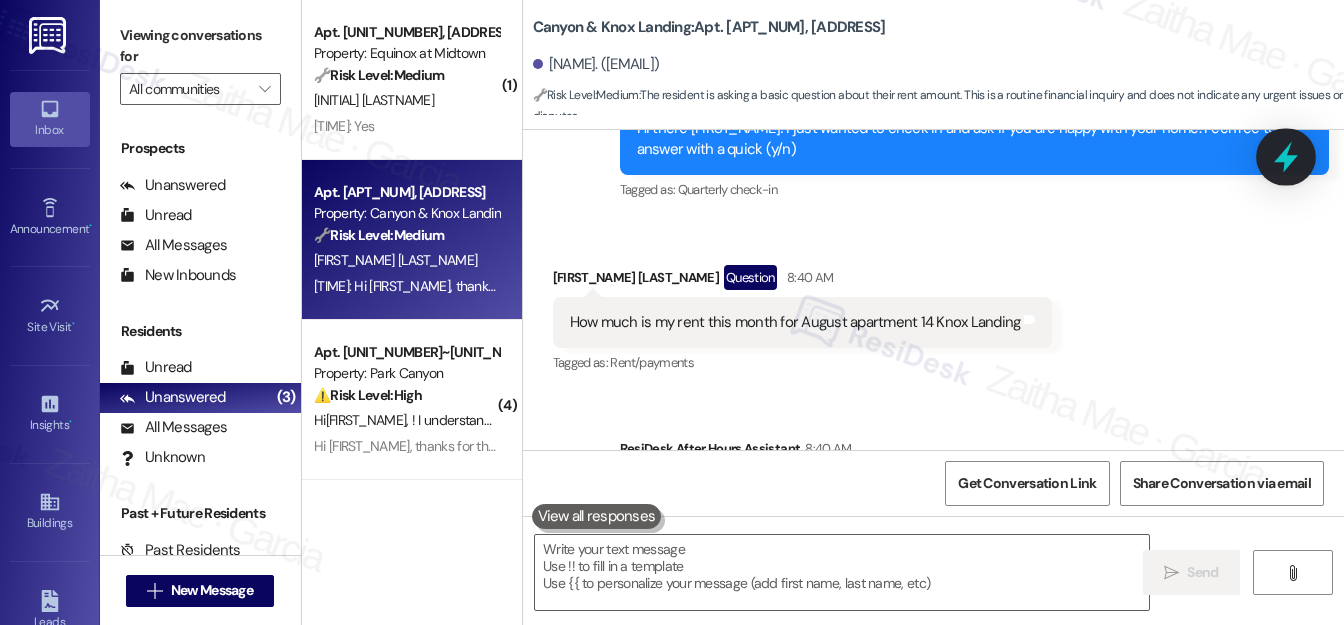 click 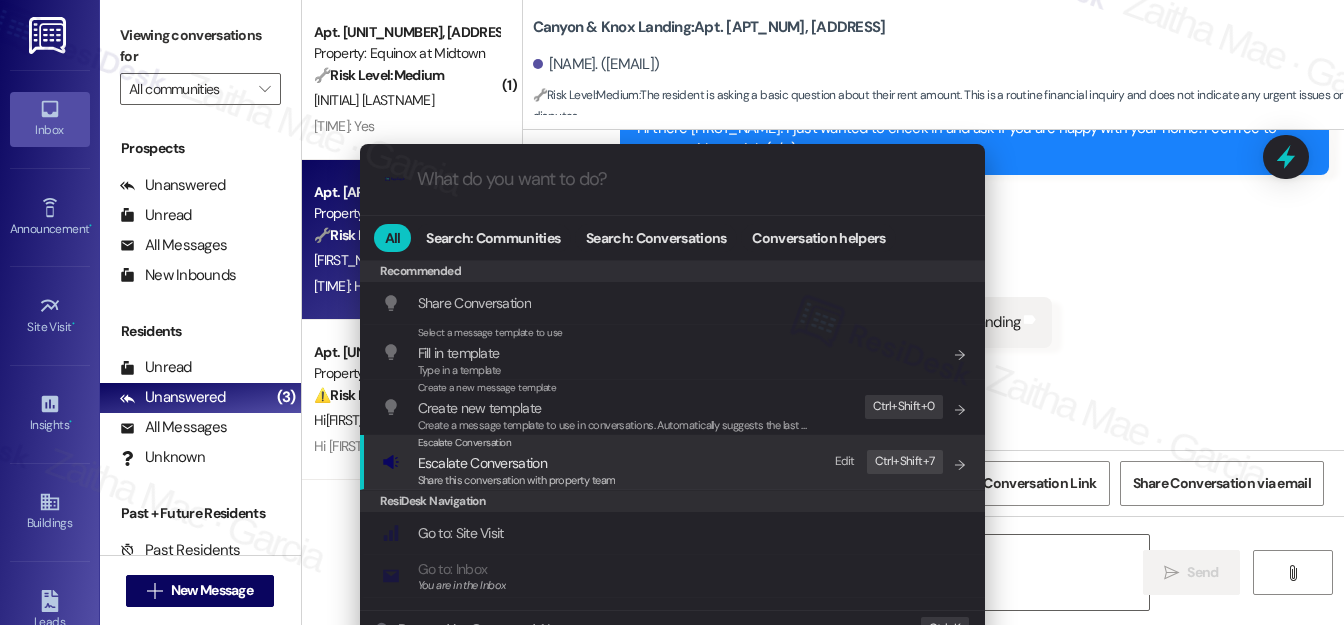 click on "Escalate Conversation" at bounding box center (482, 463) 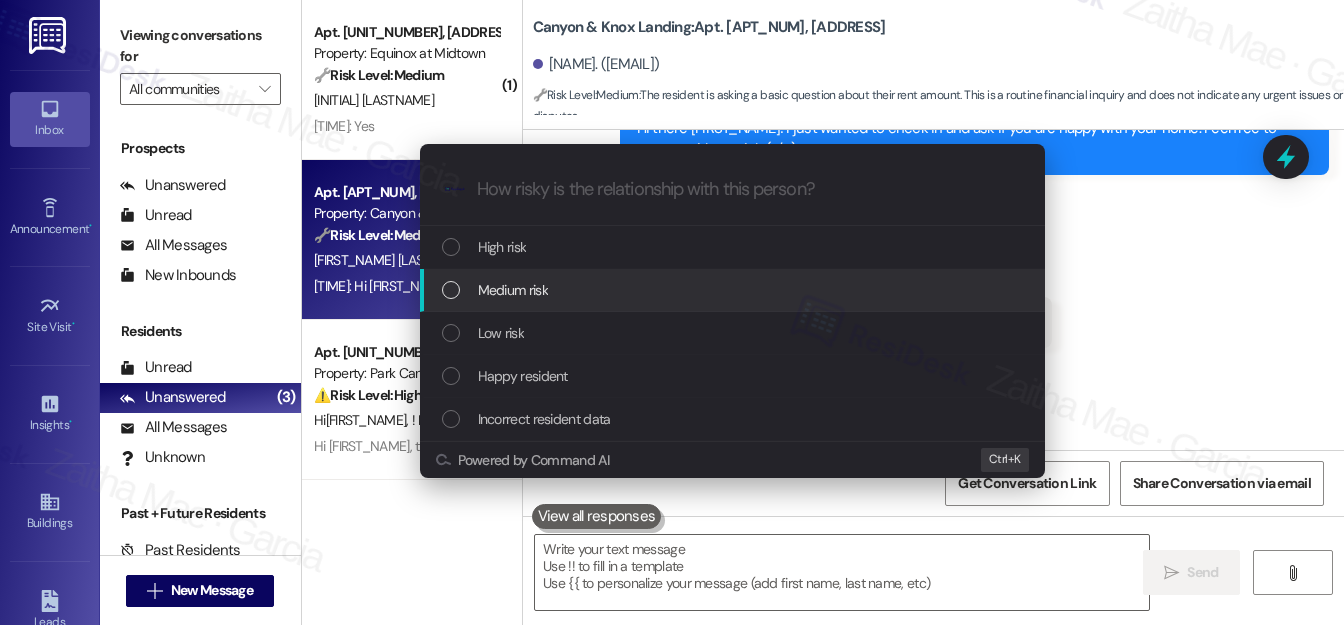 click on "Medium risk" at bounding box center [513, 290] 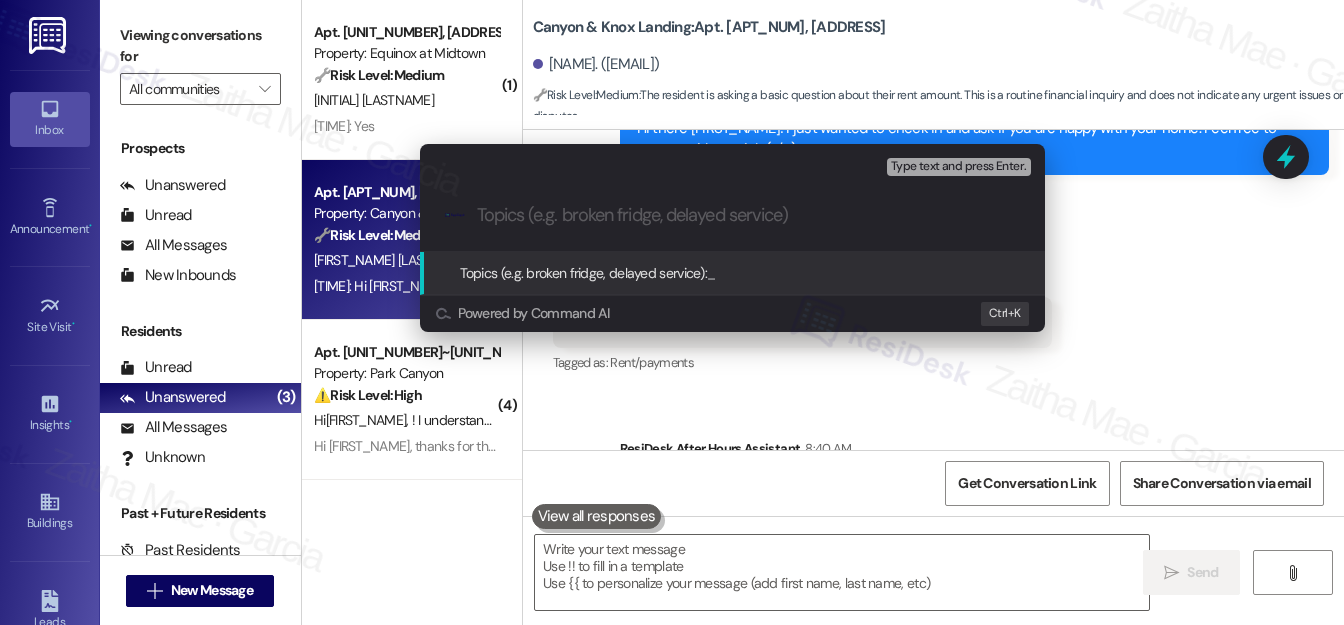 paste on "August Rent Amount Inquiry" 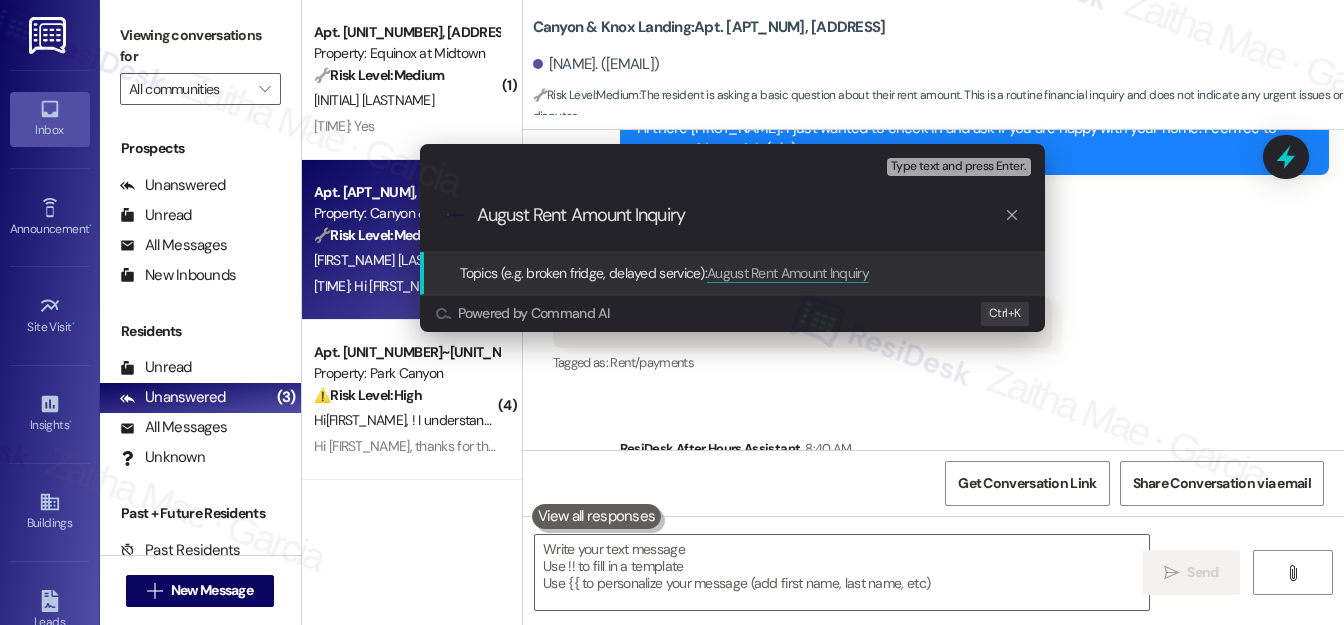 type 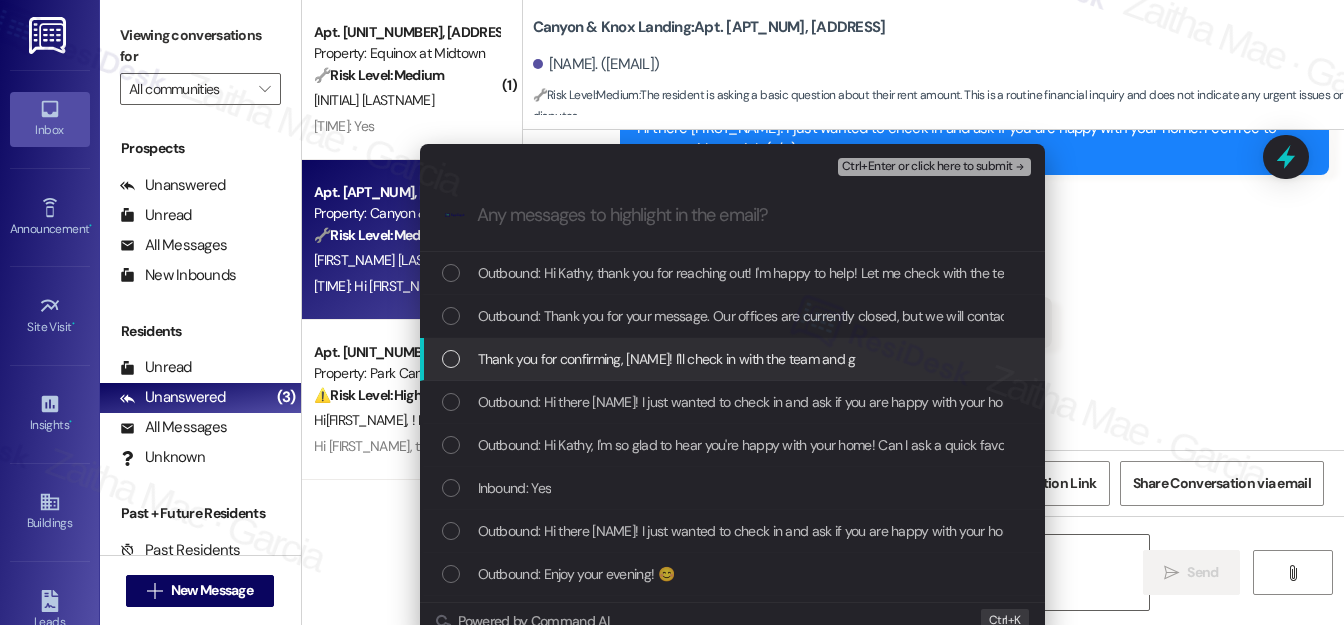 click at bounding box center (451, 359) 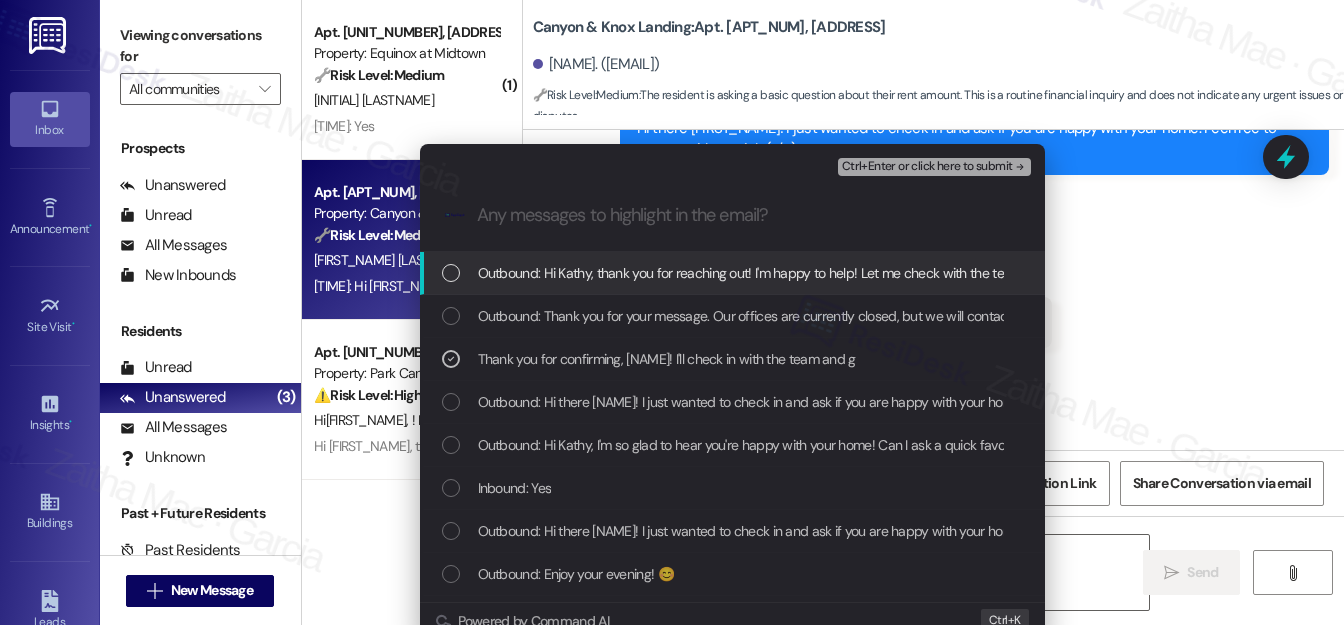 click on "Ctrl+Enter or click here to submit" at bounding box center [927, 167] 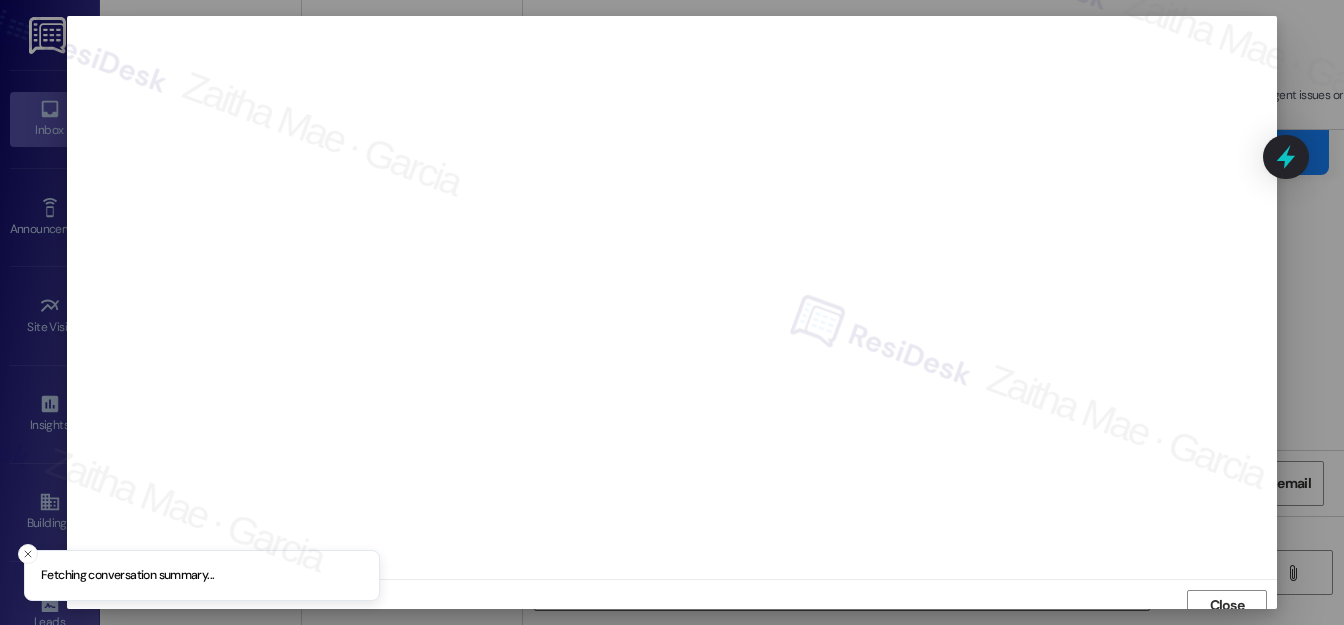 scroll, scrollTop: 12, scrollLeft: 0, axis: vertical 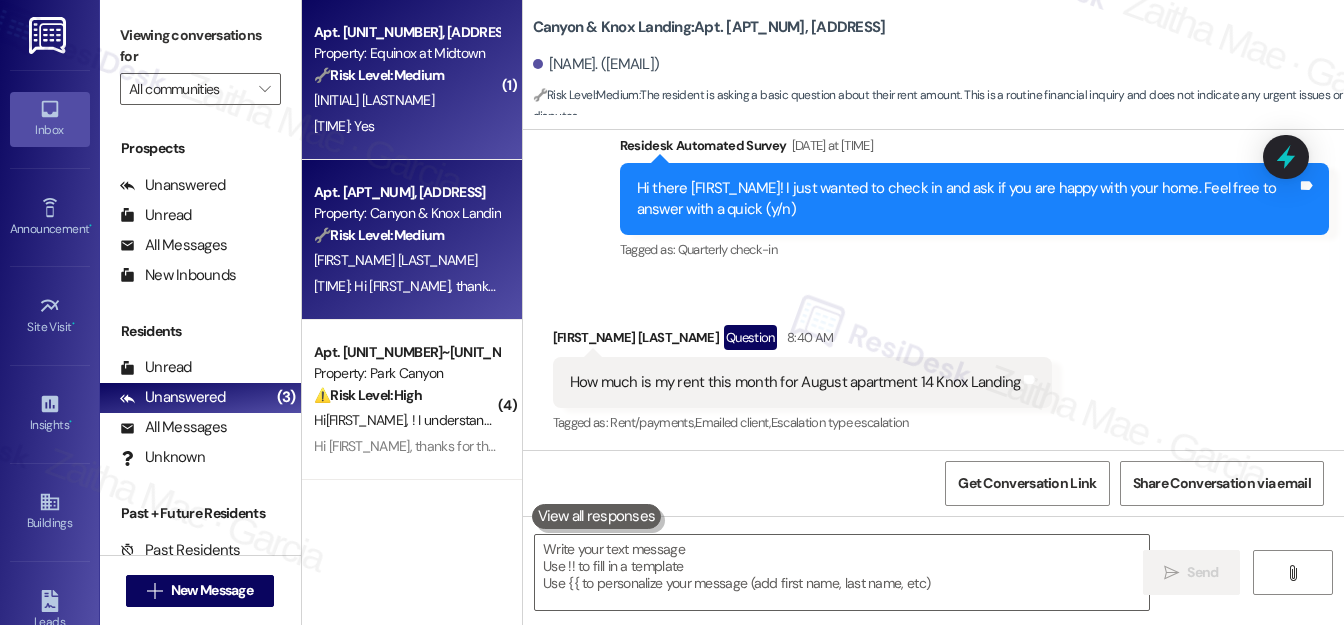 click on "[INITIAL] [LASTNAME]" at bounding box center (406, 100) 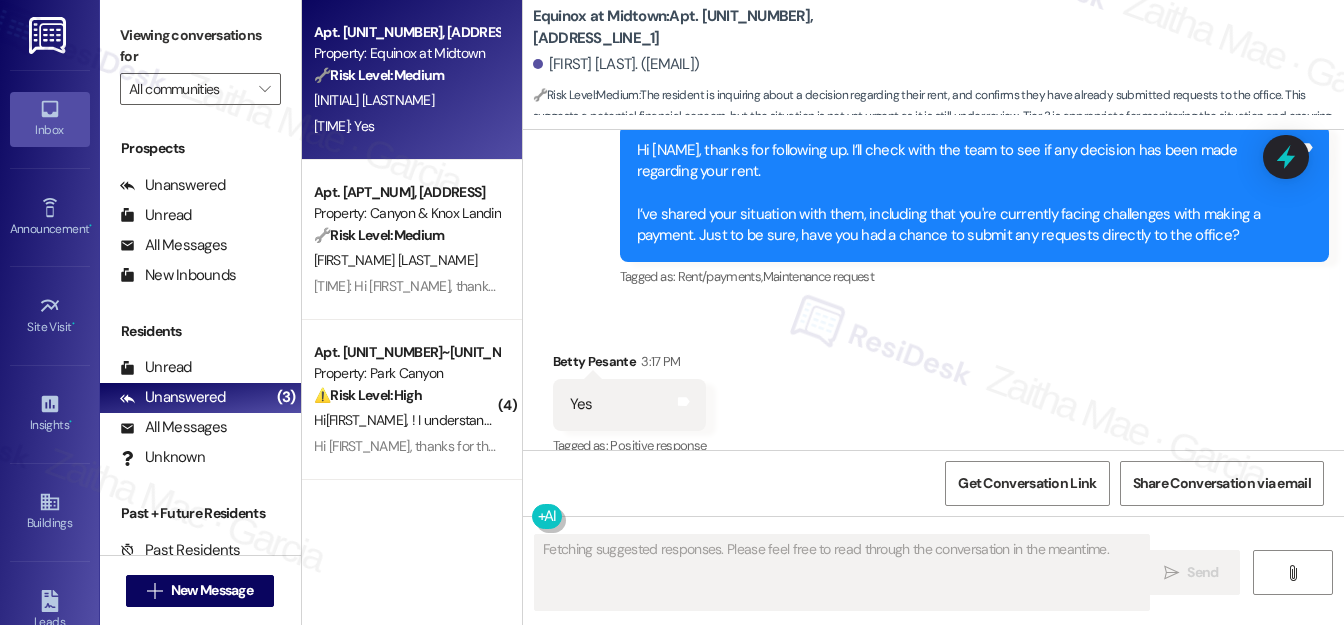 scroll, scrollTop: 32436, scrollLeft: 0, axis: vertical 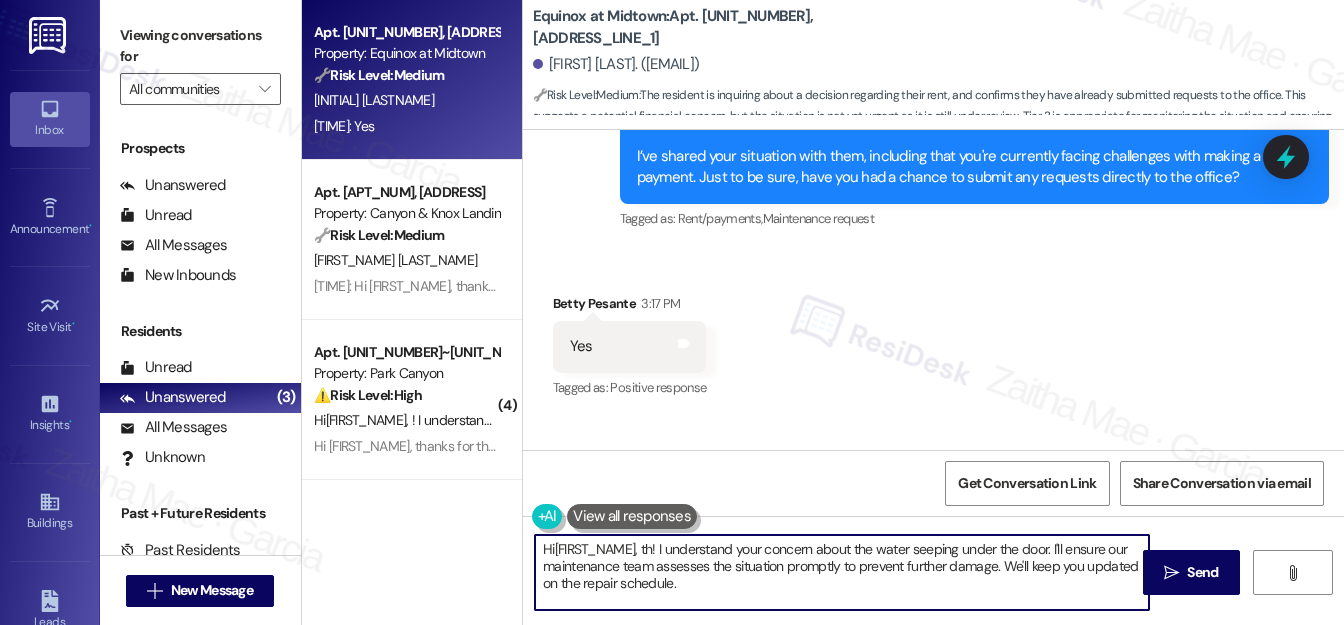 click on "Hi[FIRST_NAME], th! I understand your concern about the water seeping under the door. I'll ensure our maintenance team assesses the situation promptly to prevent further damage. We'll keep you updated on the repair schedule." at bounding box center (842, 572) 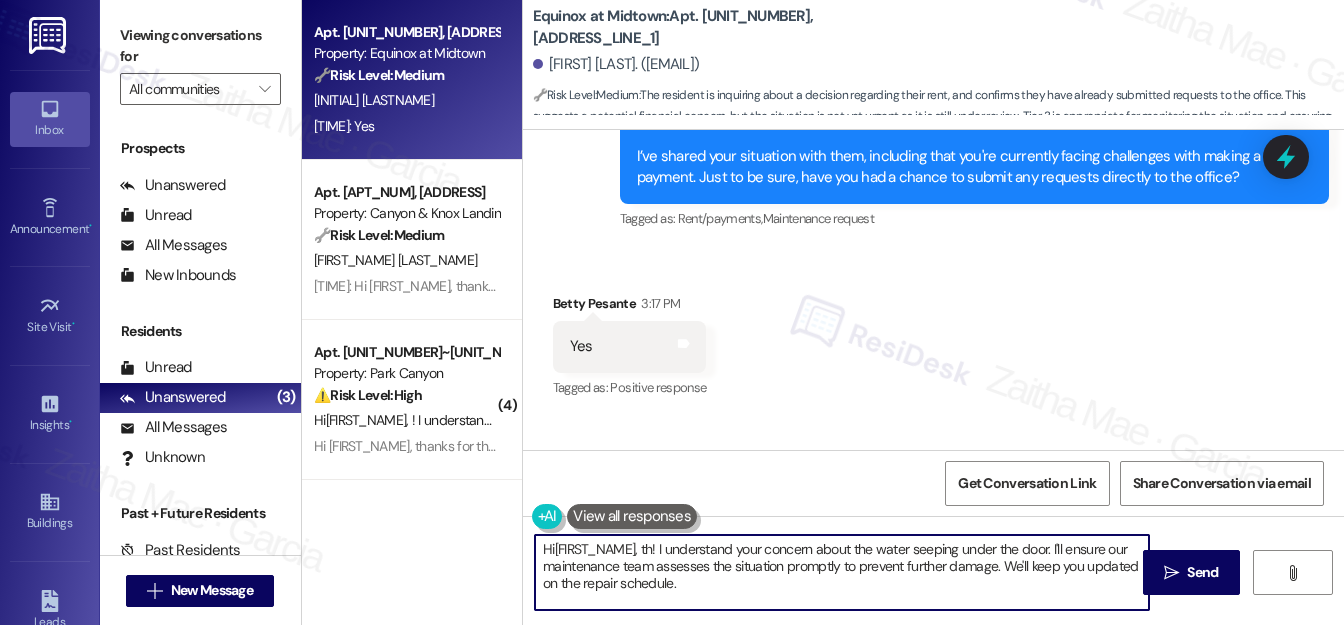 drag, startPoint x: 541, startPoint y: 548, endPoint x: 957, endPoint y: 607, distance: 420.16306 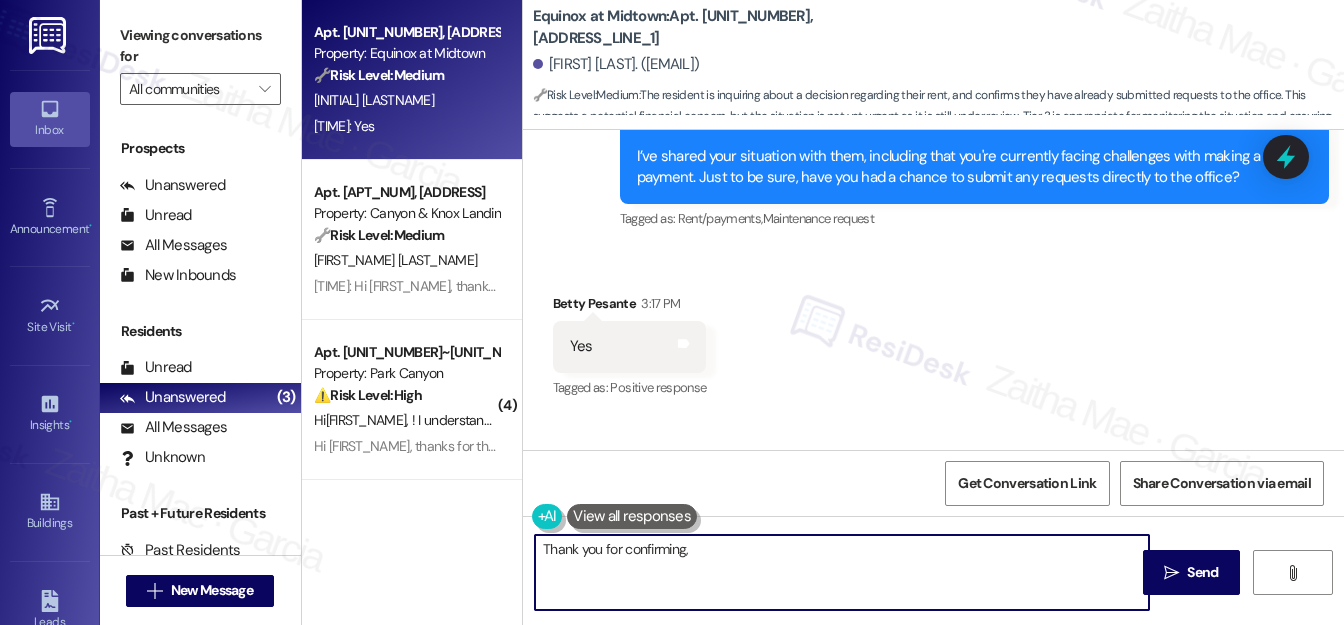 click on "[NAME] [TIME]" at bounding box center (630, 307) 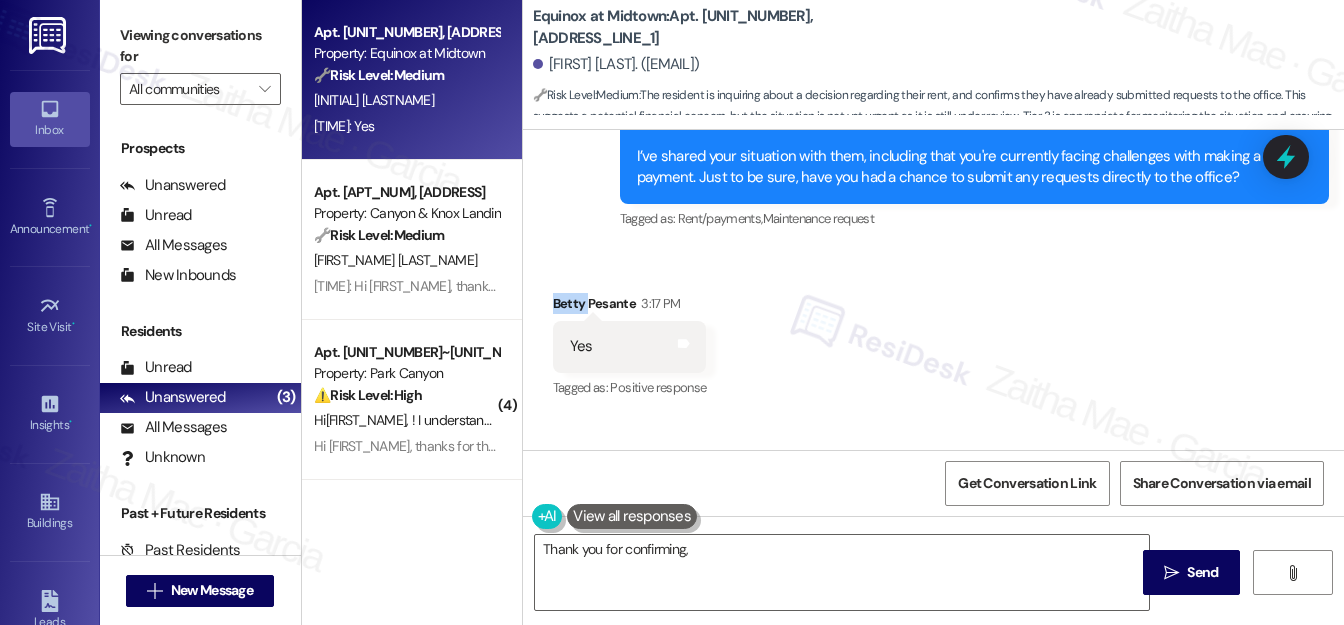 click on "[NAME] [TIME]" at bounding box center (630, 307) 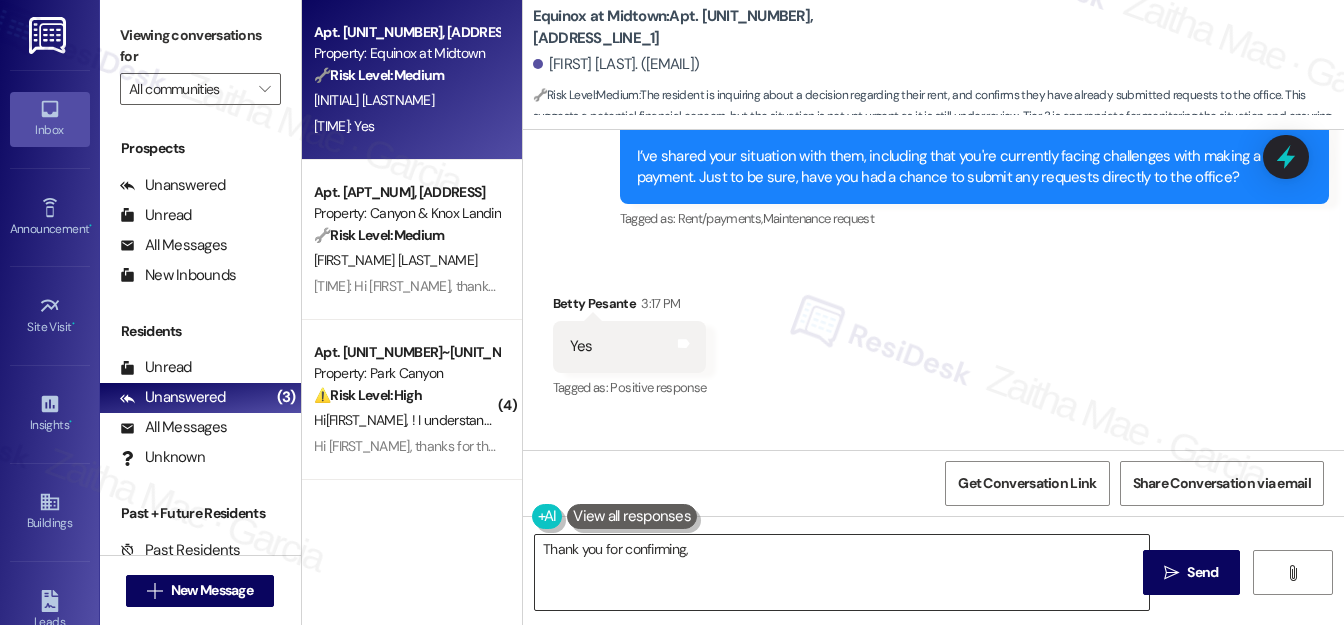 click on "Thank you for confirming," at bounding box center [842, 572] 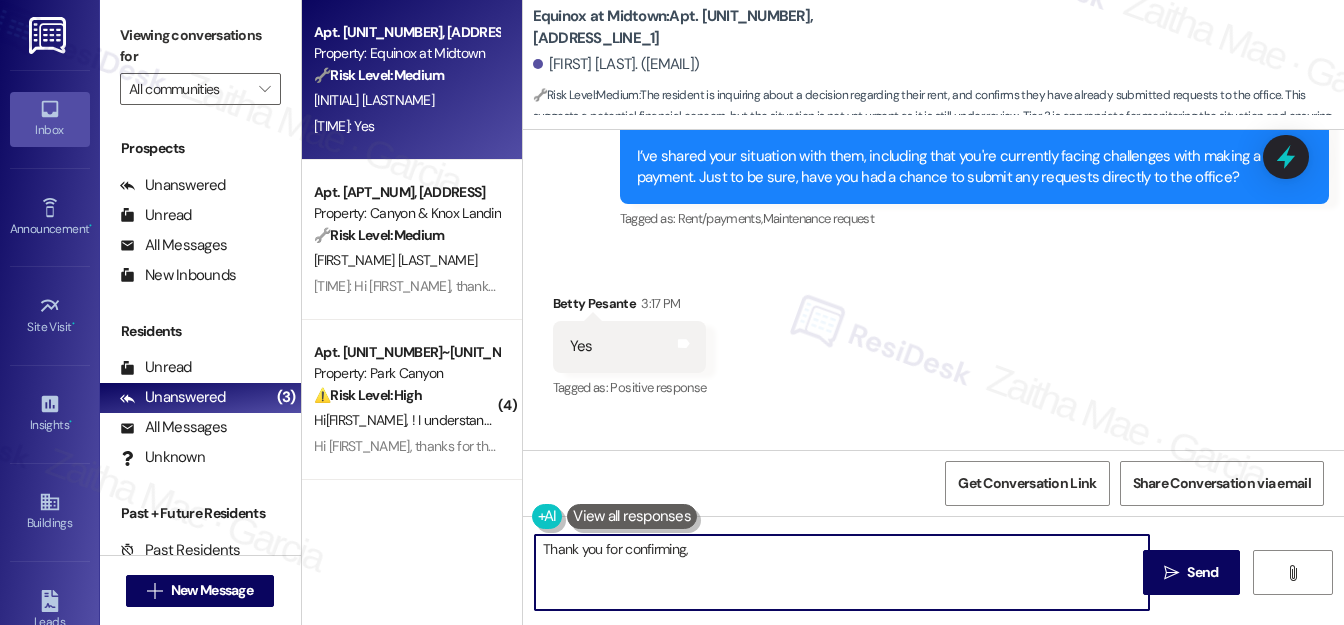 paste on "Betty" 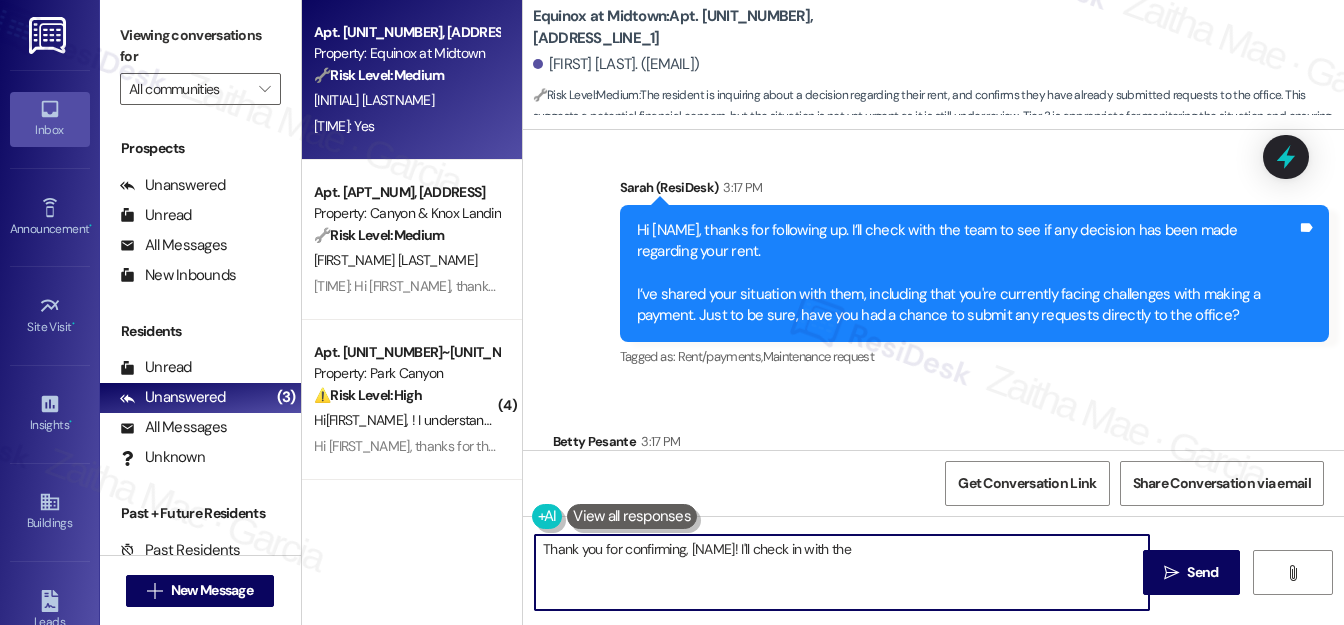 scroll, scrollTop: 32254, scrollLeft: 0, axis: vertical 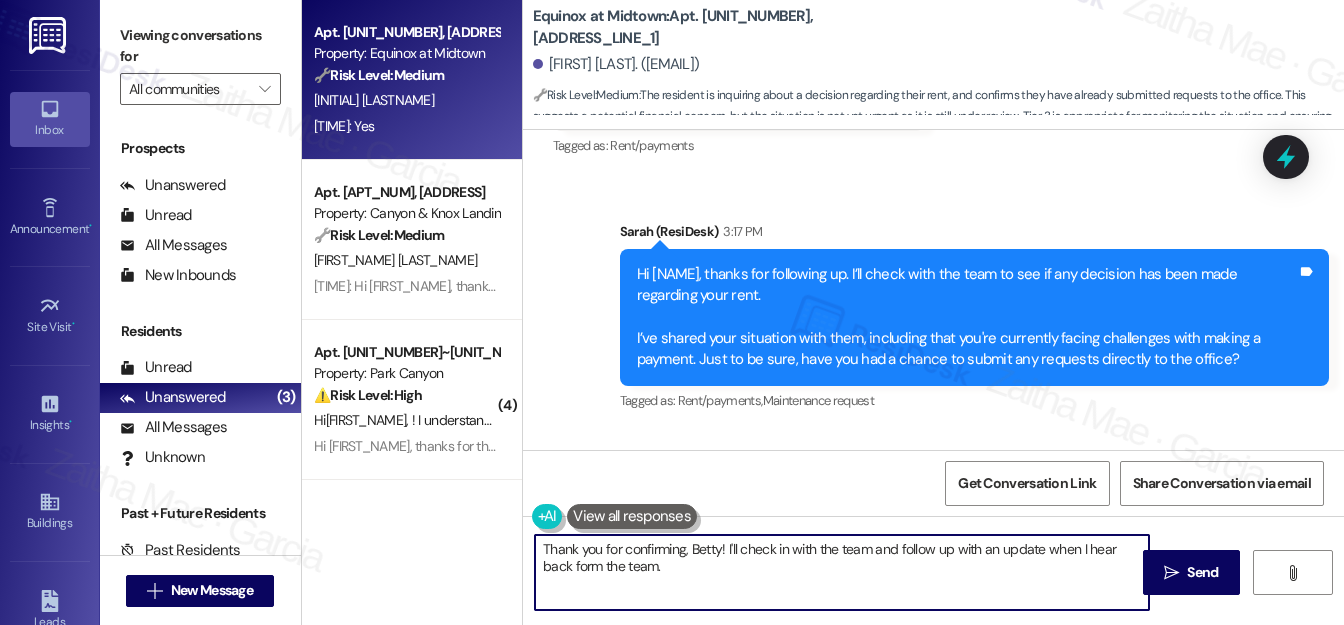 click on "Thank you for confirming, Betty! I'll check in with the team and follow up with an update when I hear back form the team." at bounding box center (842, 572) 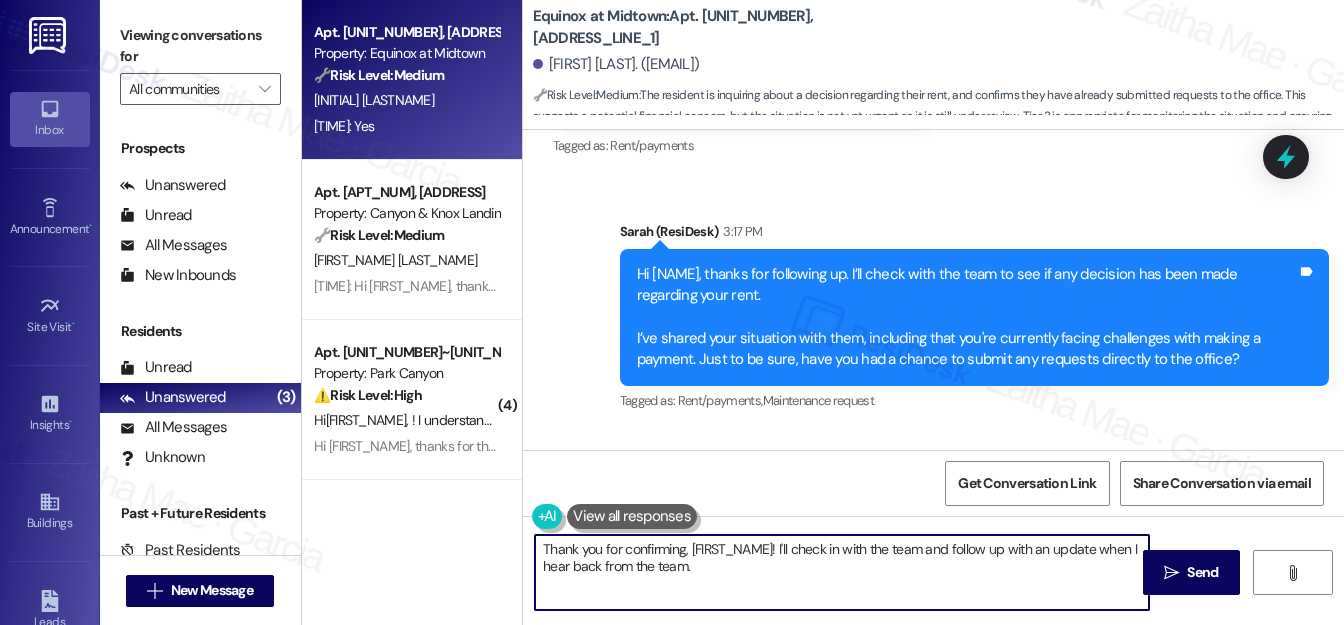 click on "Thank you for confirming, [FIRST_NAME]! I'll check in with the team and follow up with an update when I hear back from the team." at bounding box center [842, 572] 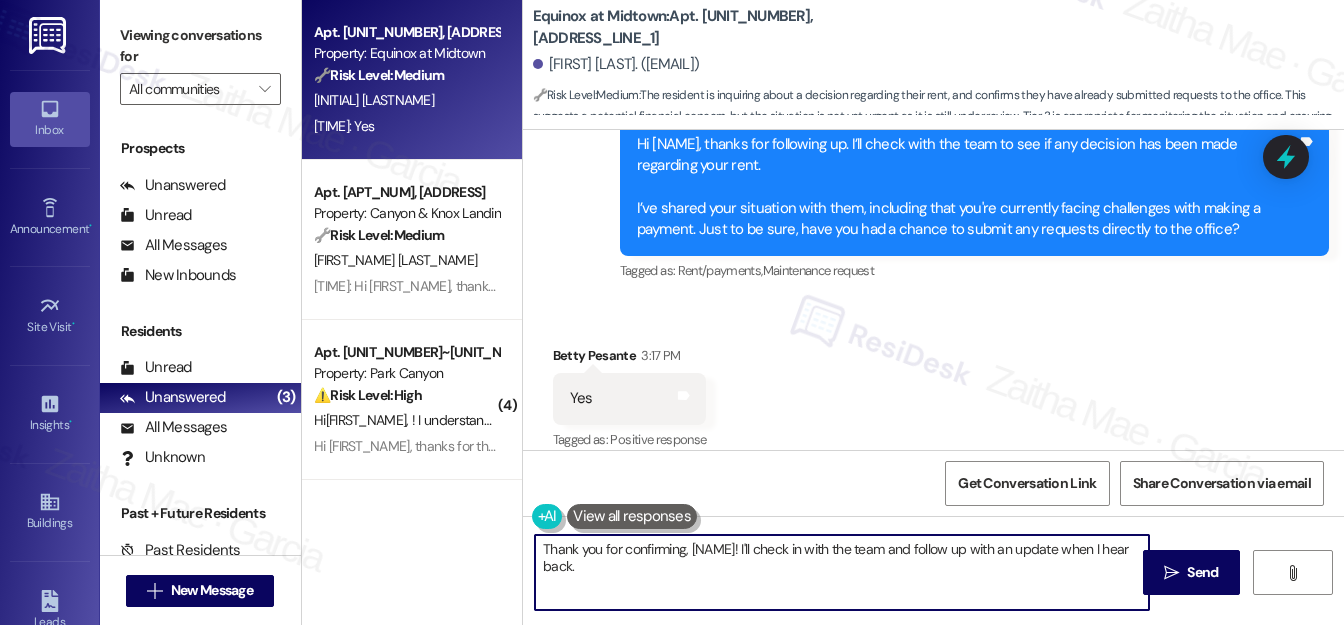 scroll, scrollTop: 32436, scrollLeft: 0, axis: vertical 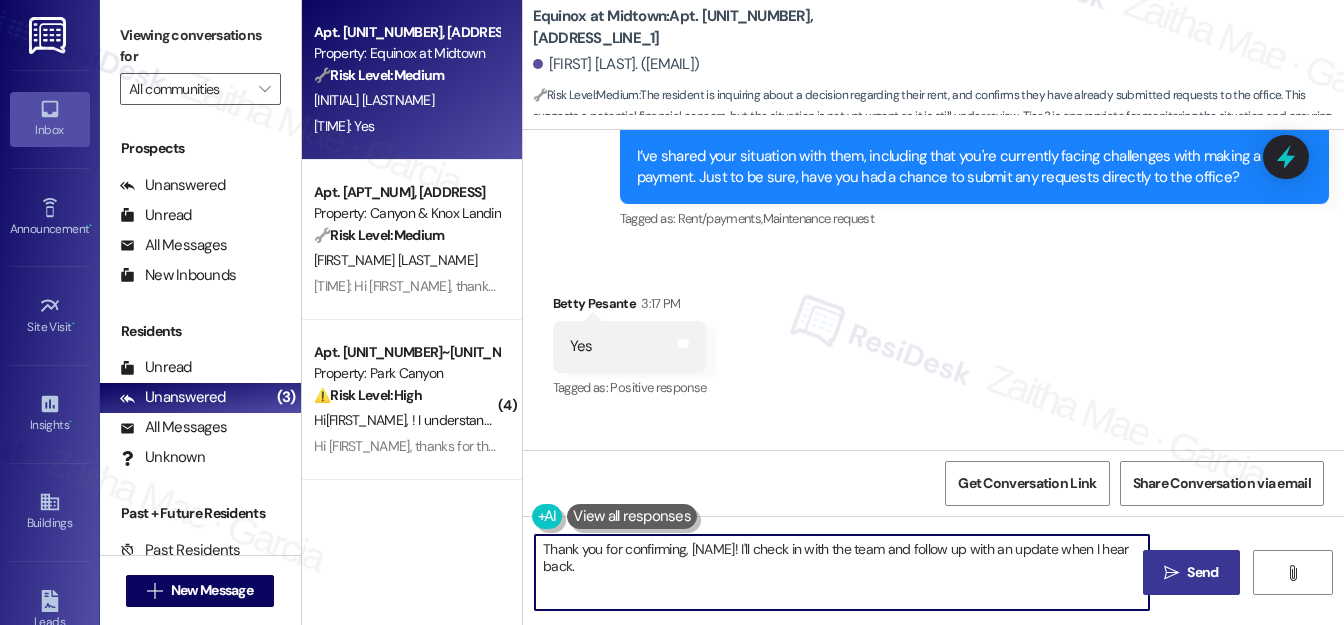 type on "Thank you for confirming, [NAME]! I'll check in with the team and follow up with an update when I hear back." 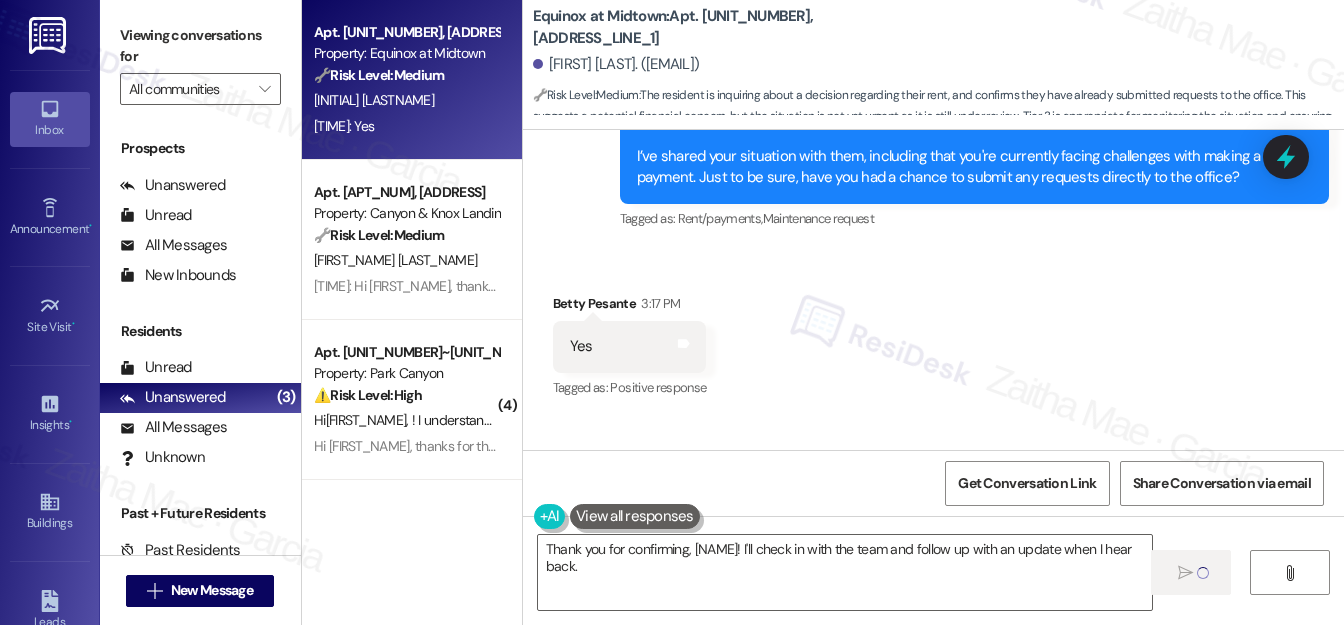 type 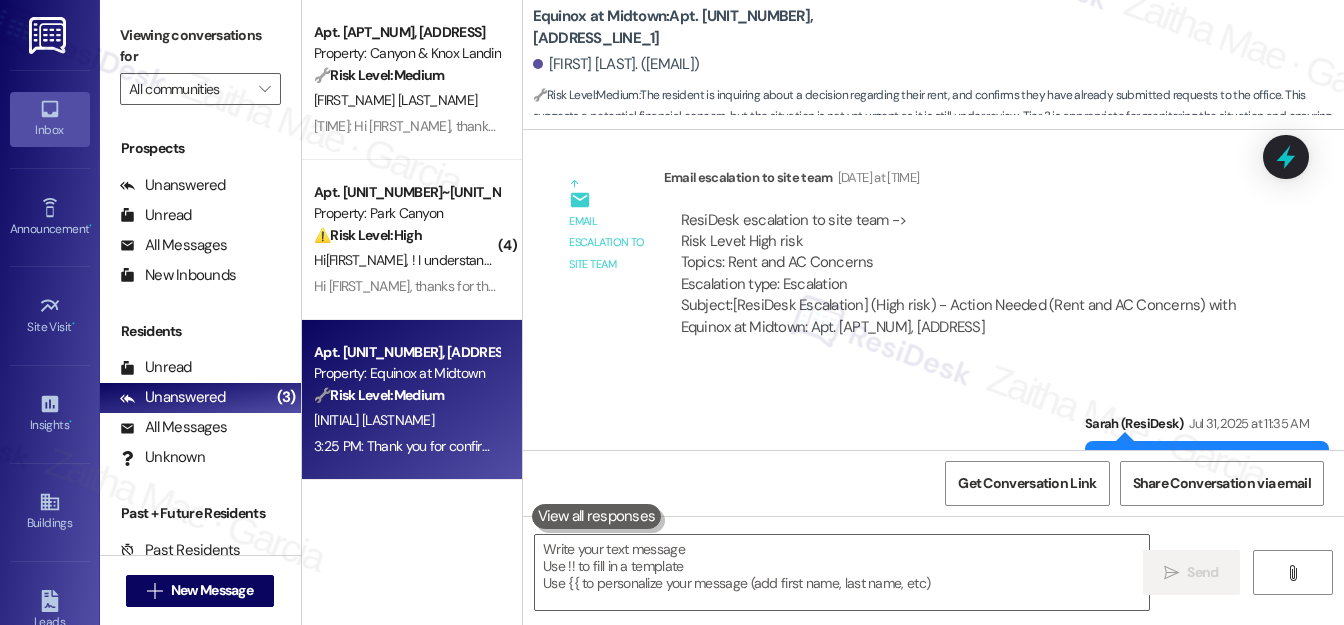 scroll, scrollTop: 31681, scrollLeft: 0, axis: vertical 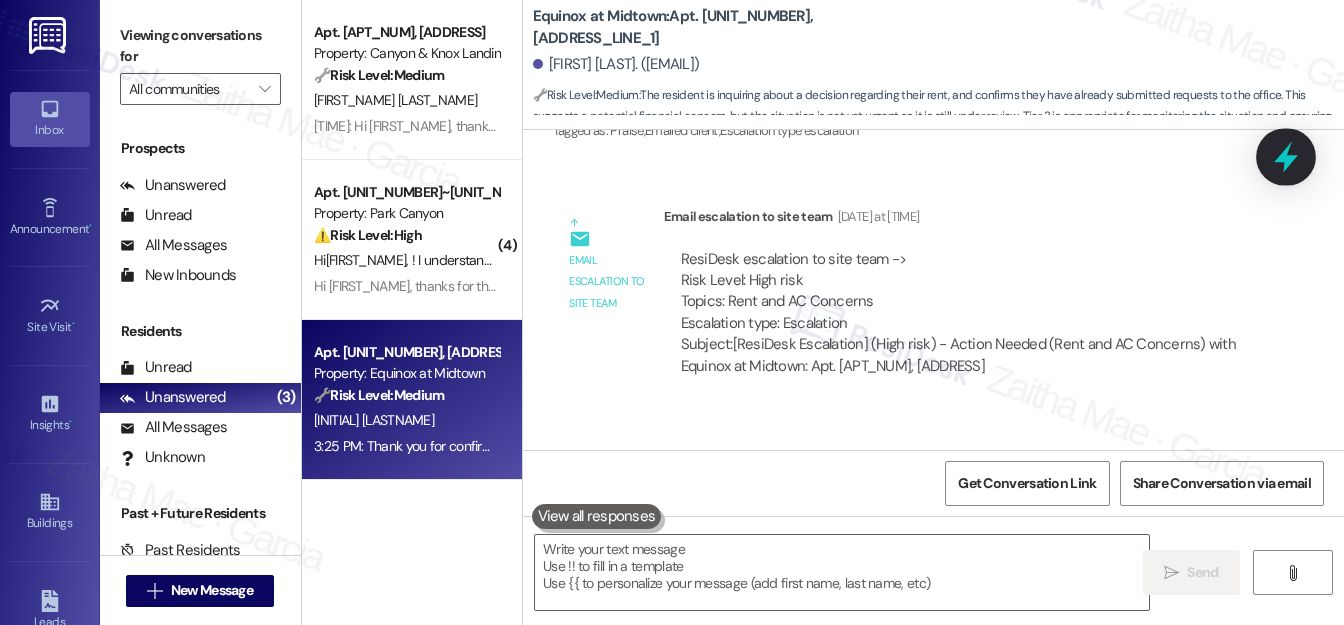 click 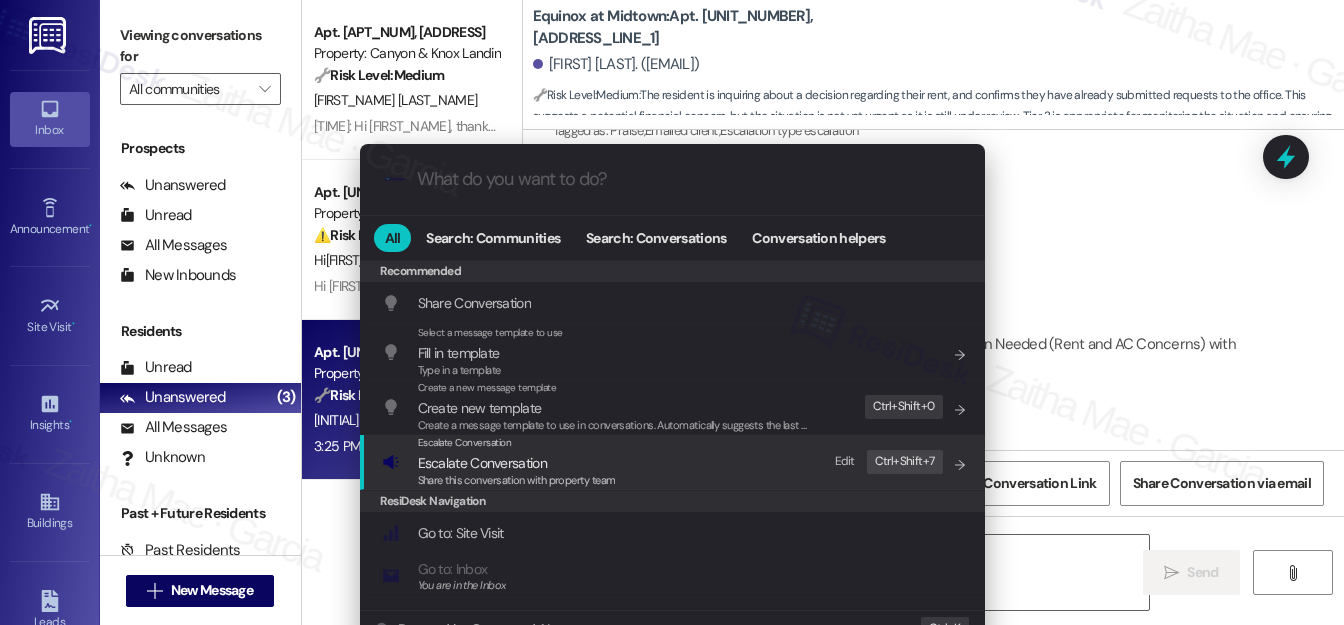 click on "Escalate Conversation" at bounding box center [482, 463] 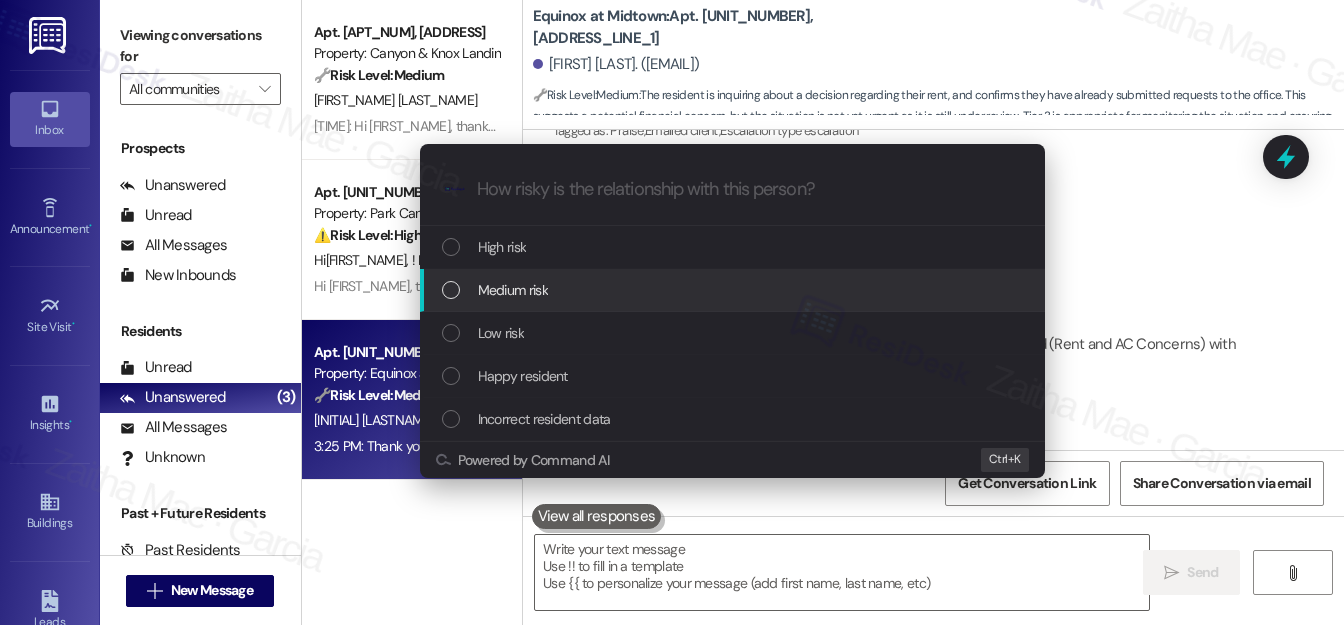 click on "Medium risk" at bounding box center (734, 290) 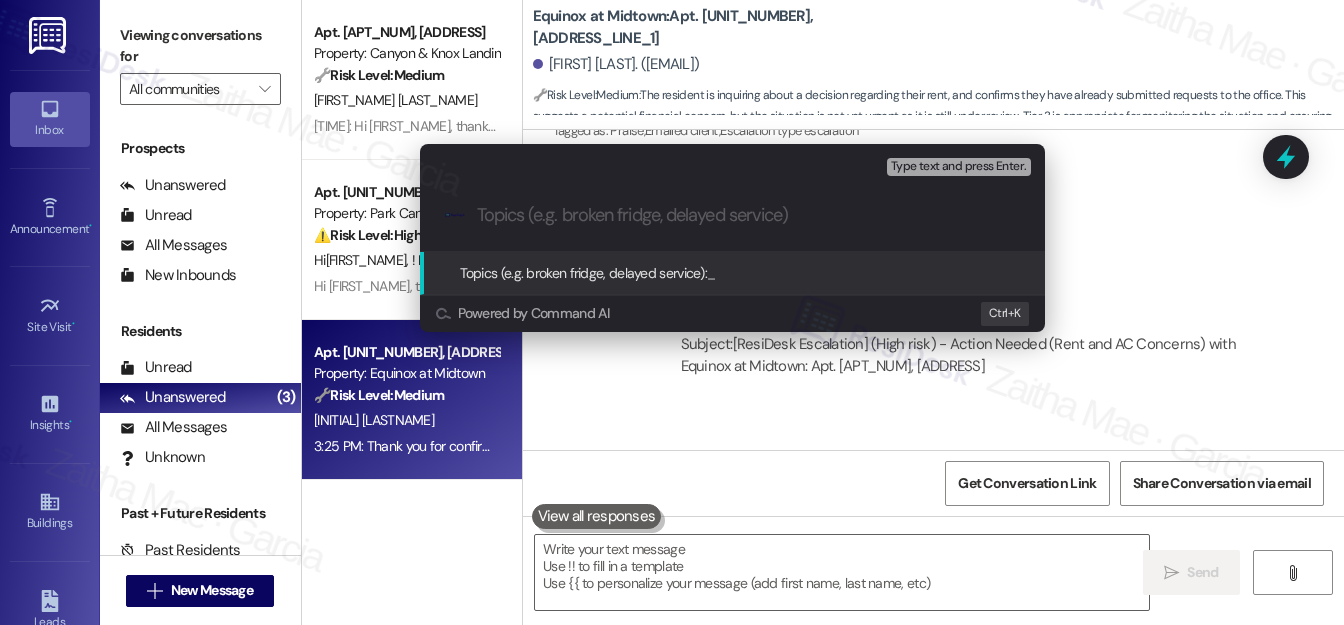 click on "Escalate Conversation Medium risk Topics (e.g. broken fridge, delayed service) Any messages to highlight in the email? Type text and press Enter. .cls-1{fill:#0a055f;}.cls-2{fill:#0cc4c4;} resideskLogoBlueOrange Topics (e.g. broken fridge, delayed service):  _ Powered by Command AI Ctrl+ K" at bounding box center (672, 312) 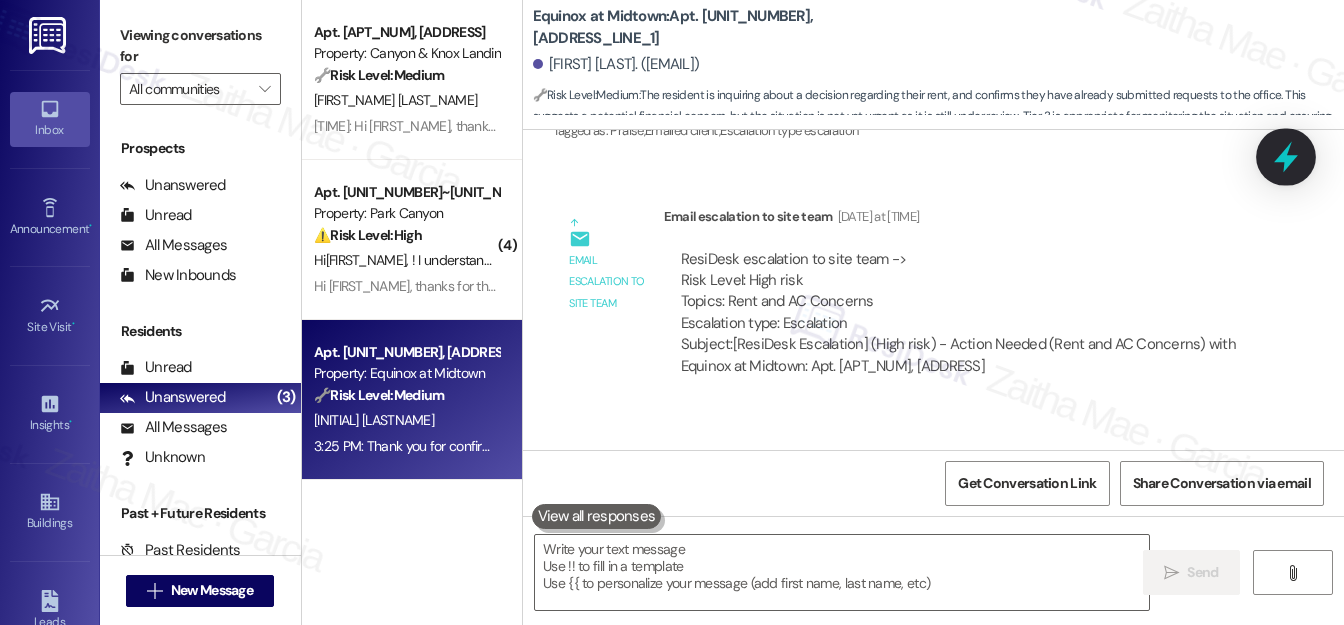 click 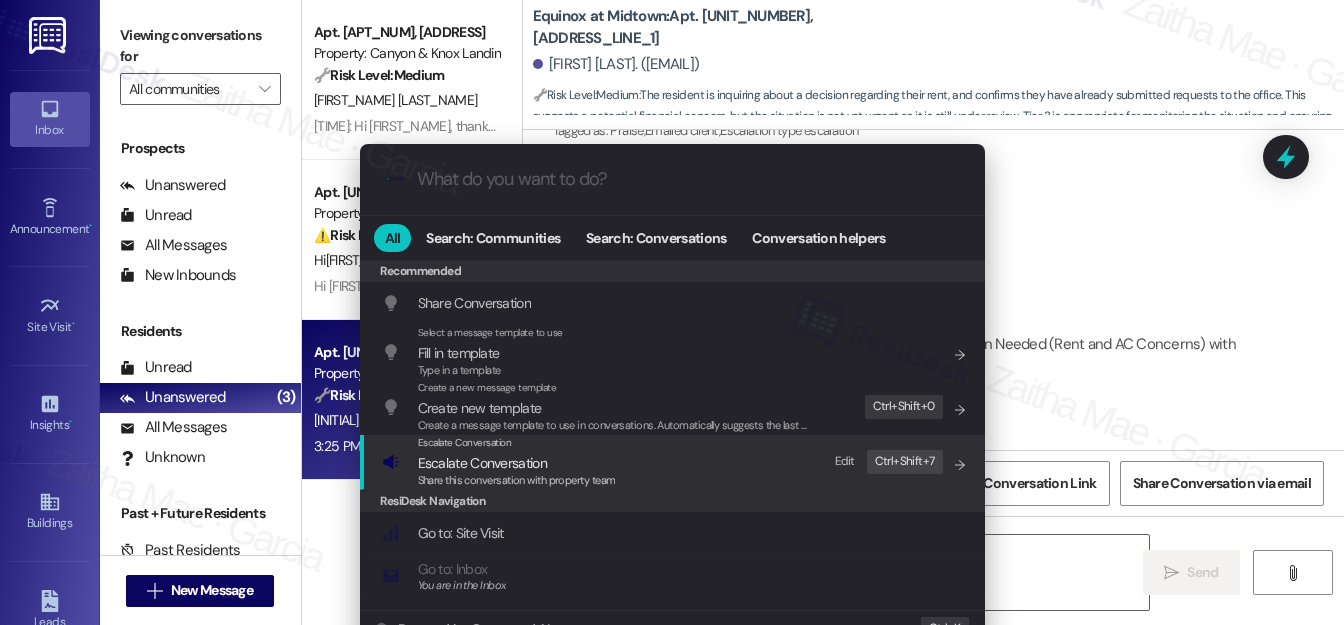 click on "Escalate Conversation" at bounding box center [482, 463] 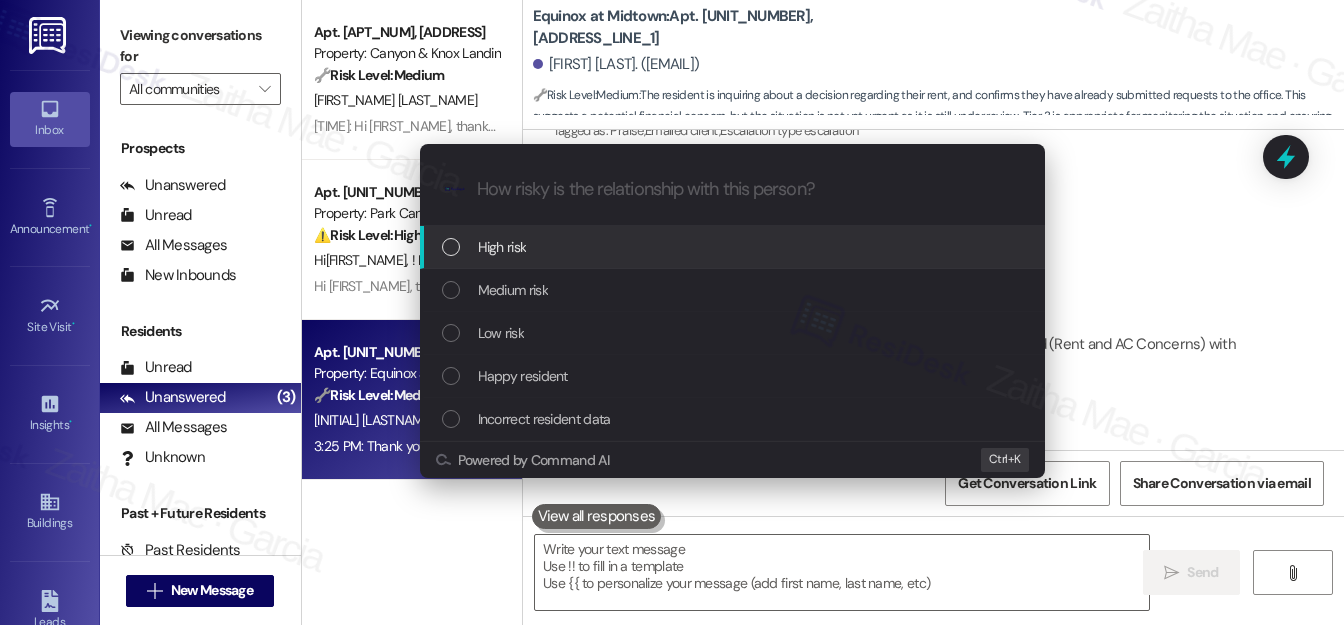 click on "High risk" at bounding box center [734, 247] 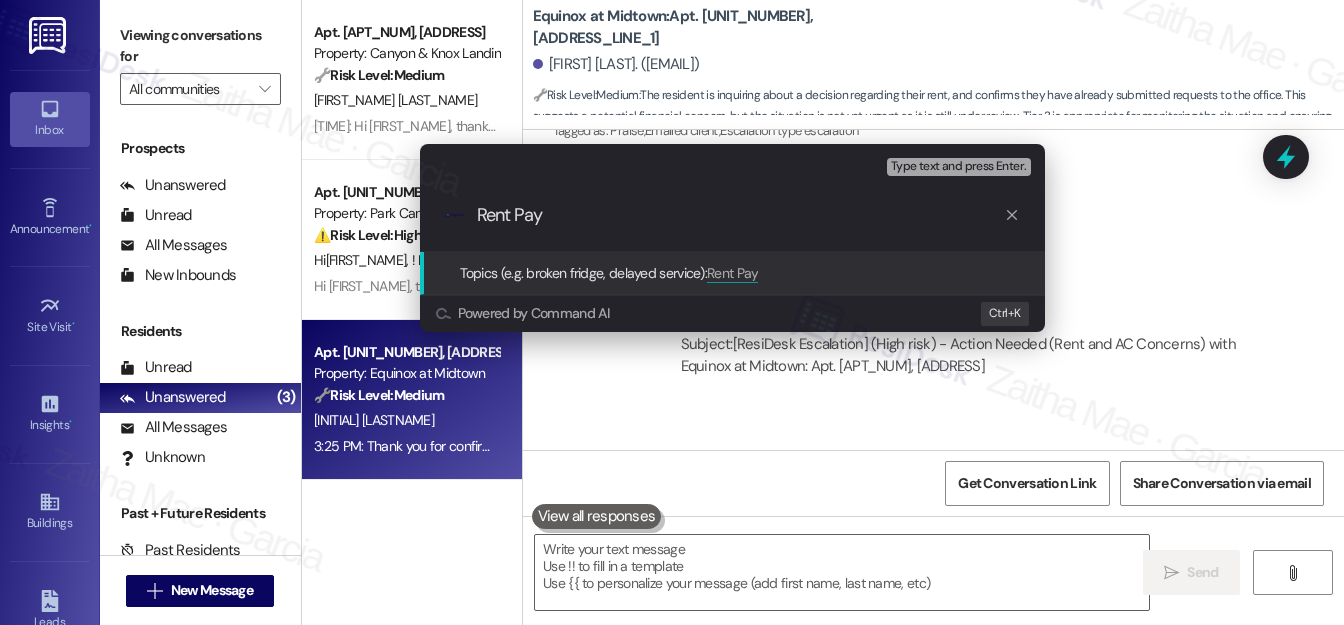 click on "Escalate Conversation High risk Topics (e.g. broken fridge, delayed service) Any messages to highlight in the email? Type text and press Enter. .cls-1{fill:#0a055f;}.cls-2{fill:#0cc4c4;} resideskLogoBlueOrange Rent Pay Topics (e.g. broken fridge, delayed service):  Rent Pay Powered by Command AI Ctrl+ K" at bounding box center [672, 312] 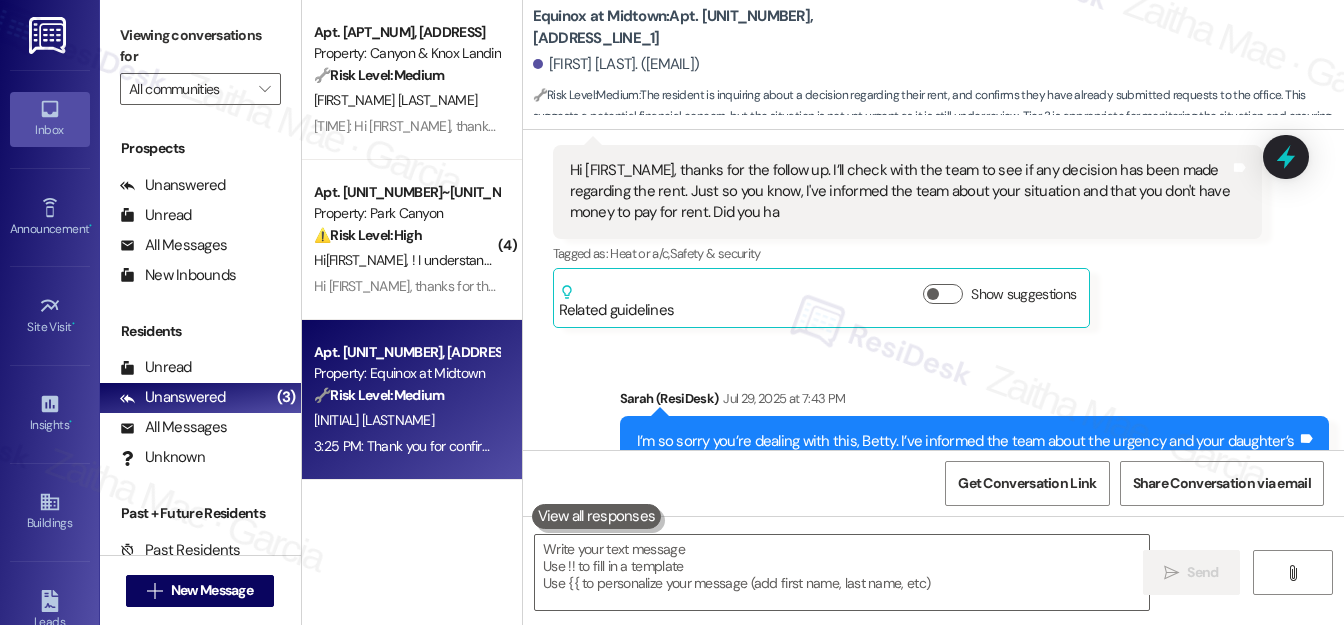 scroll, scrollTop: 30408, scrollLeft: 0, axis: vertical 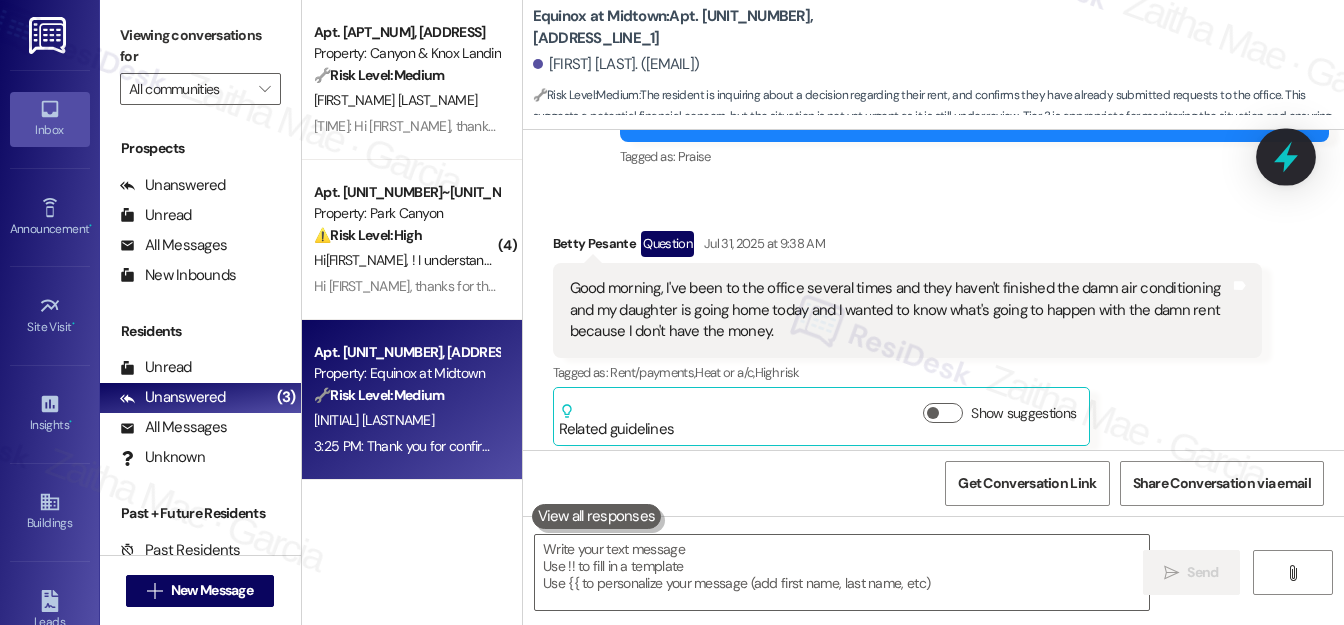 click 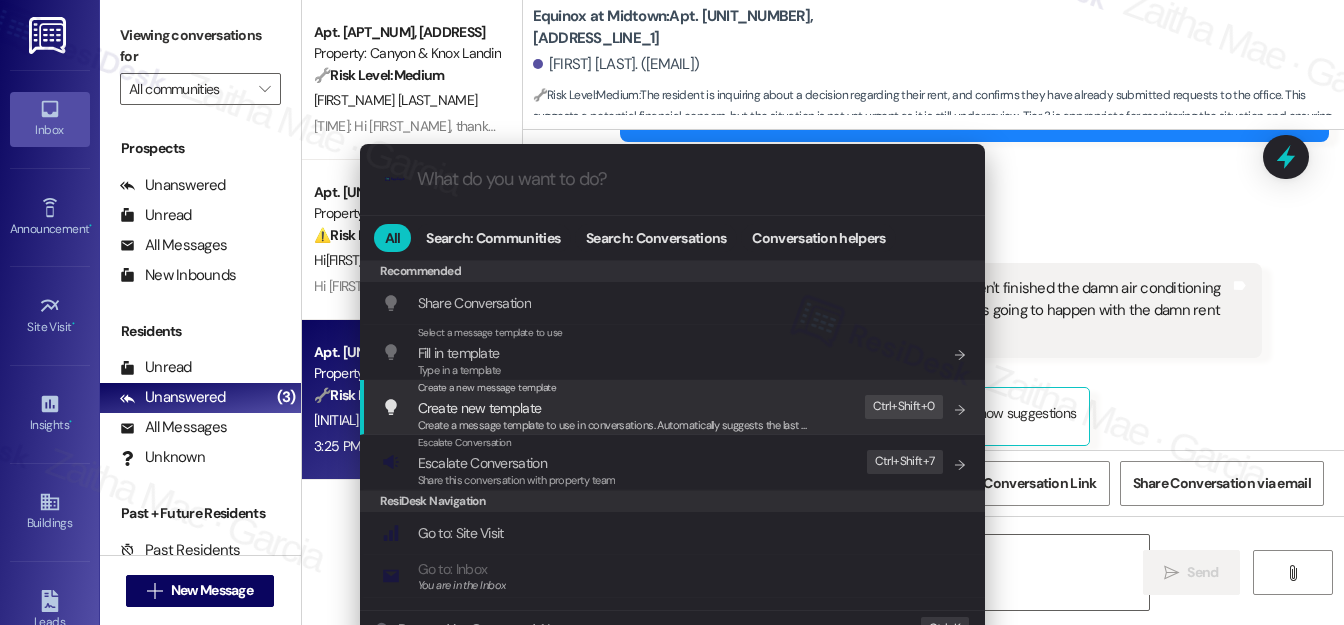 click on ".cls-1{fill:#0a055f;}.cls-2{fill:#0cc4c4;} resideskLogoBlueOrange All Search: Communities Search: Conversations Conversation helpers Recommended Recommended Share Conversation Add shortcut Select a message template to use Fill in template Type in a template Add shortcut Create a new message template Create new template Create a message template to use in conversations. Automatically suggests the last message you sent. Edit Ctrl+ Shift+ 0 Escalate Conversation Escalate Conversation Share this conversation with property team Edit Ctrl+ Shift+ 7 ResiDesk Navigation Go to: Site Visit Add shortcut Go to: Inbox You are in the Inbox Add shortcut Go to: Settings Add shortcut Go to: Message Templates Add shortcut Go to: Buildings Add shortcut Help Getting Started: What you can do with ResiDesk Add shortcut Settings Powered by Command AI Ctrl+ K" at bounding box center (672, 312) 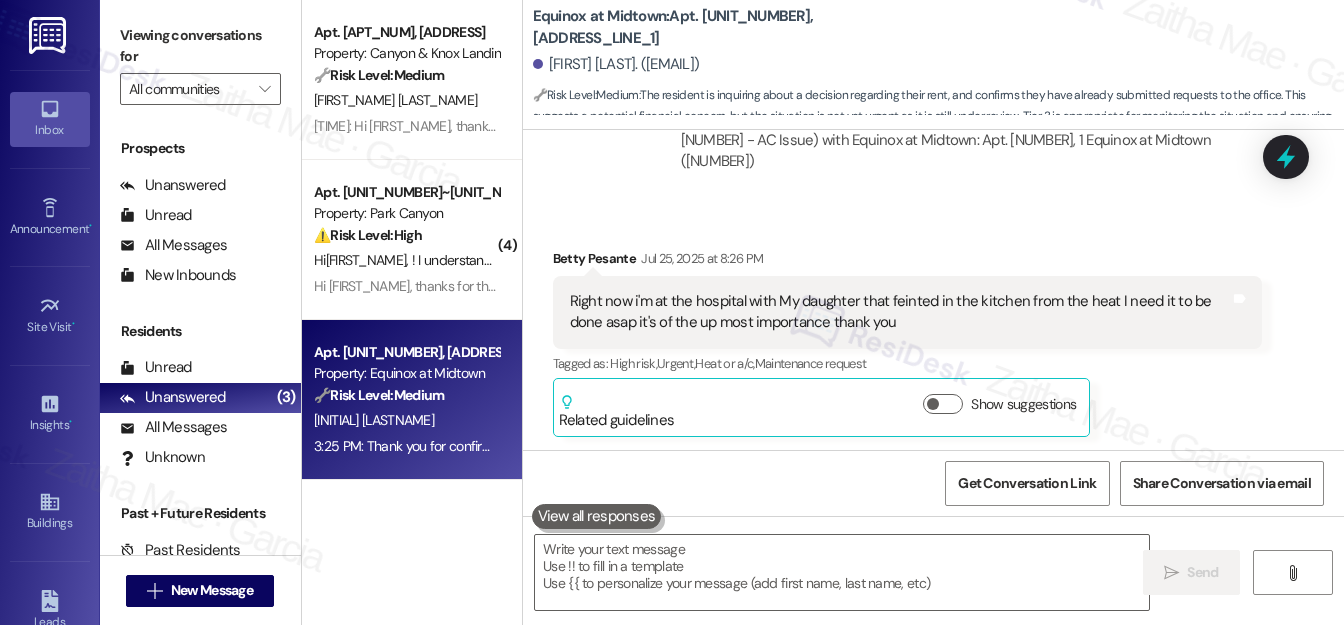 scroll, scrollTop: 27226, scrollLeft: 0, axis: vertical 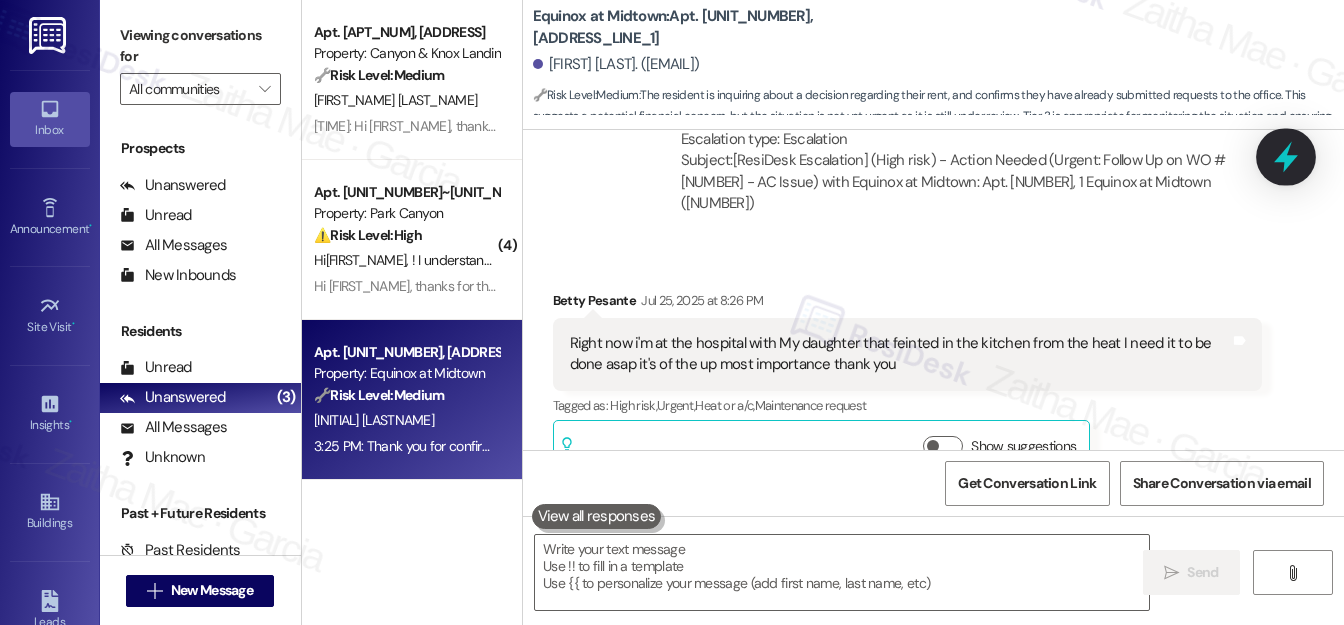 click 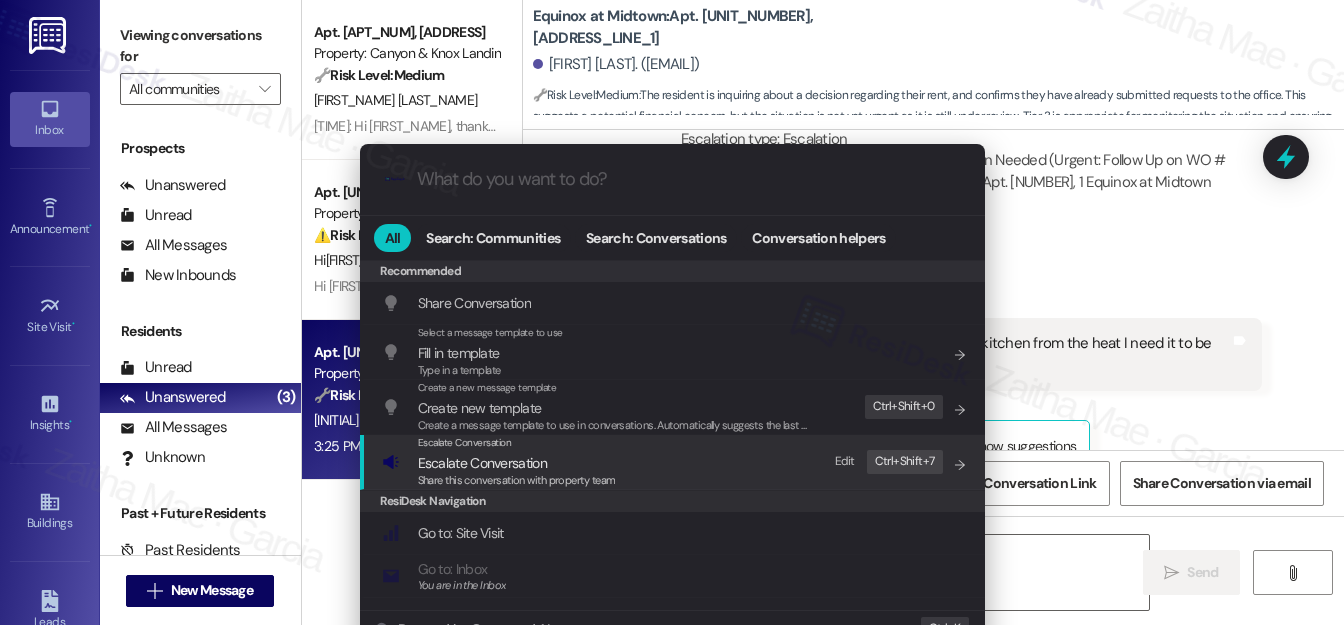 click on "Escalate Conversation" at bounding box center [517, 463] 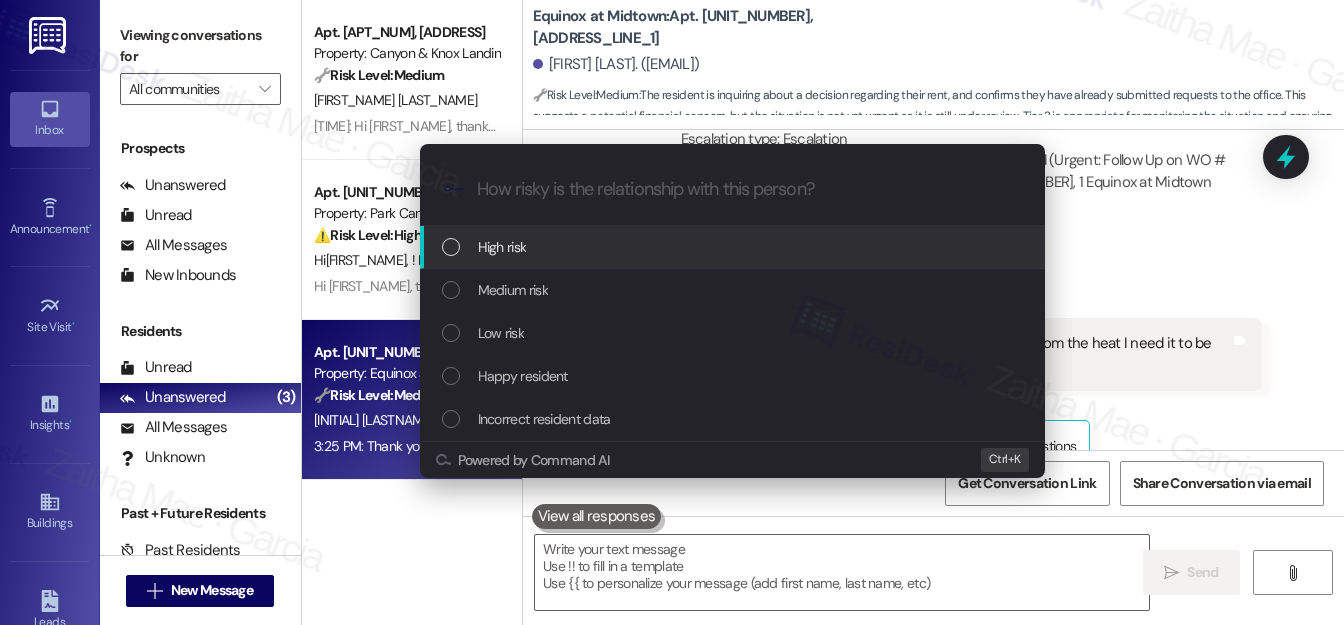 click on "High risk" at bounding box center (734, 247) 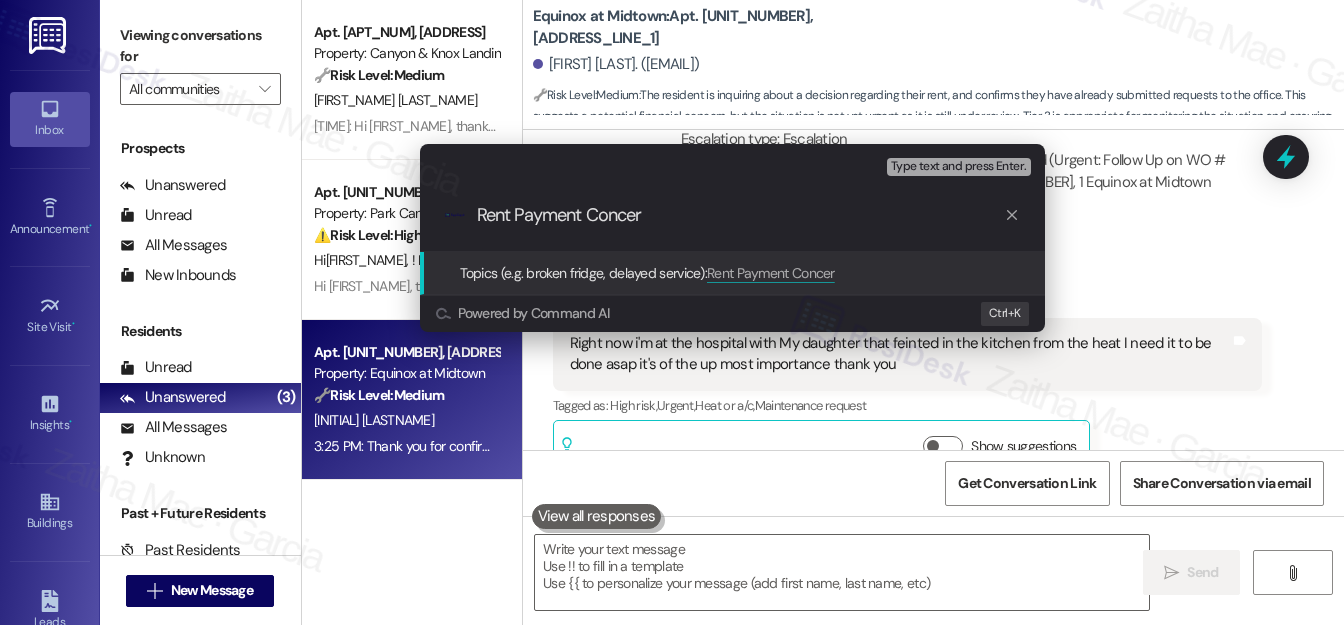 type on "Rent Payment Concern" 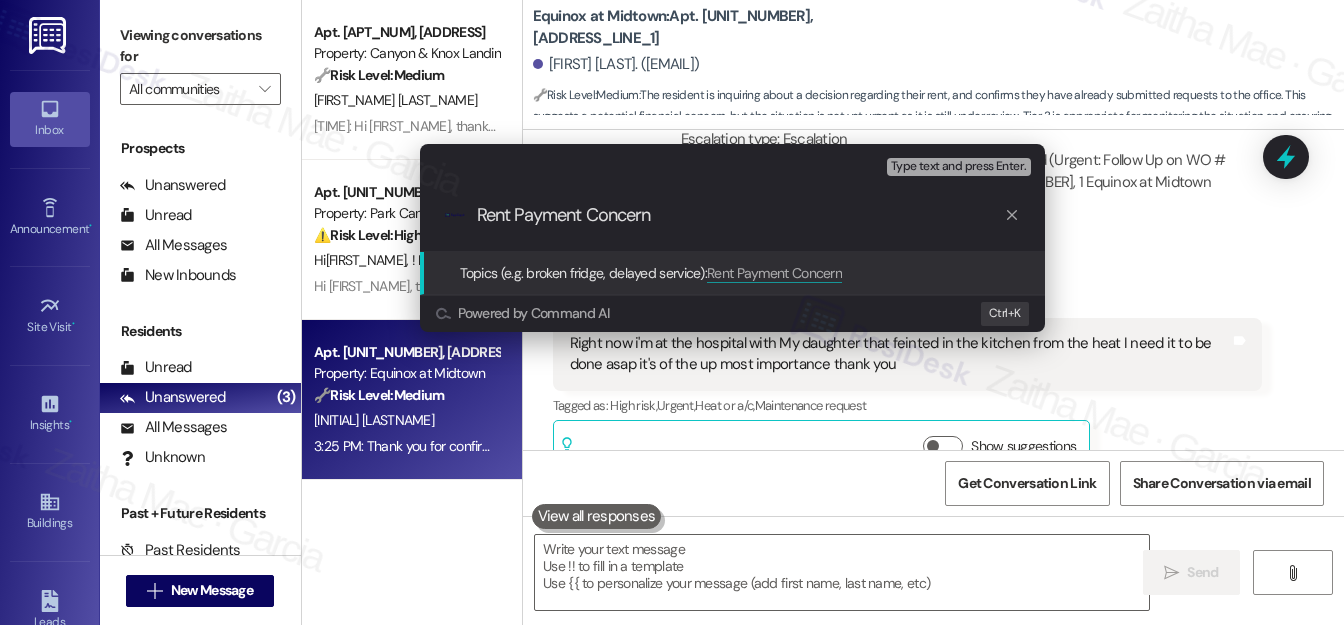 type 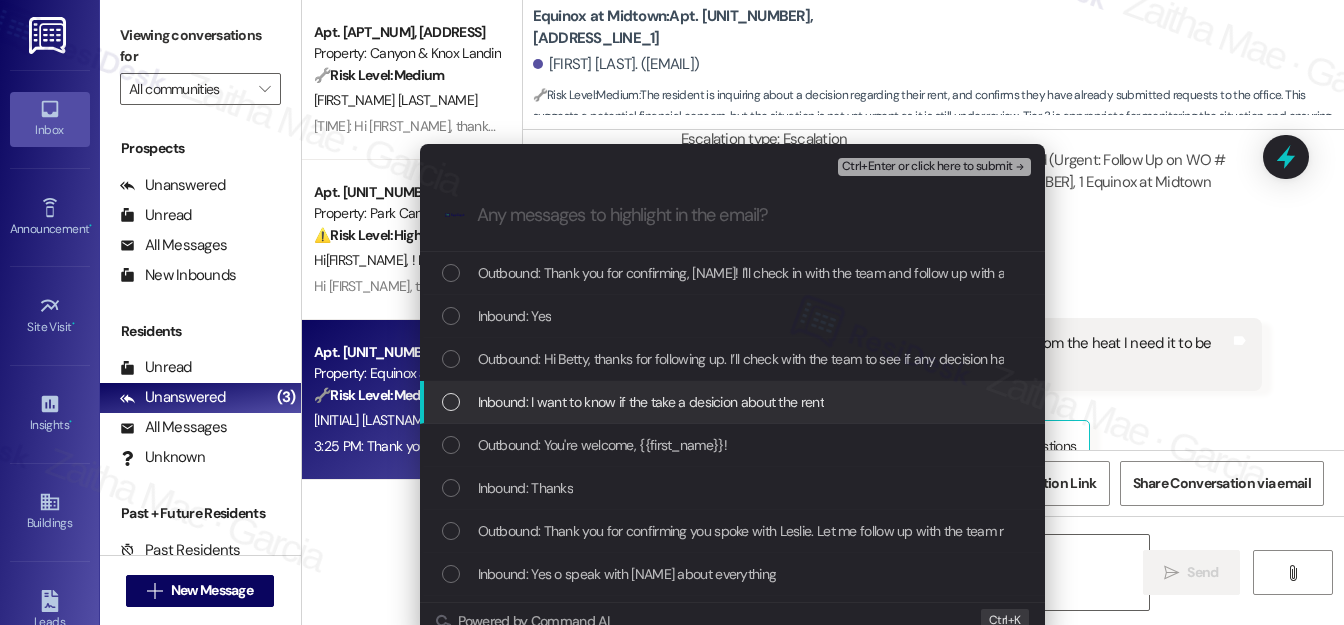 click at bounding box center [451, 402] 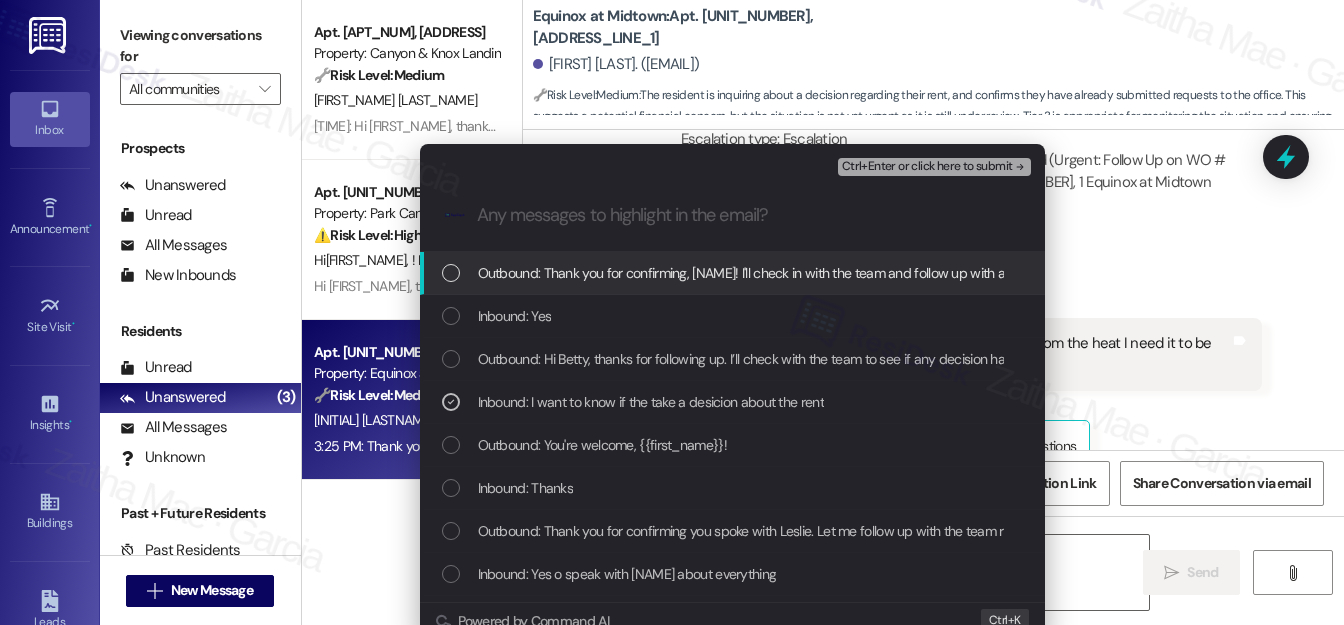 click on "Ctrl+Enter or click here to submit" at bounding box center (936, 167) 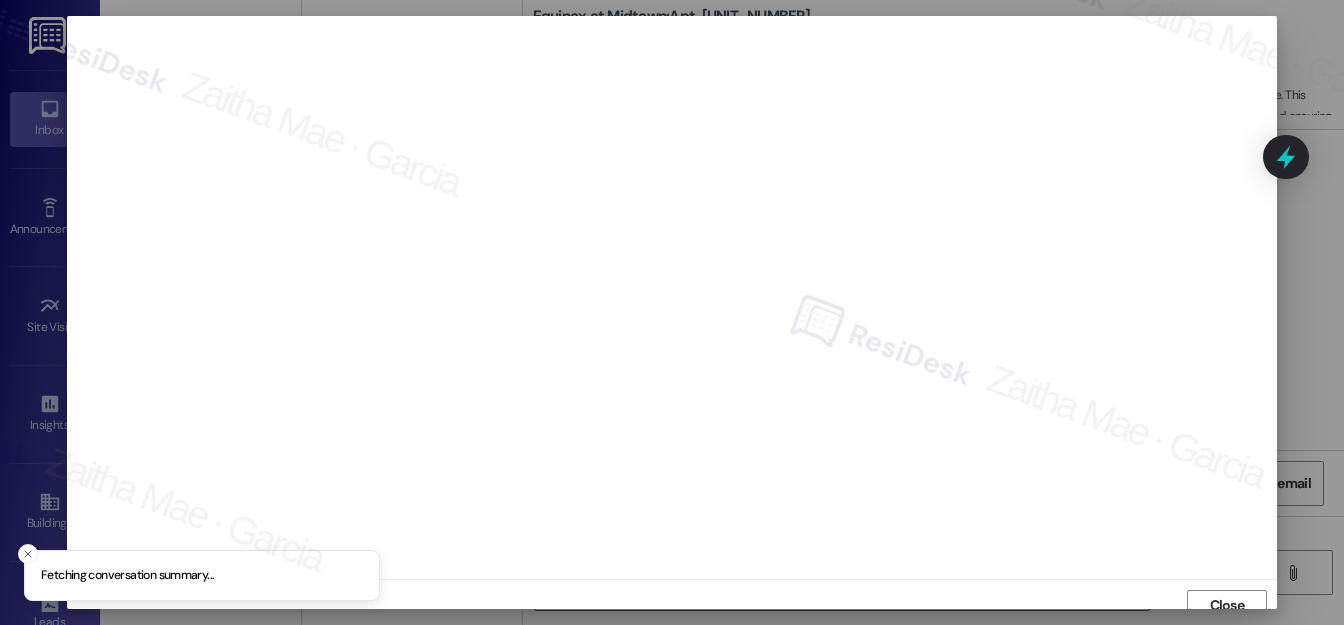scroll, scrollTop: 12, scrollLeft: 0, axis: vertical 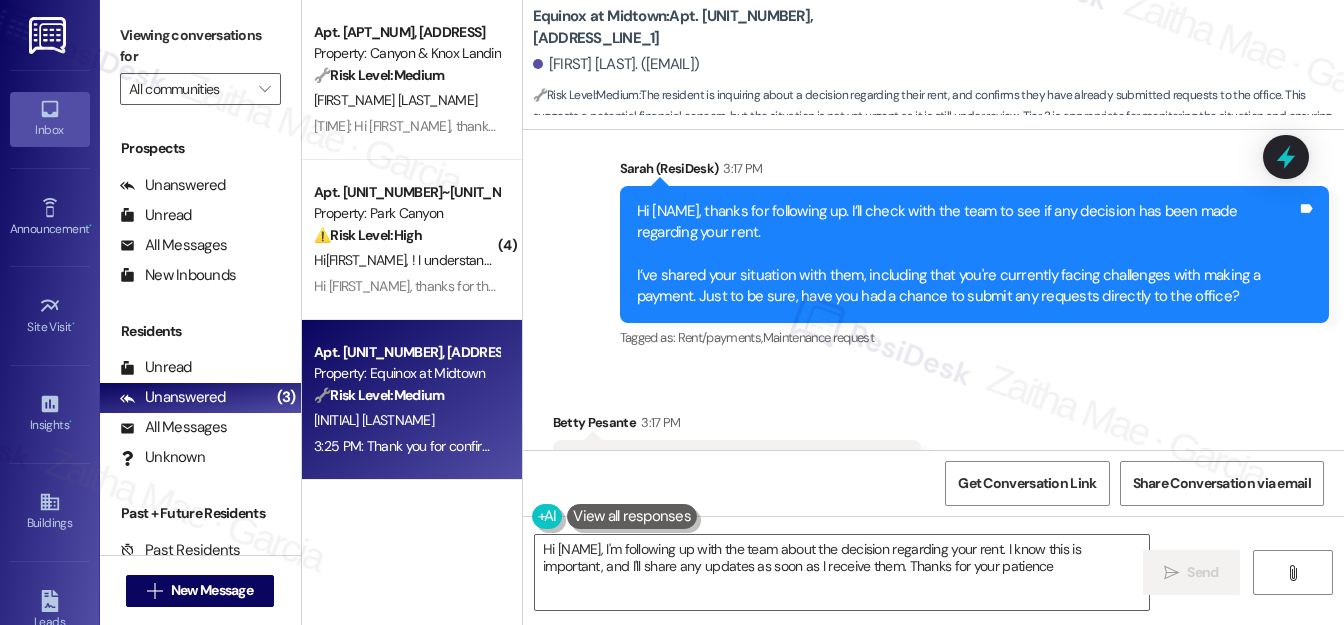 type on "Hi {{first_name}}, I'm following up with the team about the decision regarding your rent. I know this is important, and I'll share any updates as soon as I receive them. Thanks for your patience!" 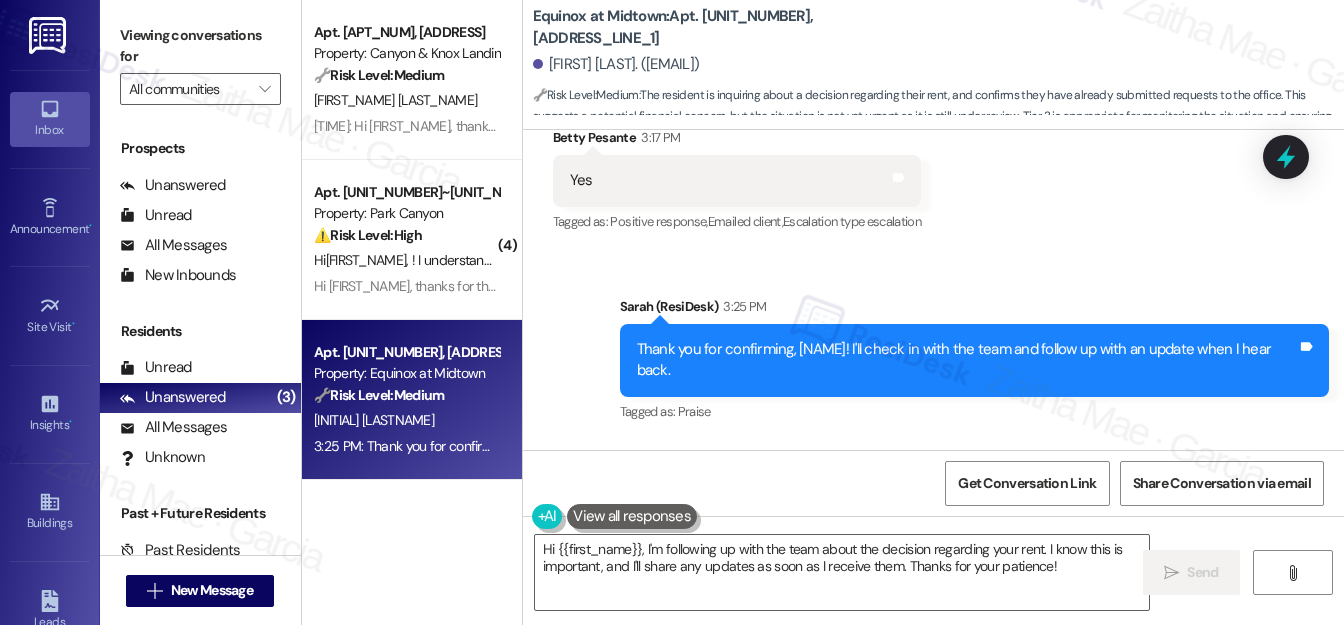 scroll, scrollTop: 32605, scrollLeft: 0, axis: vertical 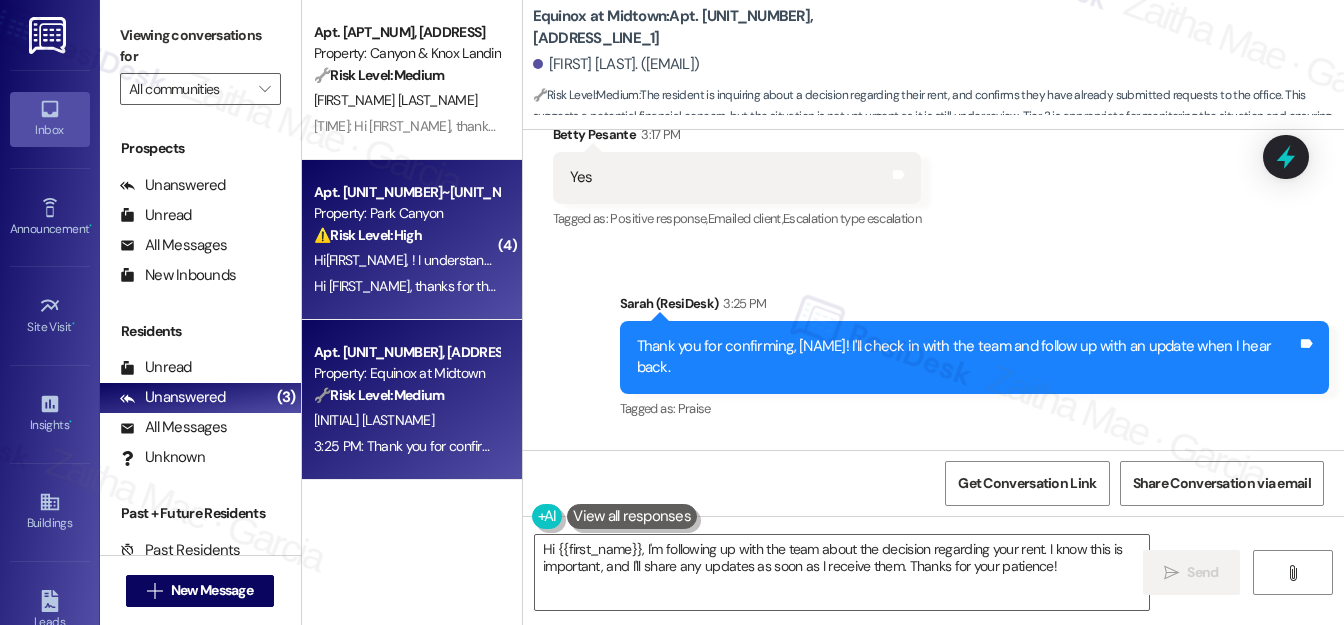 click on "Hi[FIRST_NAME], ! I understand your concern about the water seeping under the door. I'll ensure our maintenance team assesses the situation promptly to prevent further damage. We'll keep you updated on the repair schedule." at bounding box center (406, 260) 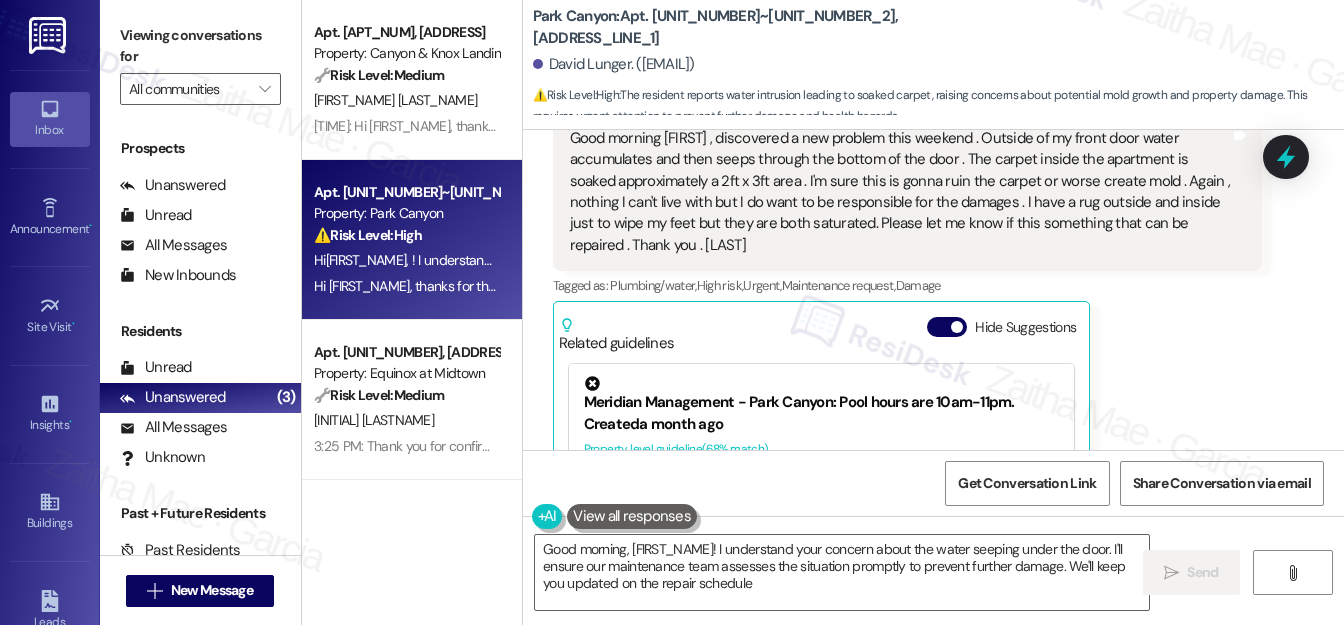 type on "Good morning, {{first_name}}! I understand your concern about the water seeping under the door. I'll ensure our maintenance team assesses the situation promptly to prevent further damage. We'll keep you updated on the repair schedule." 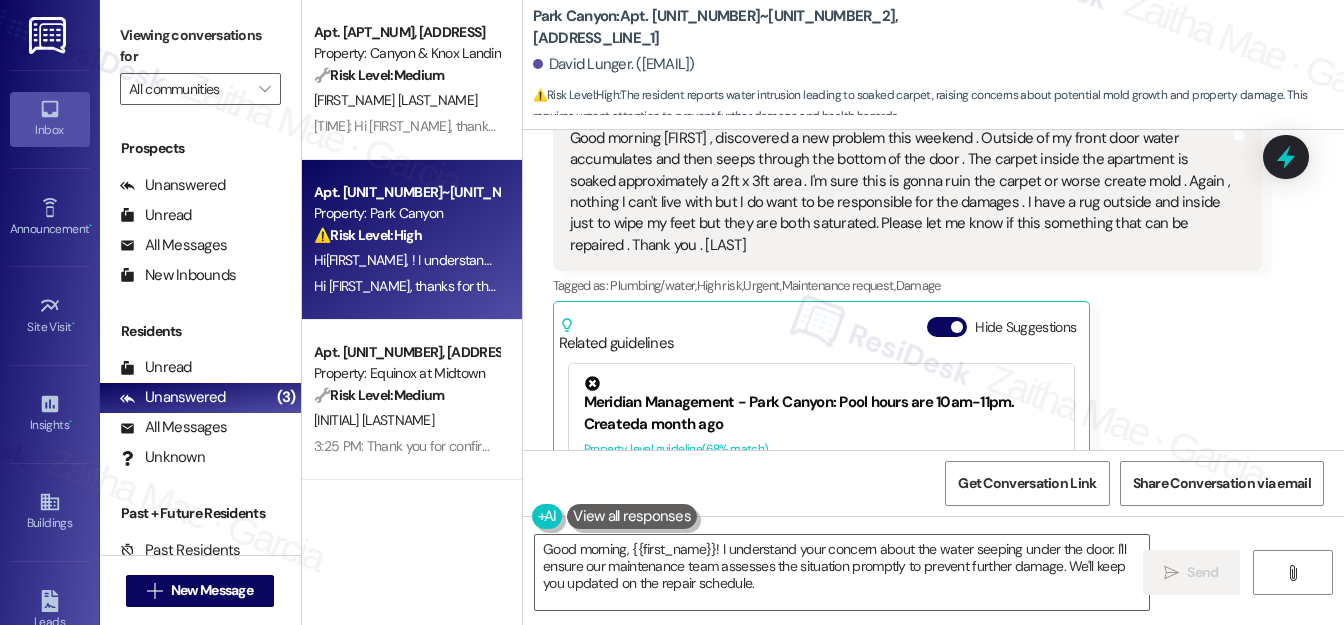 scroll, scrollTop: 2160, scrollLeft: 0, axis: vertical 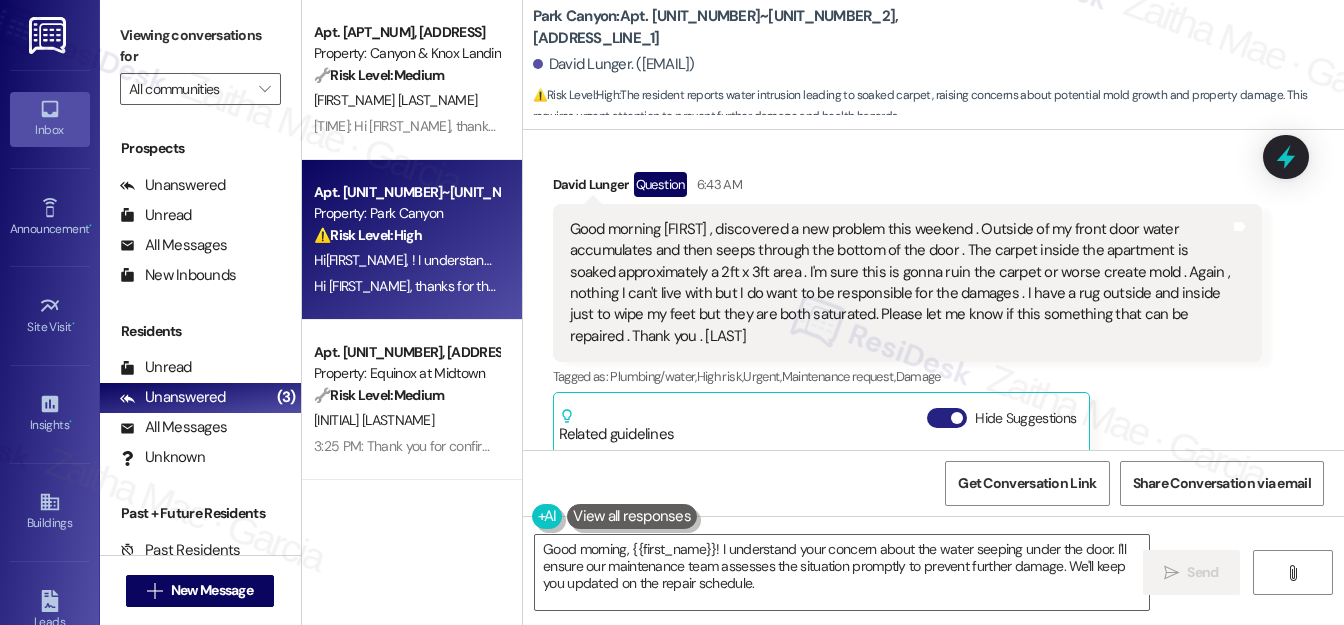 click on "Hide Suggestions" at bounding box center (947, 418) 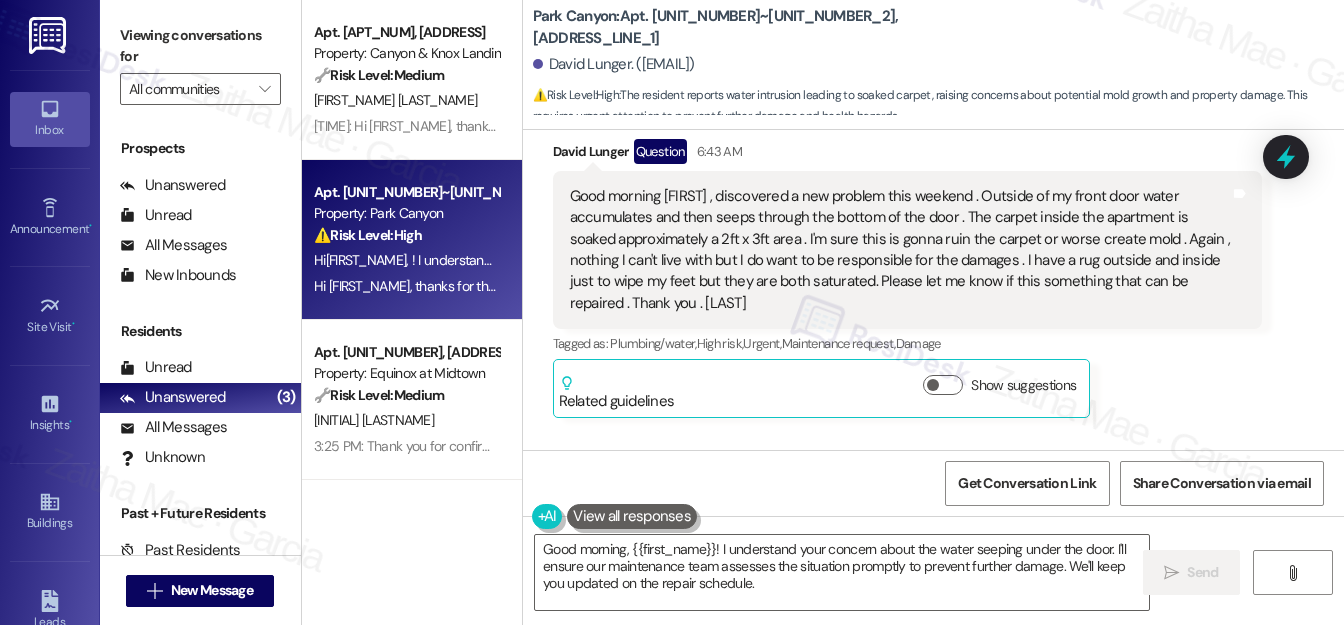 scroll, scrollTop: 2184, scrollLeft: 0, axis: vertical 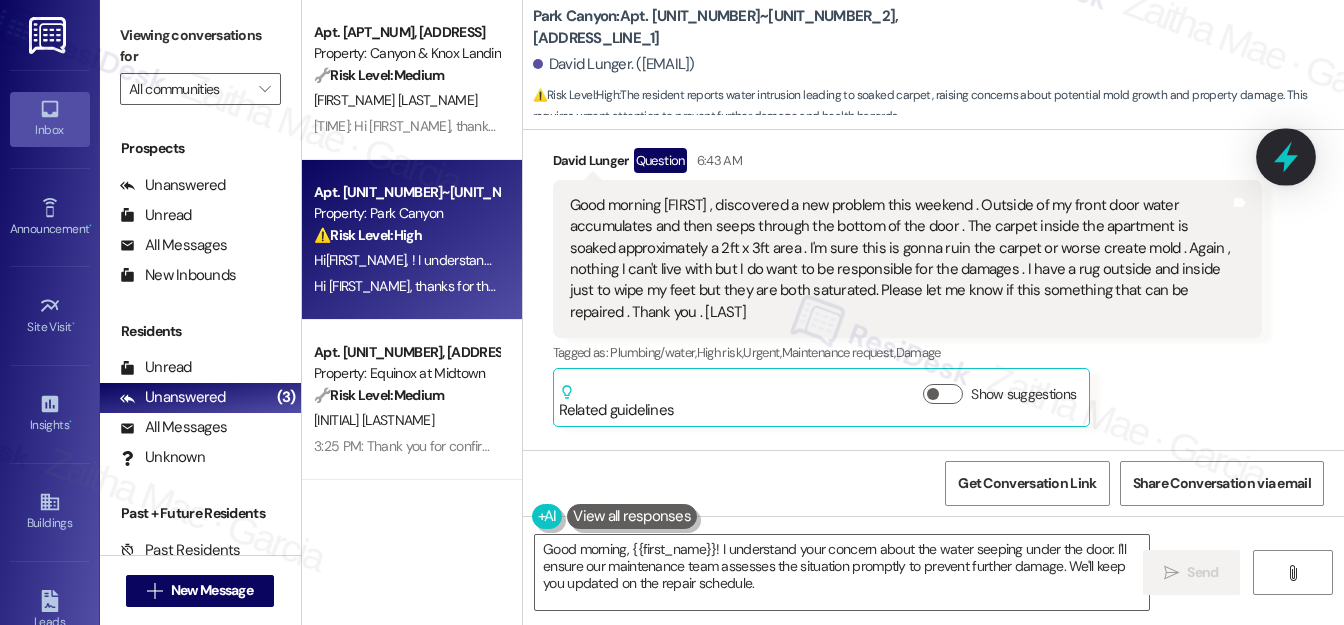 click 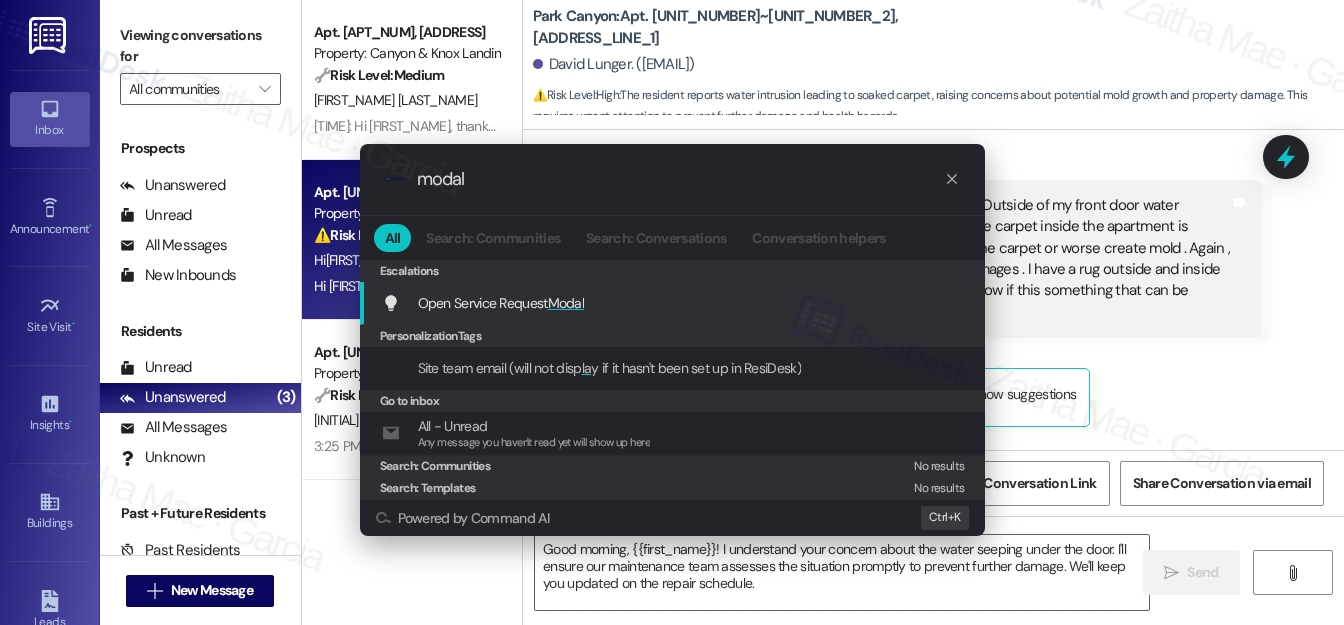 type on "modal" 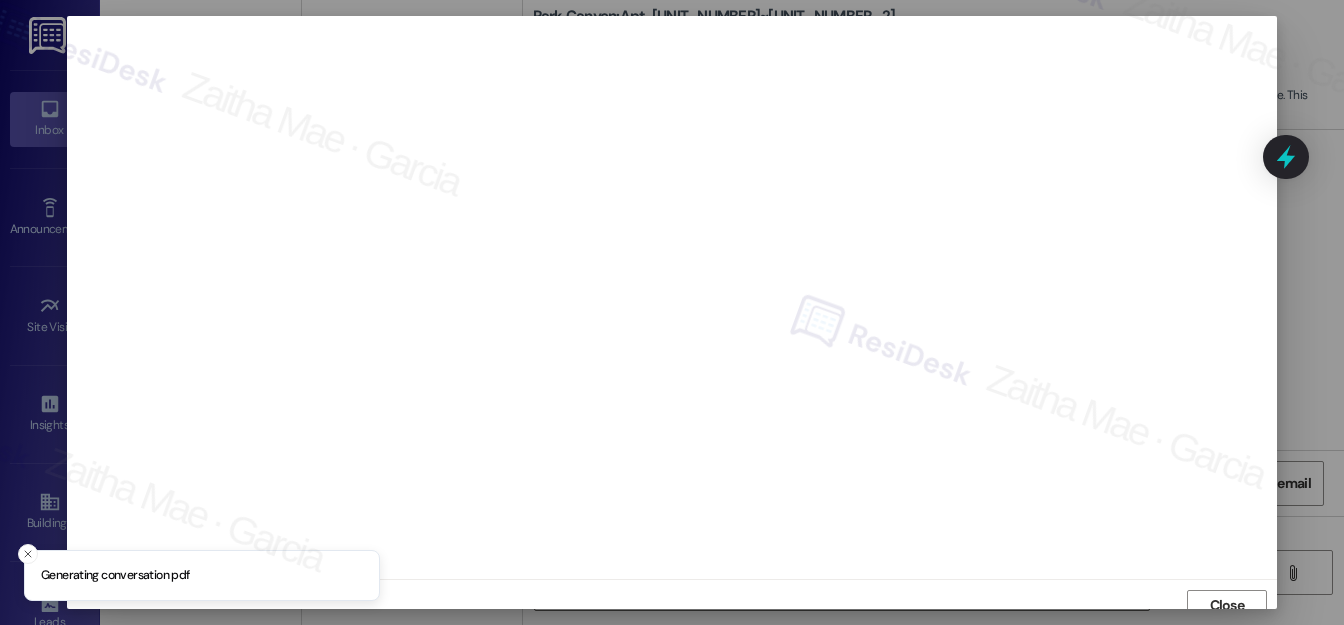 scroll, scrollTop: 12, scrollLeft: 0, axis: vertical 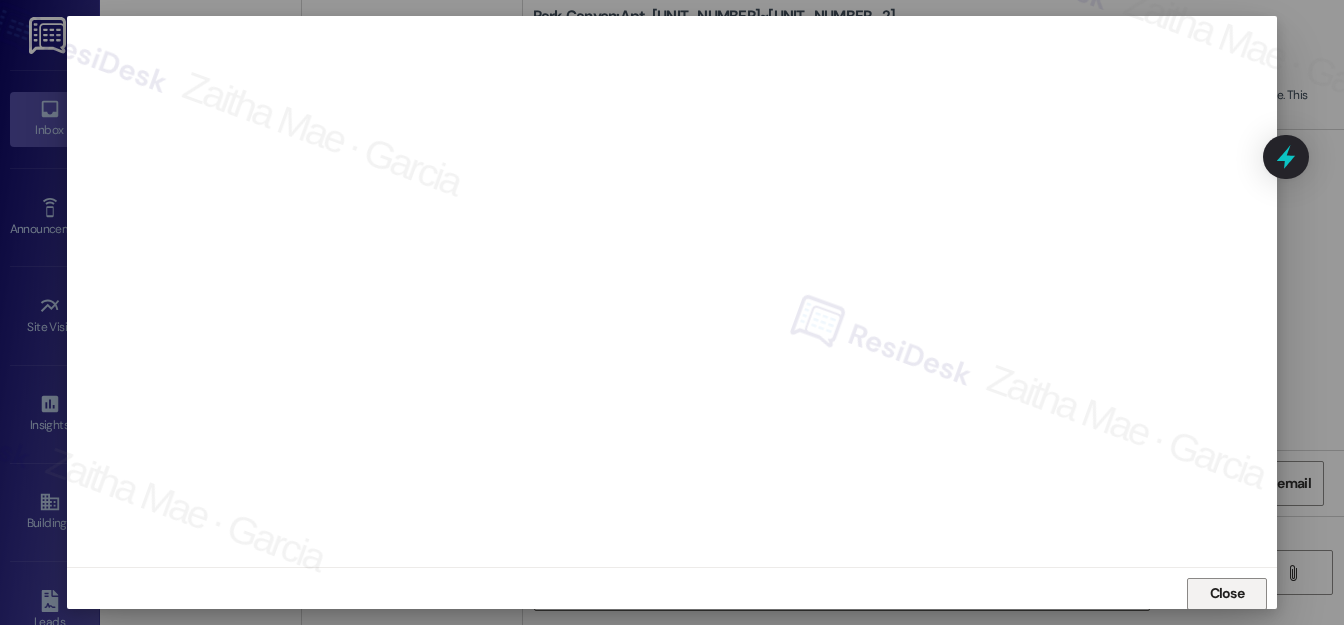 click on "Close" at bounding box center [1227, 593] 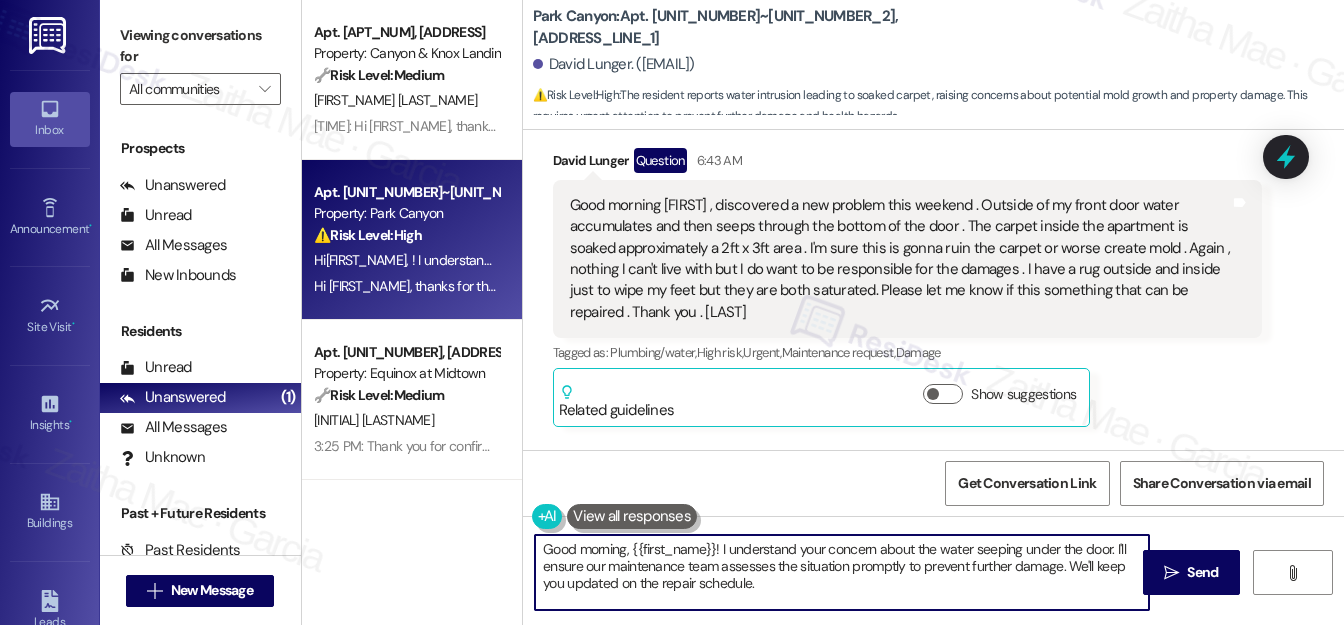 click on "Good morning, {{first_name}}! I understand your concern about the water seeping under the door. I'll ensure our maintenance team assesses the situation promptly to prevent further damage. We'll keep you updated on the repair schedule." at bounding box center (842, 572) 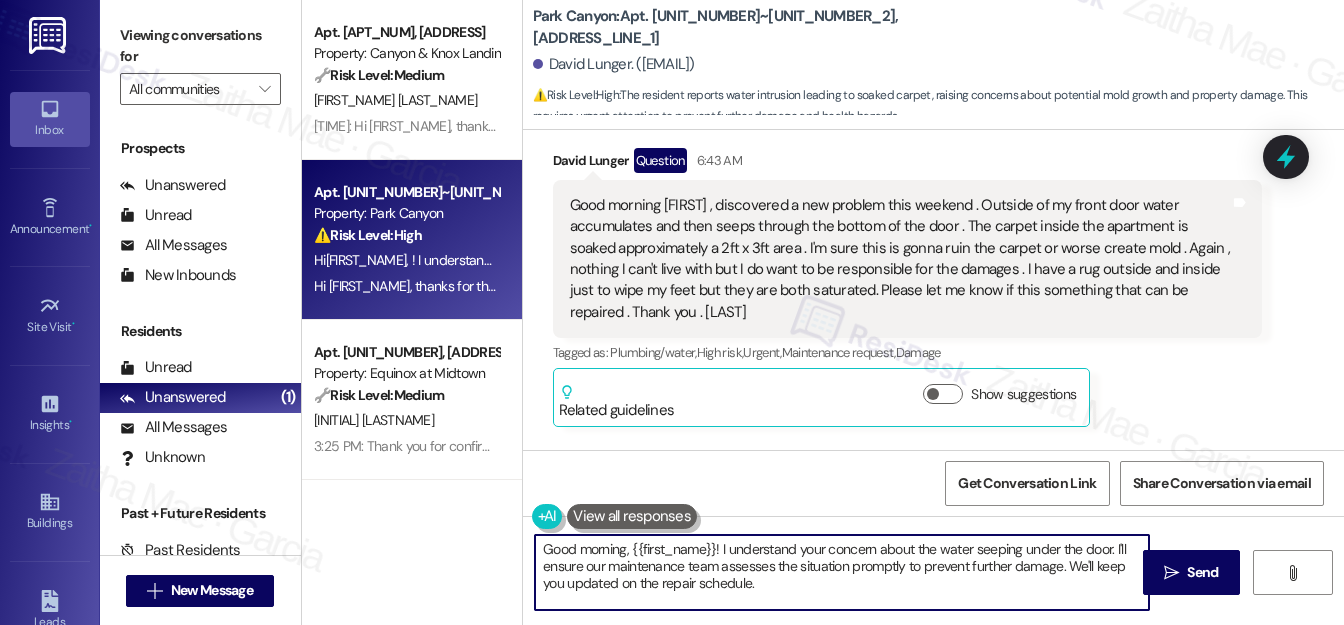 drag, startPoint x: 626, startPoint y: 549, endPoint x: 537, endPoint y: 549, distance: 89 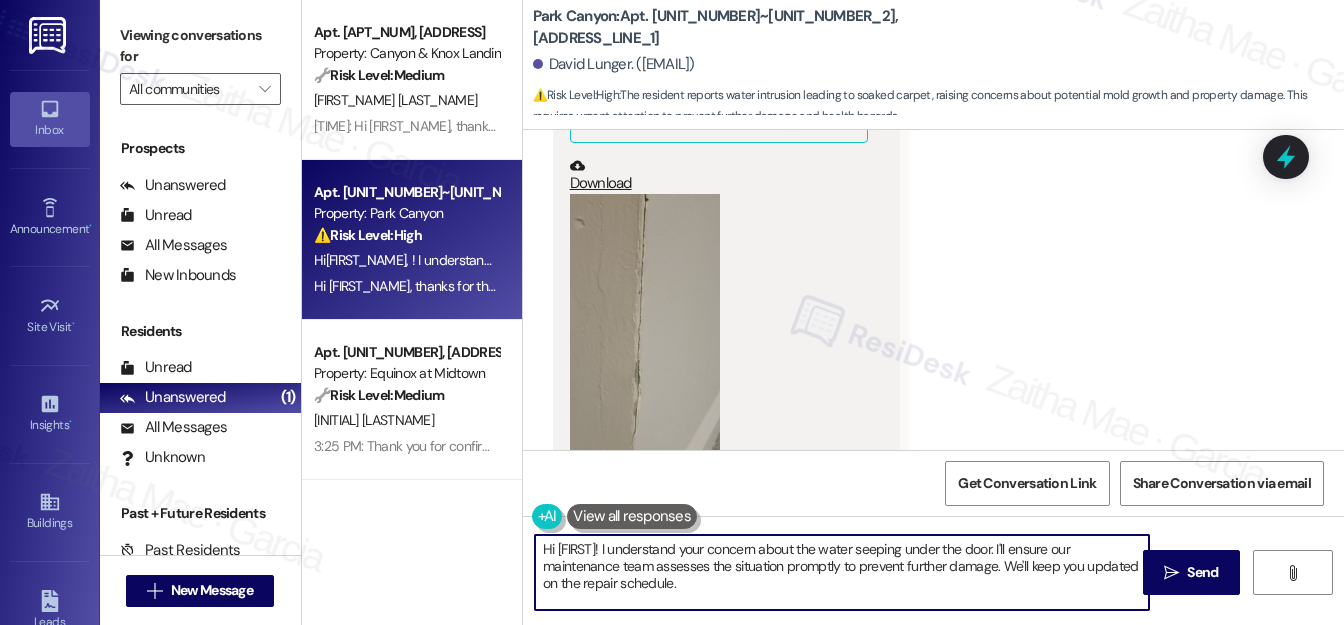 scroll, scrollTop: 636, scrollLeft: 0, axis: vertical 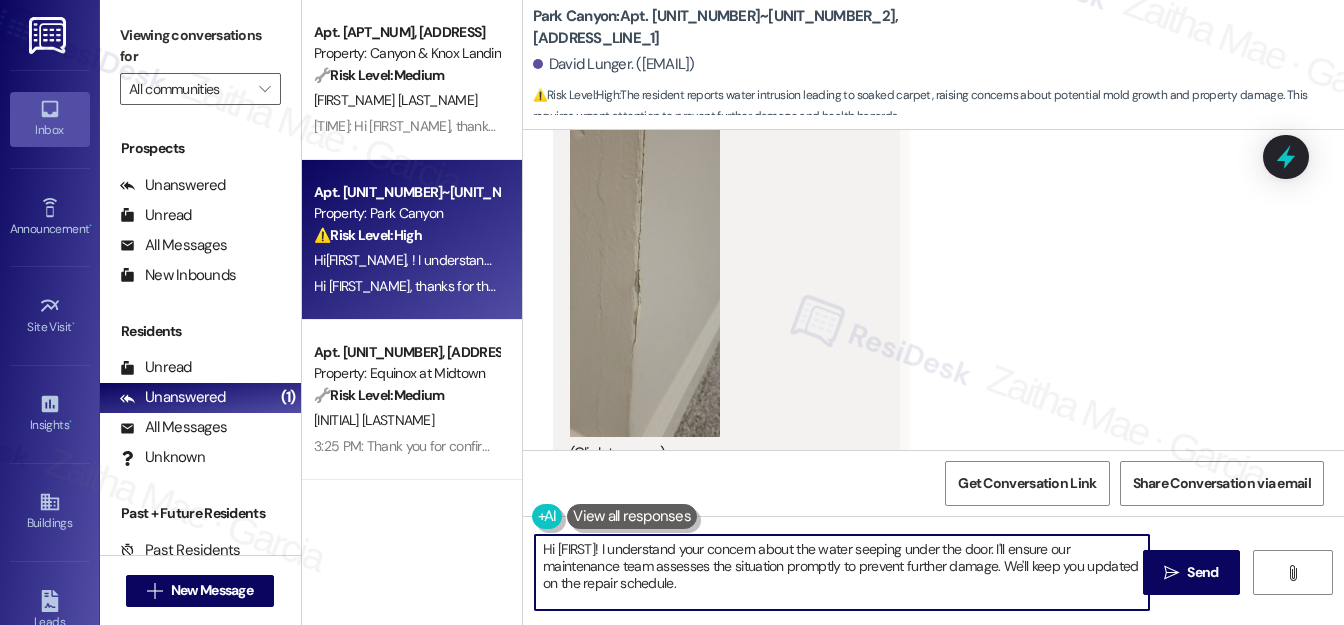 click at bounding box center [645, 269] 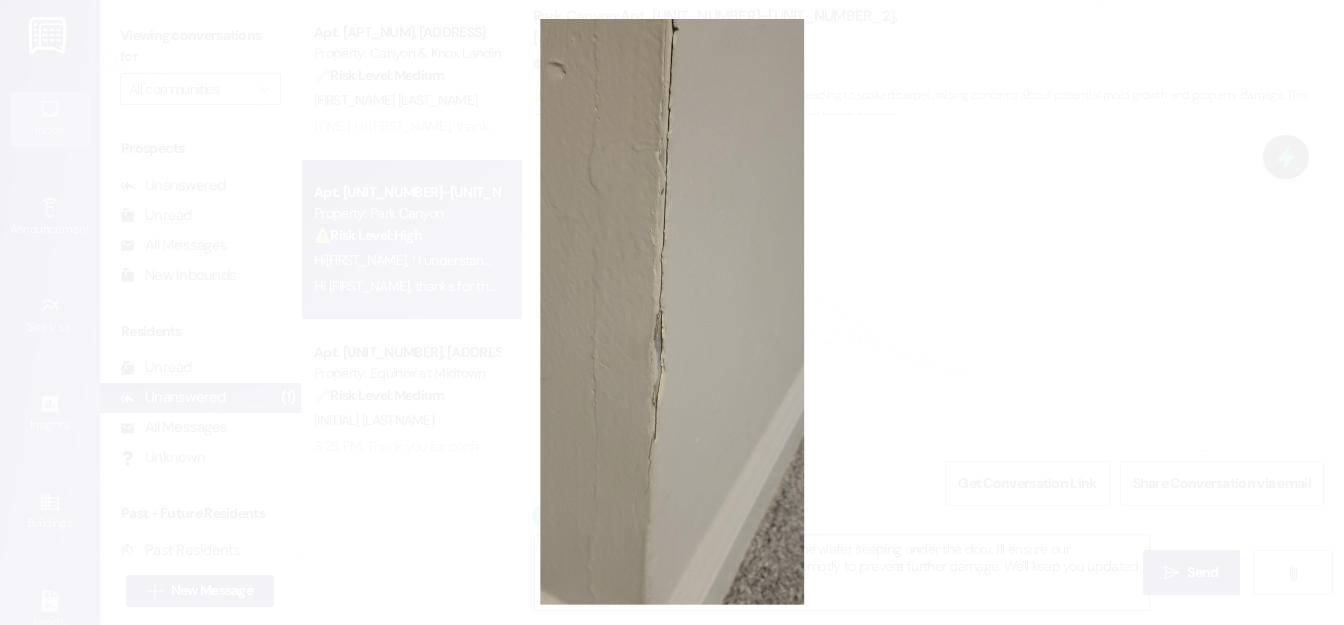 click at bounding box center [672, 312] 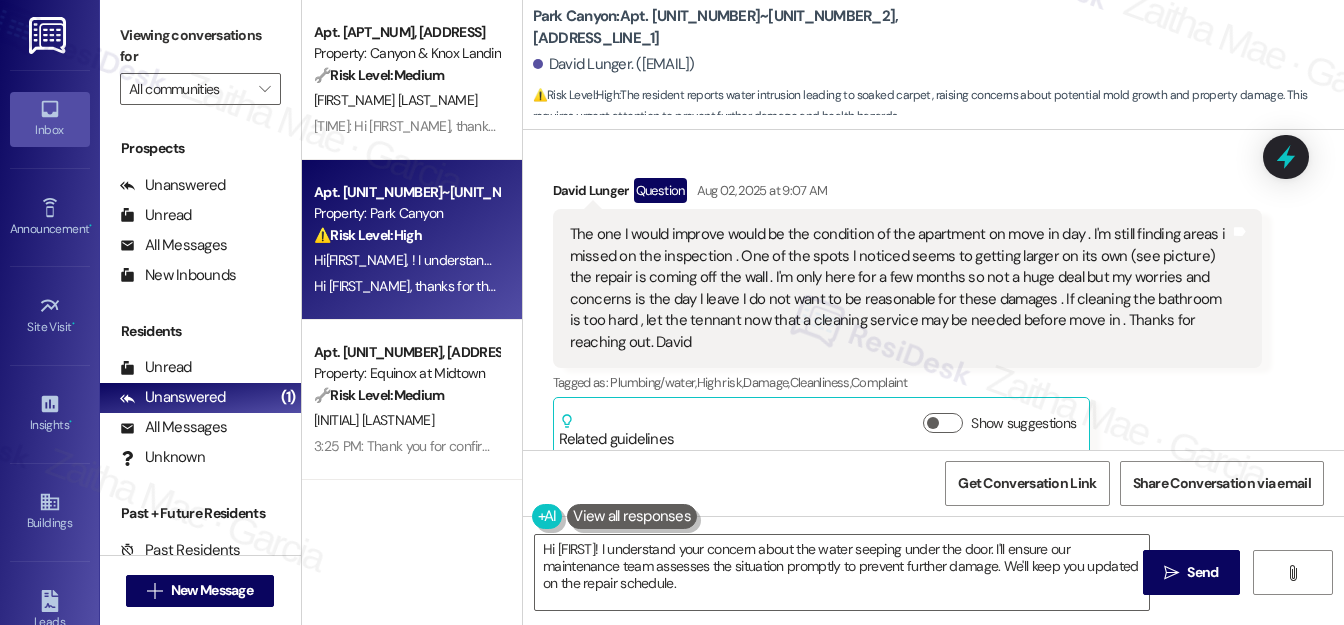 scroll, scrollTop: 1272, scrollLeft: 0, axis: vertical 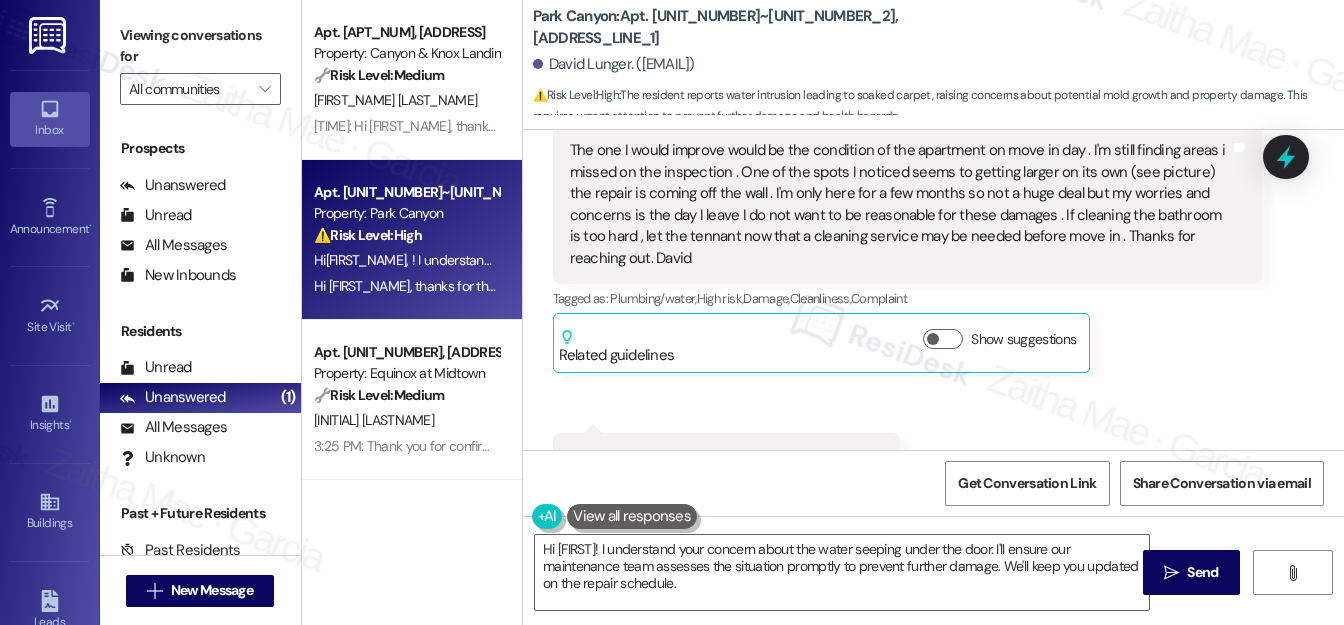 drag, startPoint x: 567, startPoint y: 143, endPoint x: 661, endPoint y: 254, distance: 145.45447 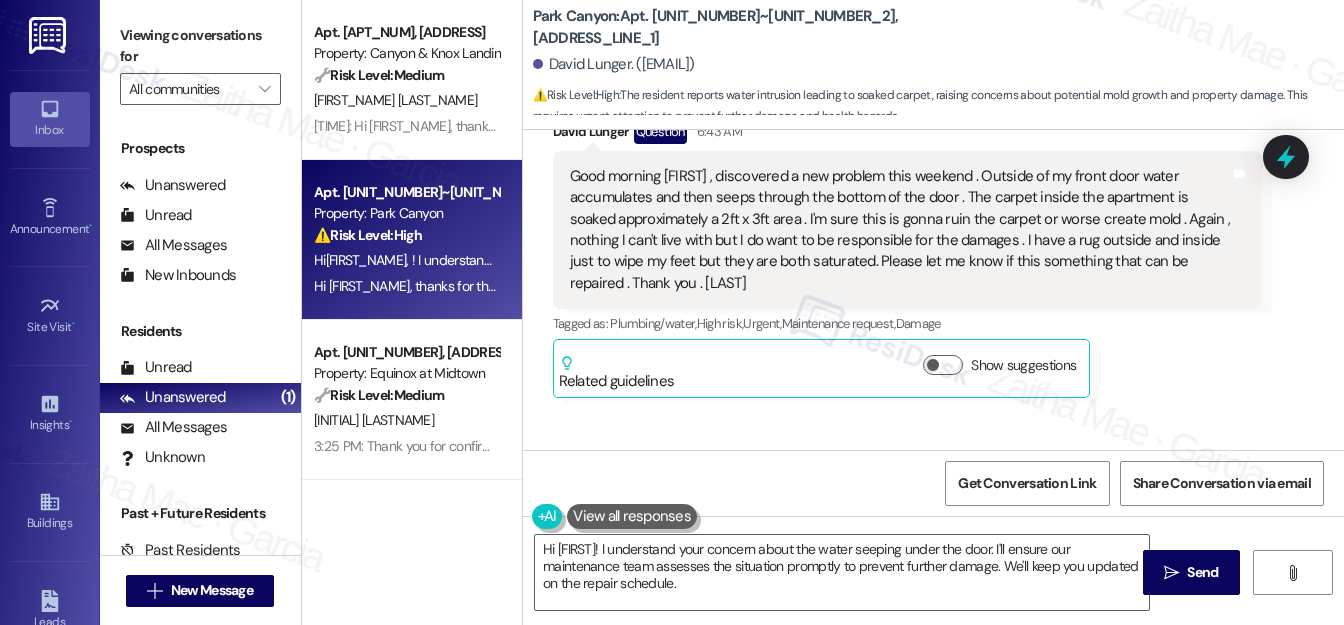 scroll, scrollTop: 2181, scrollLeft: 0, axis: vertical 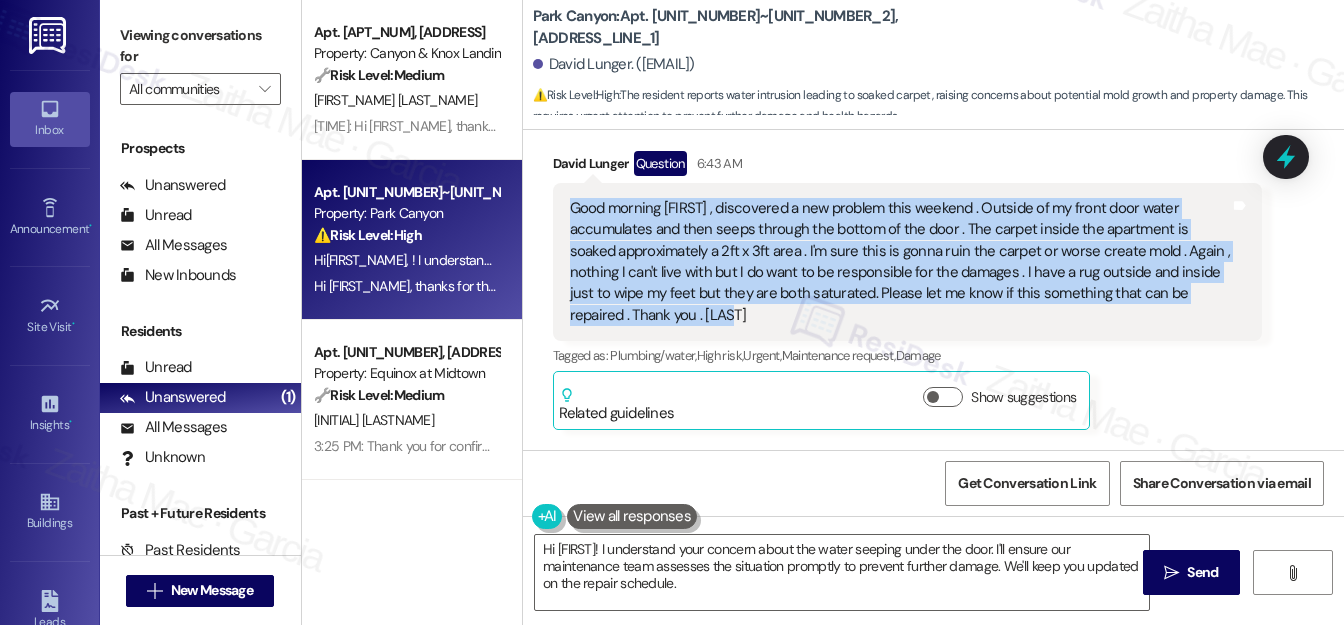 drag, startPoint x: 568, startPoint y: 204, endPoint x: 684, endPoint y: 312, distance: 158.4929 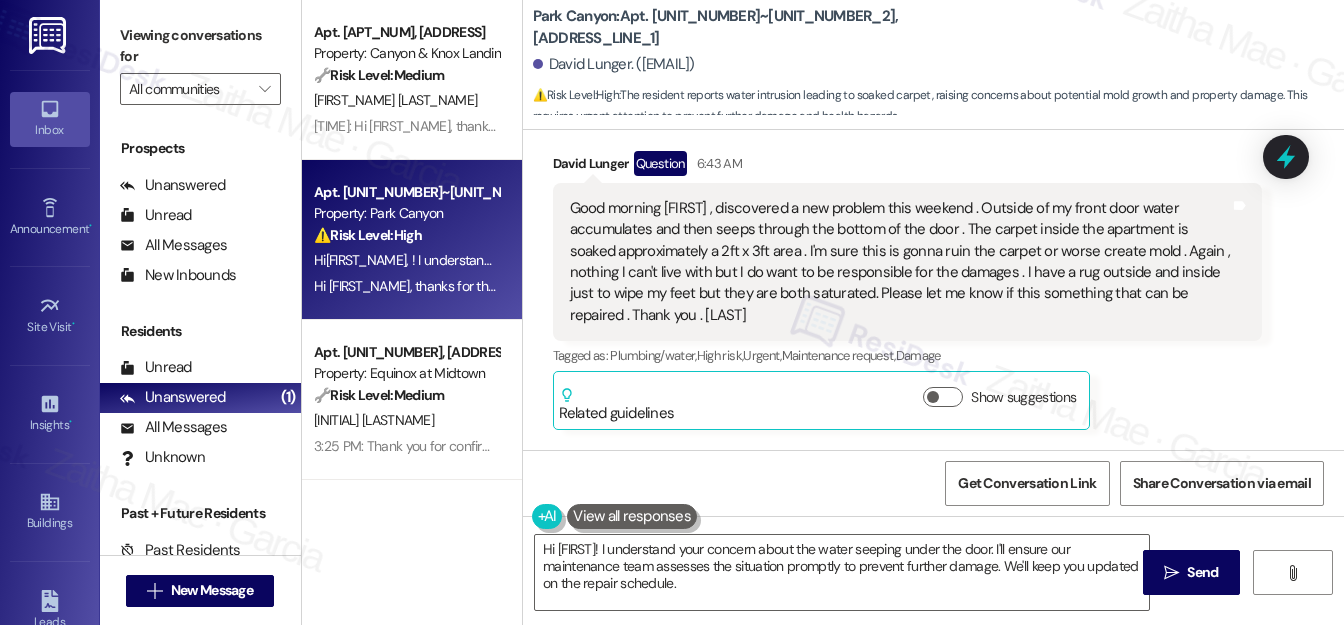 click on "[FIRST_NAME] [LAST_NAME] Question [TIME]: Good morning [FIRST_NAME] , discovered a new problem this weekend . Outside of my front door water accumulates and then seeps through the  bottom of the door . The carpet inside the apartment is soaked approximately a [NUMBER]ft x [NUMBER]ft area . I'm sure this is gonna ruin the carpet or worse create mold . Again , nothing I can't live with but I do want to be responsible for the damages . I have a rug outside and inside just to wipe my feet but they are both saturated.  Please let me know if this something that can be repaired . Thank you . [FIRST_NAME]  Tags and notes Tagged as:   Plumbing/water ,  Click to highlight conversations about Plumbing/water High risk ,  Click to highlight conversations about High risk Urgent ,  Click to highlight conversations about Urgent Maintenance request ,  Click to highlight conversations about Maintenance request Damage Click to highlight conversations about Damage  Related guidelines Show suggestions" at bounding box center (907, 290) 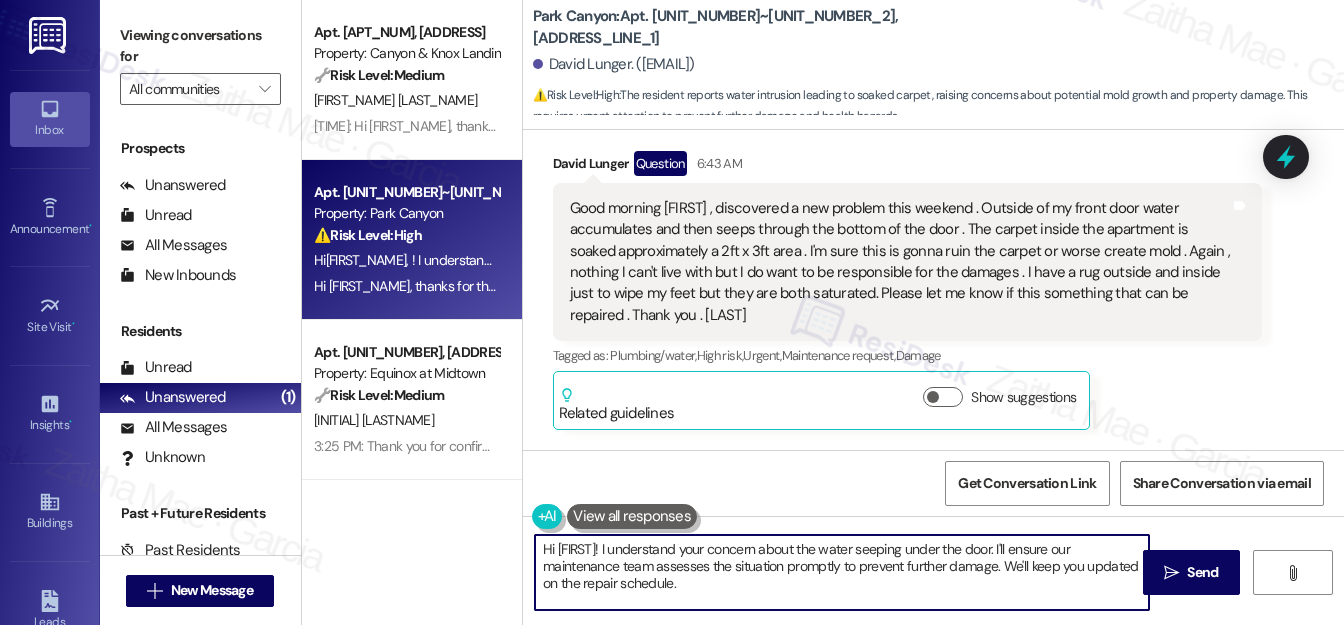 click on "Hi [FIRST]! I understand your concern about the water seeping under the door. I'll ensure our maintenance team assesses the situation promptly to prevent further damage. We'll keep you updated on the repair schedule." at bounding box center [842, 572] 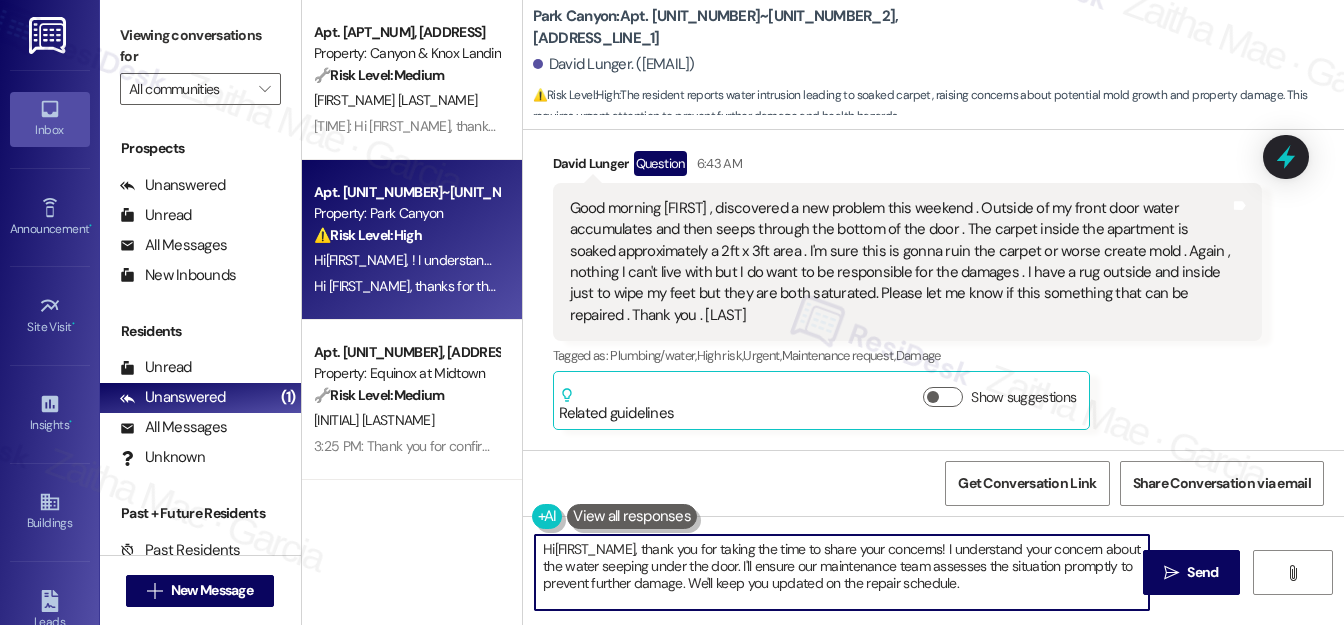 drag, startPoint x: 949, startPoint y: 551, endPoint x: 1040, endPoint y: 596, distance: 101.51847 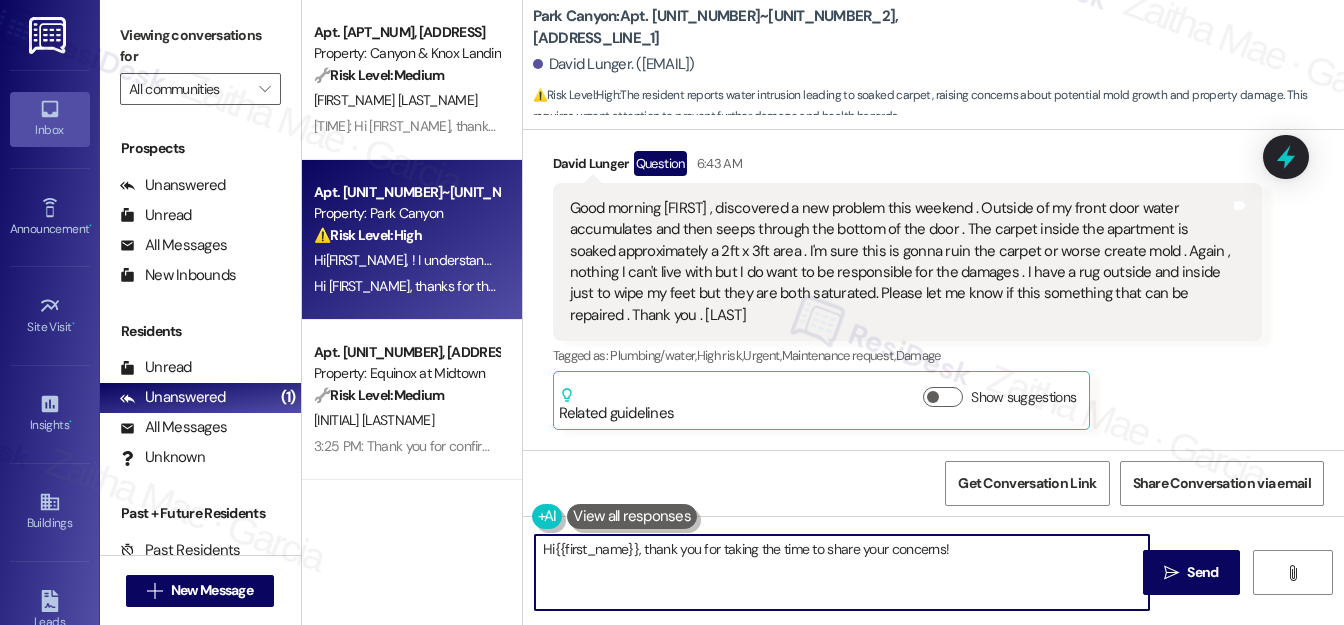 click on "Hi{{first_name}}, thank you for taking the time to share your concerns!" at bounding box center (842, 572) 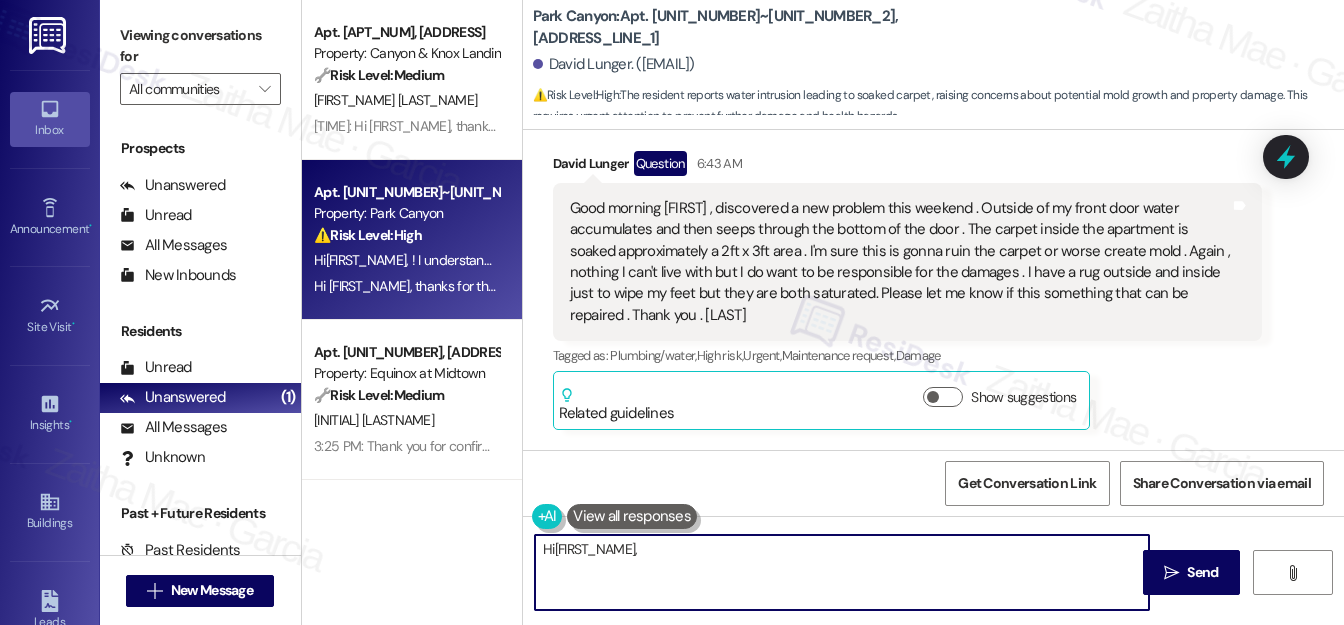 paste on "thank you for sharing all of this—and I really appreciate how understanding you’ve been. I completely understand your concerns about the condition of the apartment at move-in and the water intrusion issue near the front door. I’ll relay everything to the team, including the photo and your note about not wanting to be held responsible for pre-existing or worsening damage. I’ll follow up once I hear anything back." 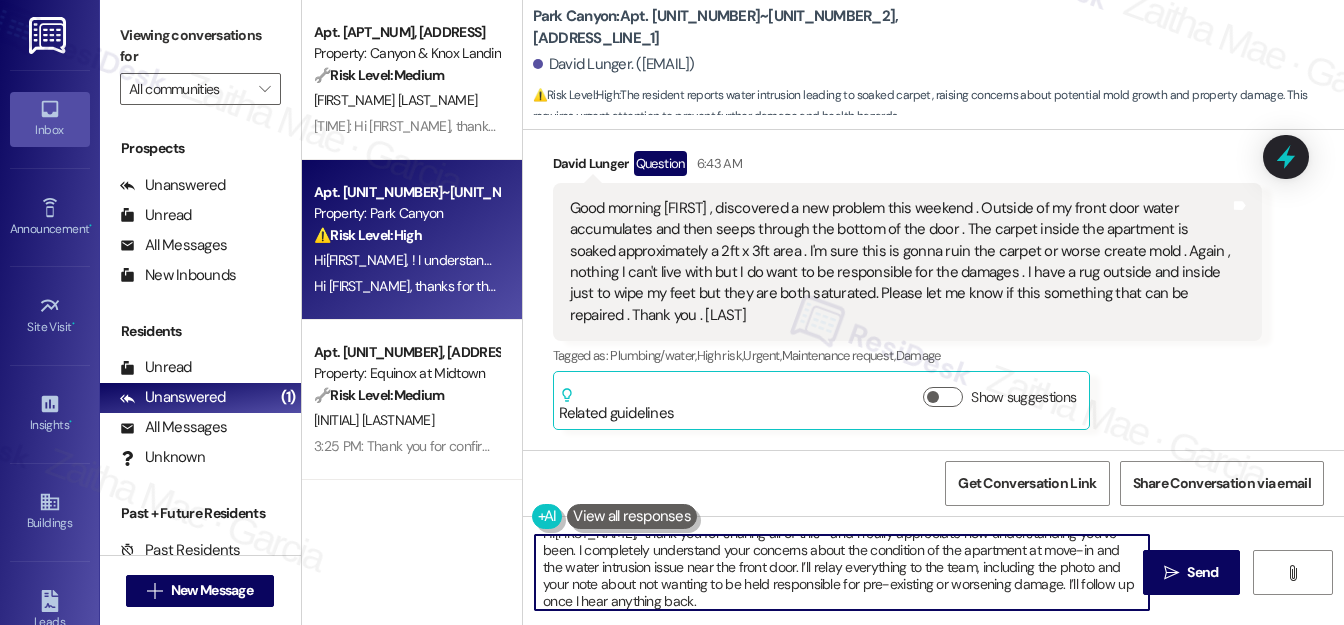 scroll, scrollTop: 0, scrollLeft: 0, axis: both 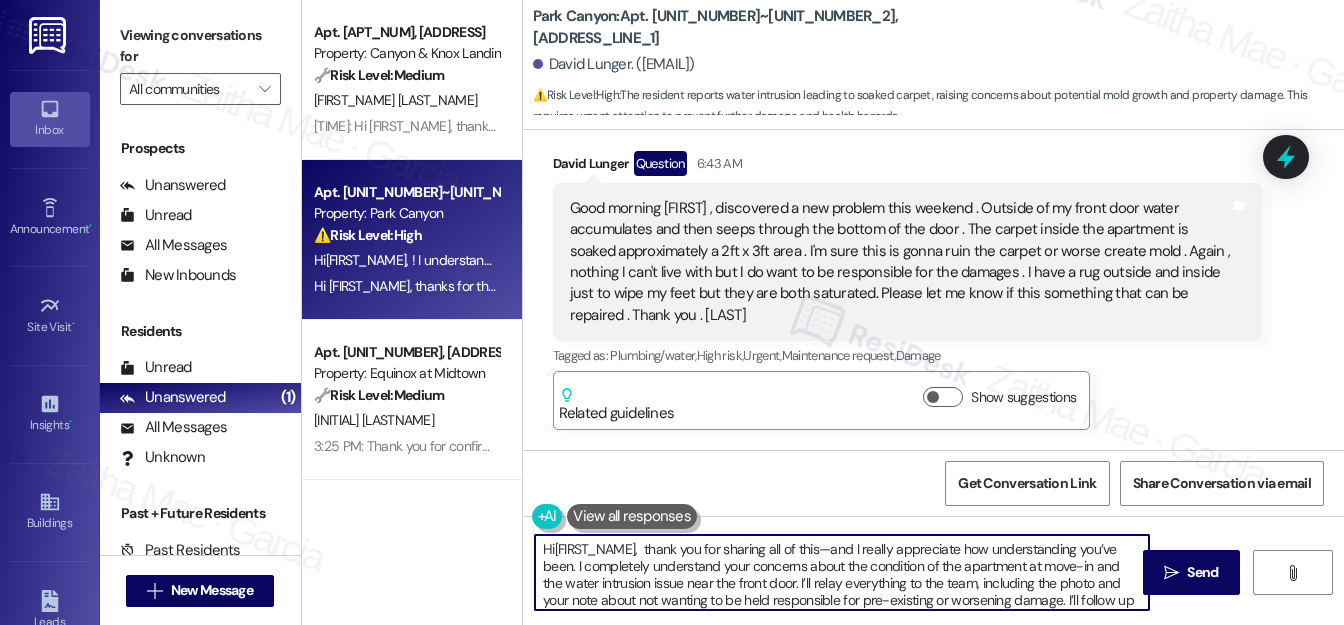 click on "Hi[FIRST_NAME],  thank you for sharing all of this—and I really appreciate how understanding you’ve been. I completely understand your concerns about the condition of the apartment at move-in and the water intrusion issue near the front door. I’ll relay everything to the team, including the photo and your note about not wanting to be held responsible for pre-existing or worsening damage. I’ll follow up once I hear anything back." at bounding box center [842, 572] 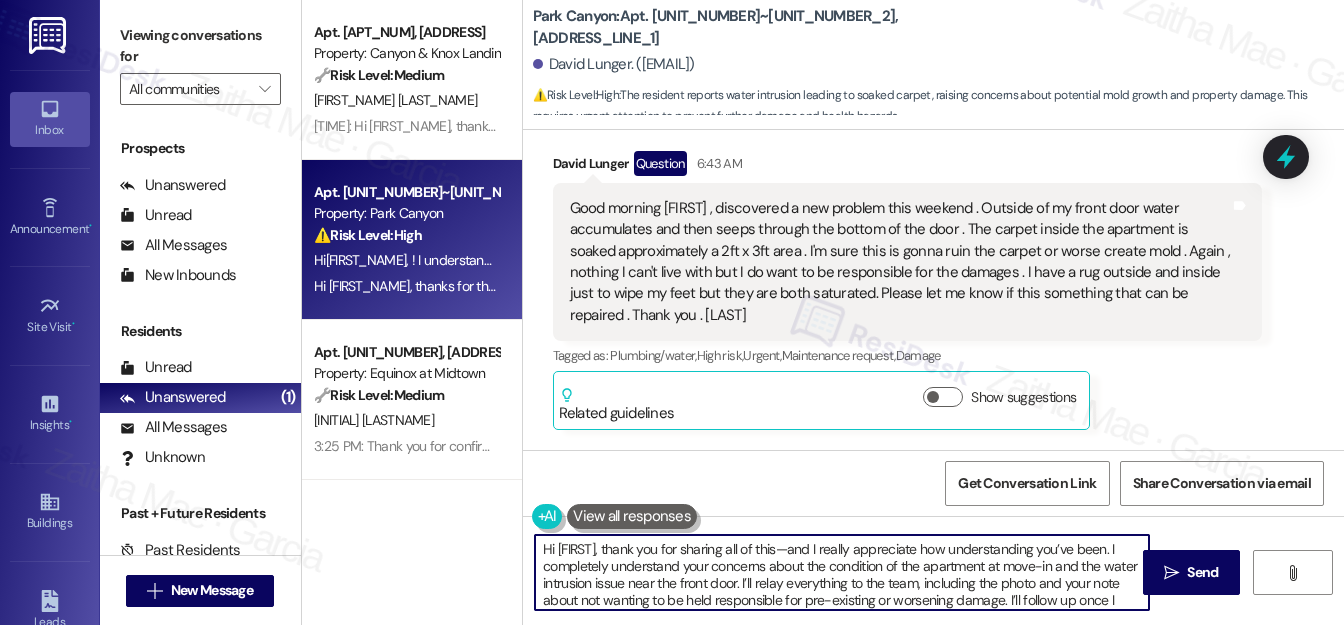 click on "Hi [FIRST], thank you for sharing all of this—and I really appreciate how understanding you’ve been. I completely understand your concerns about the condition of the apartment at move-in and the water intrusion issue near the front door. I’ll relay everything to the team, including the photo and your note about not wanting to be held responsible for pre-existing or worsening damage. I’ll follow up once I hear anything back." at bounding box center [842, 572] 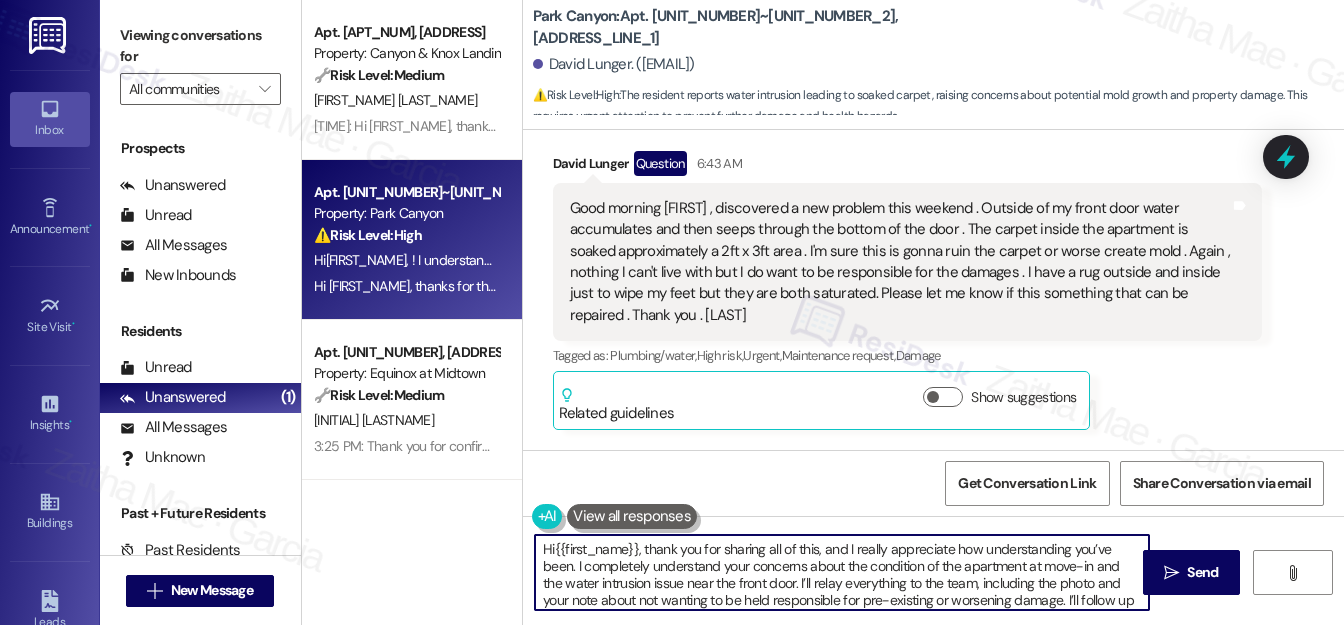 click on "Hi{{first_name}}, thank you for sharing all of this, and I really appreciate how understanding you’ve been. I completely understand your concerns about the condition of the apartment at move-in and the water intrusion issue near the front door. I’ll relay everything to the team, including the photo and your note about not wanting to be held responsible for pre-existing or worsening damage. I’ll follow up once I hear anything back." at bounding box center (842, 572) 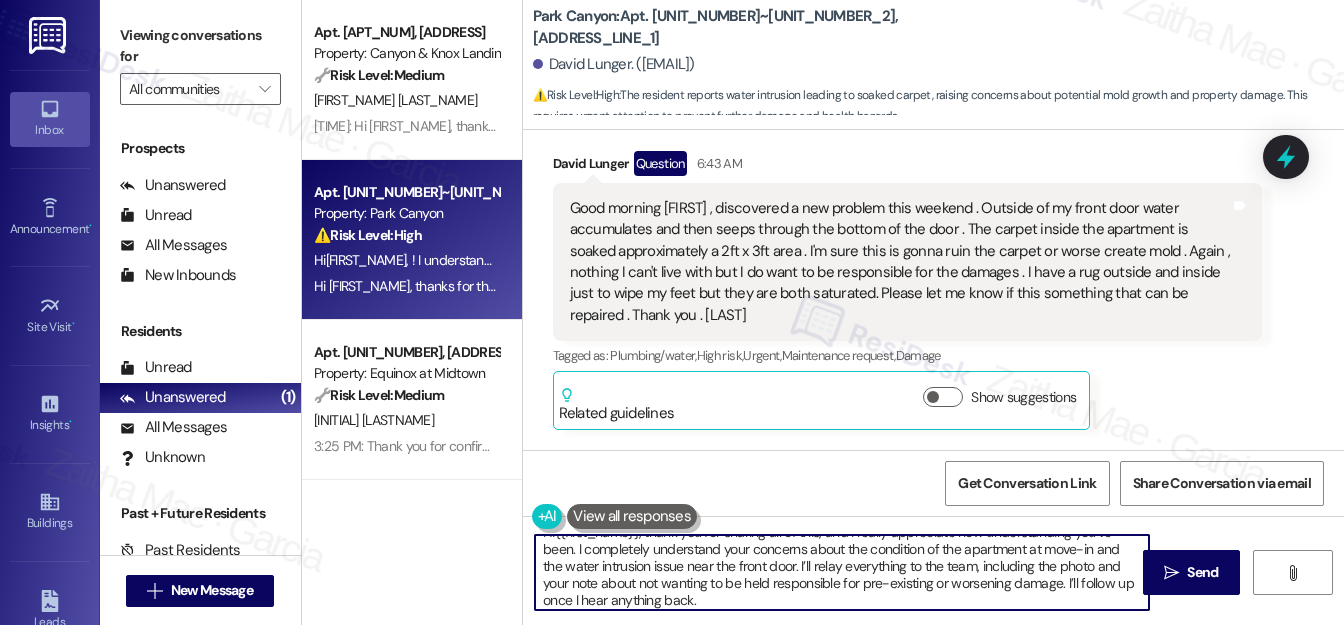 scroll, scrollTop: 21, scrollLeft: 0, axis: vertical 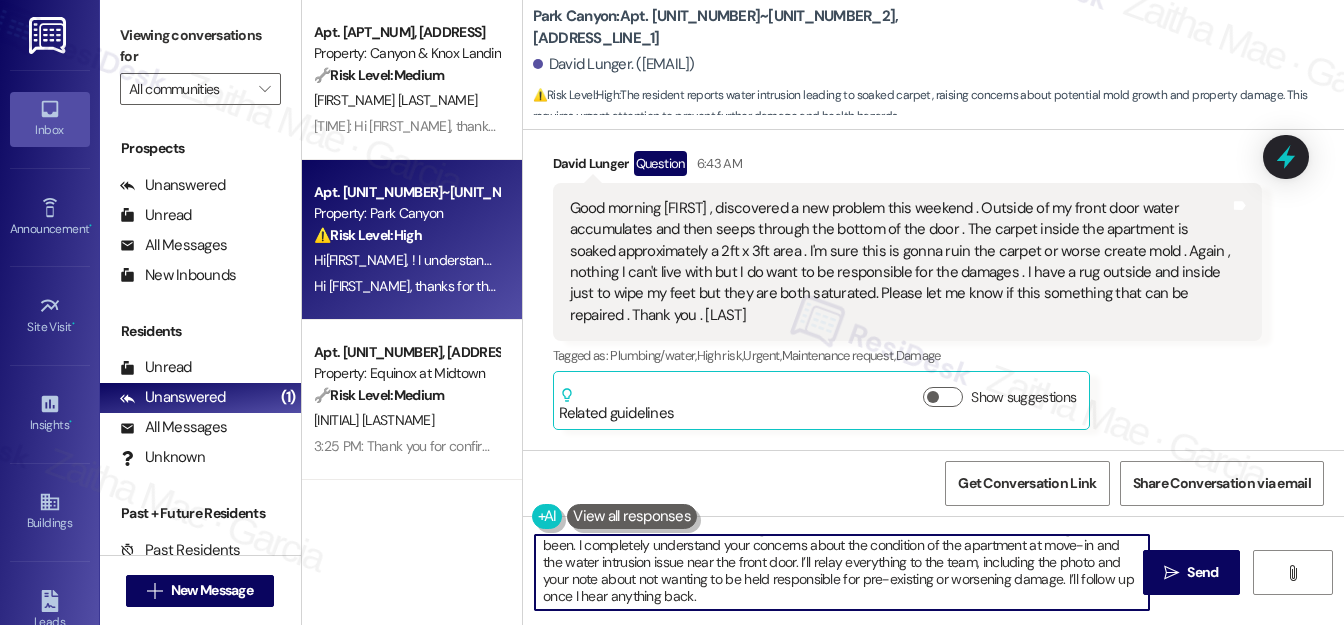 click on "Hi{{first_name}}, thank you for sharing all of this, and I really appreciate how understanding you’ve been. I completely understand your concerns about the condition of the apartment at move-in and the water intrusion issue near the front door. I’ll relay everything to the team, including the photo and your note about not wanting to be held responsible for pre-existing or worsening damage. I’ll follow up once I hear anything back." at bounding box center [842, 572] 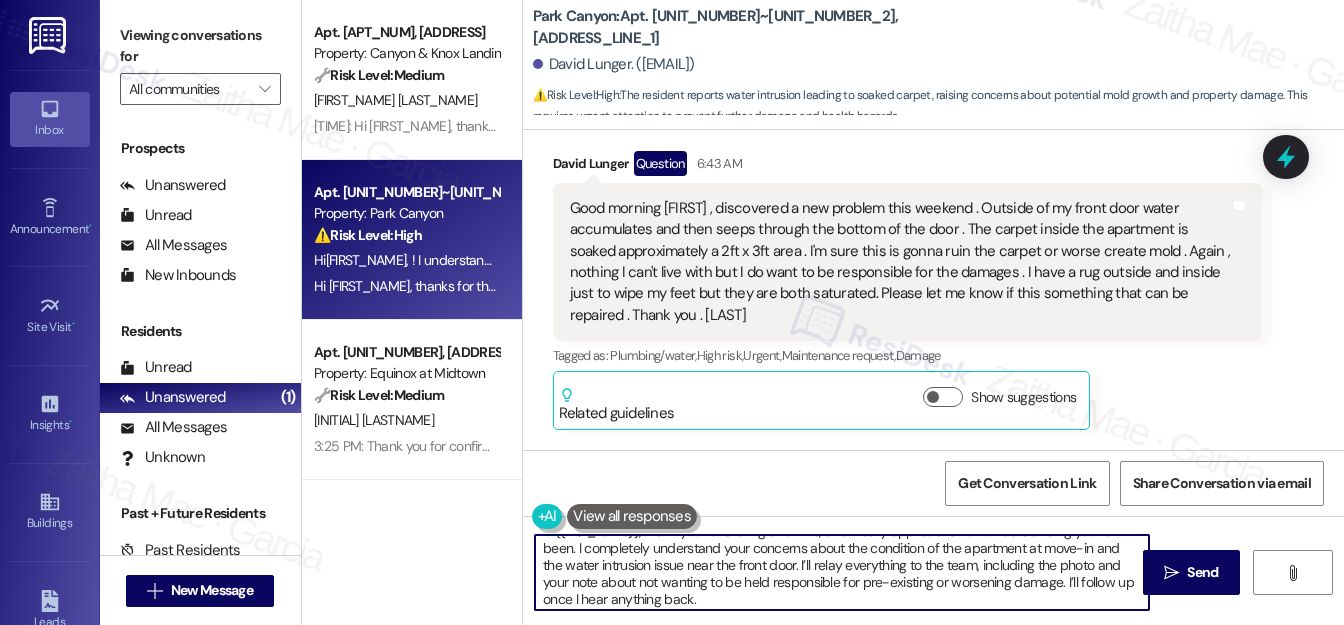scroll, scrollTop: 21, scrollLeft: 0, axis: vertical 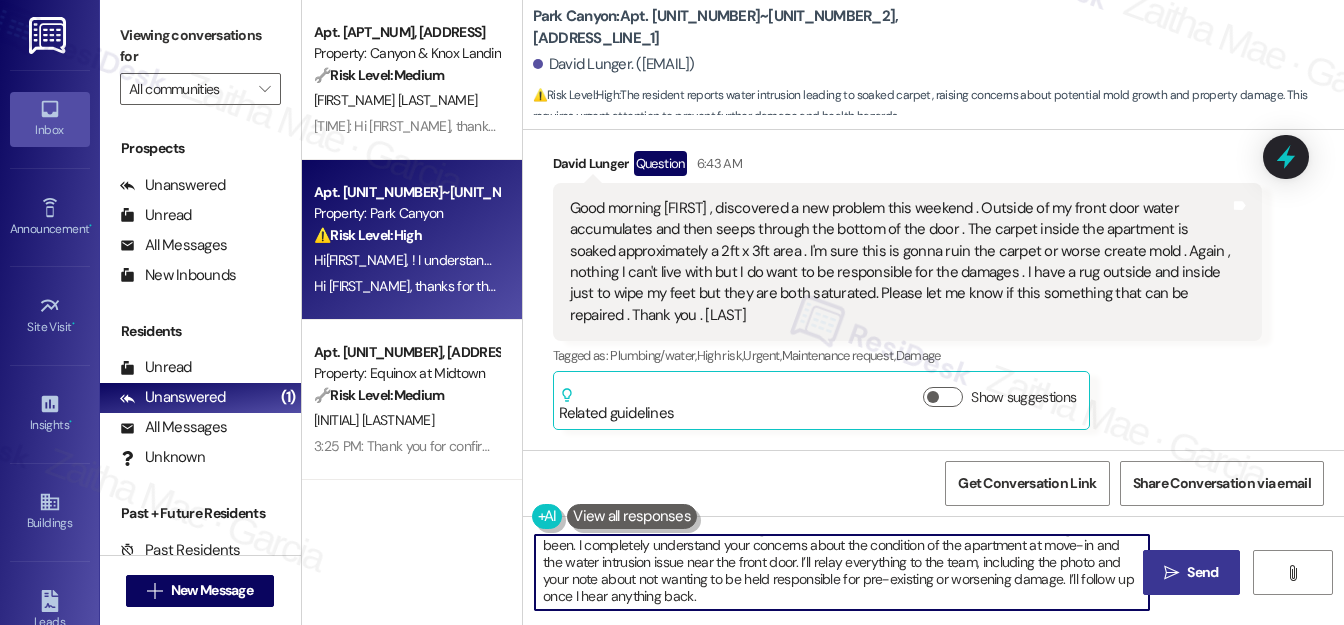 type on "Hi{{first_name}}, thank you for sharing all of this, and I really appreciate how understanding you’ve been. I completely understand your concerns about the condition of the apartment at move-in and the water intrusion issue near the front door. I’ll relay everything to the team, including the photo and your note about not wanting to be held responsible for pre-existing or worsening damage. I’ll follow up once I hear anything back." 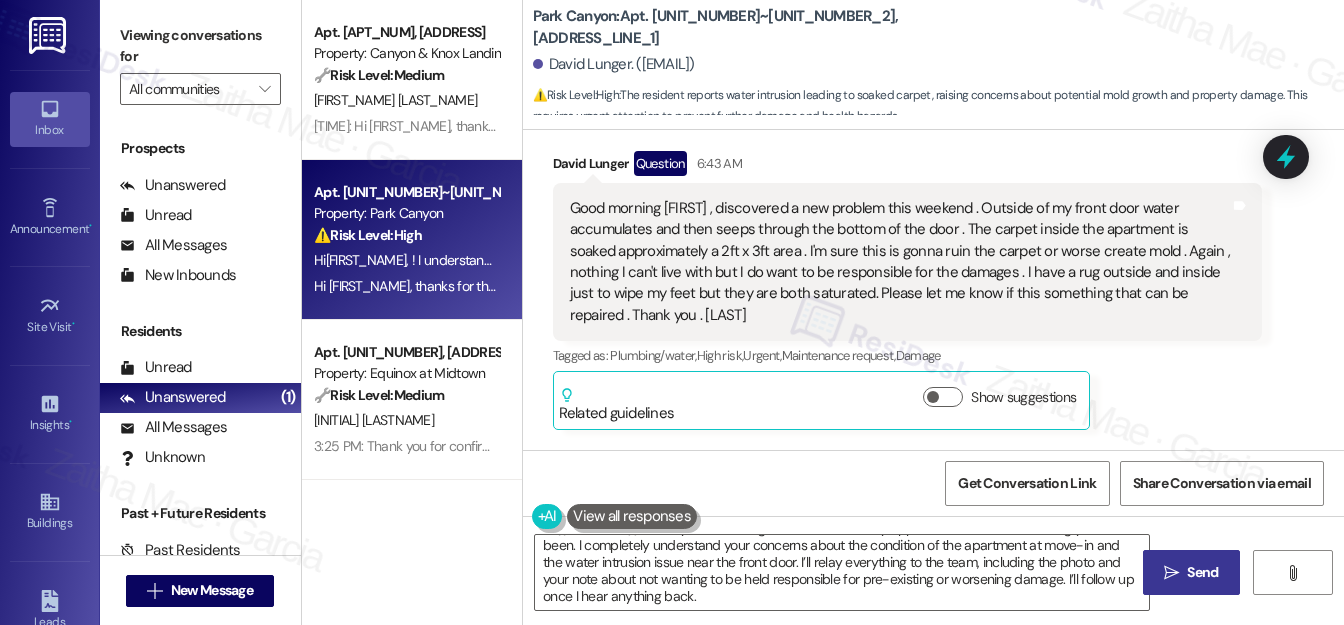 click on "Send" at bounding box center [1202, 572] 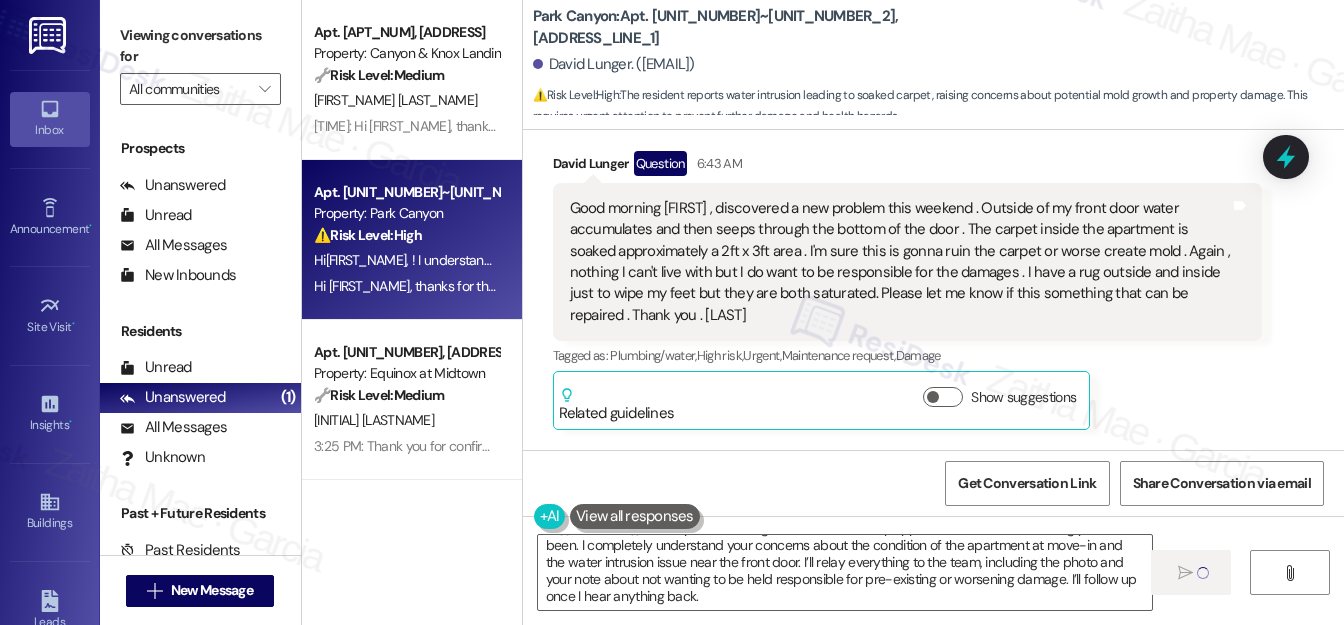 type 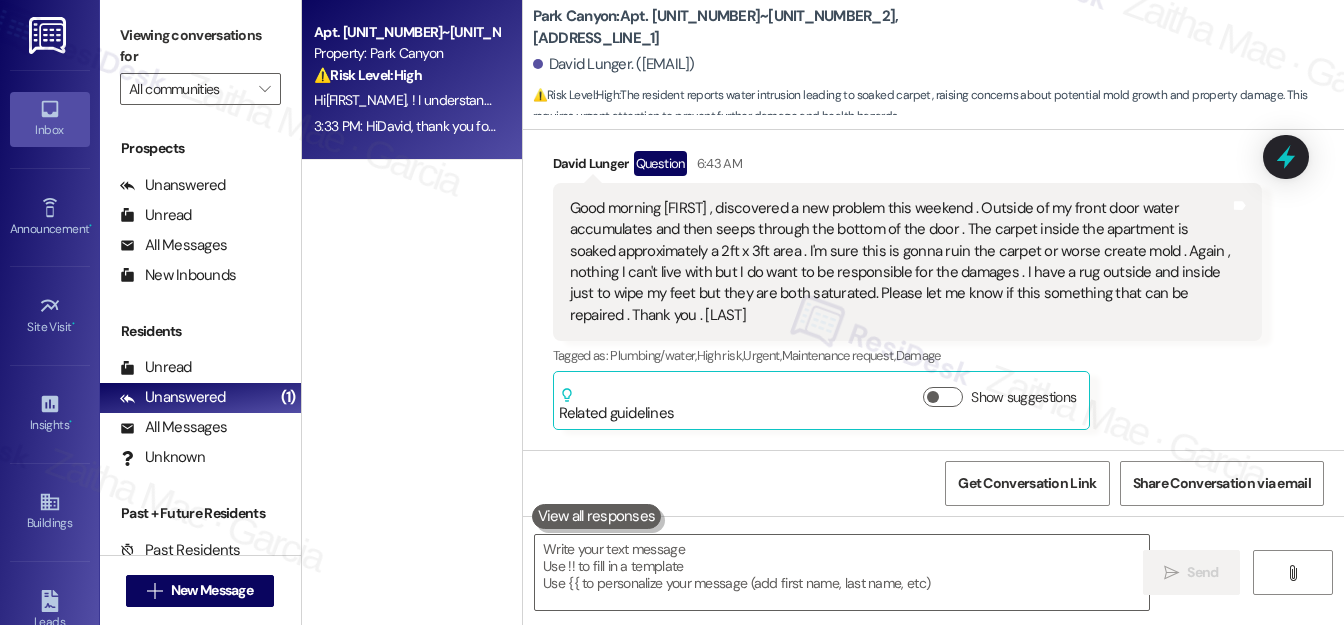 scroll, scrollTop: 0, scrollLeft: 0, axis: both 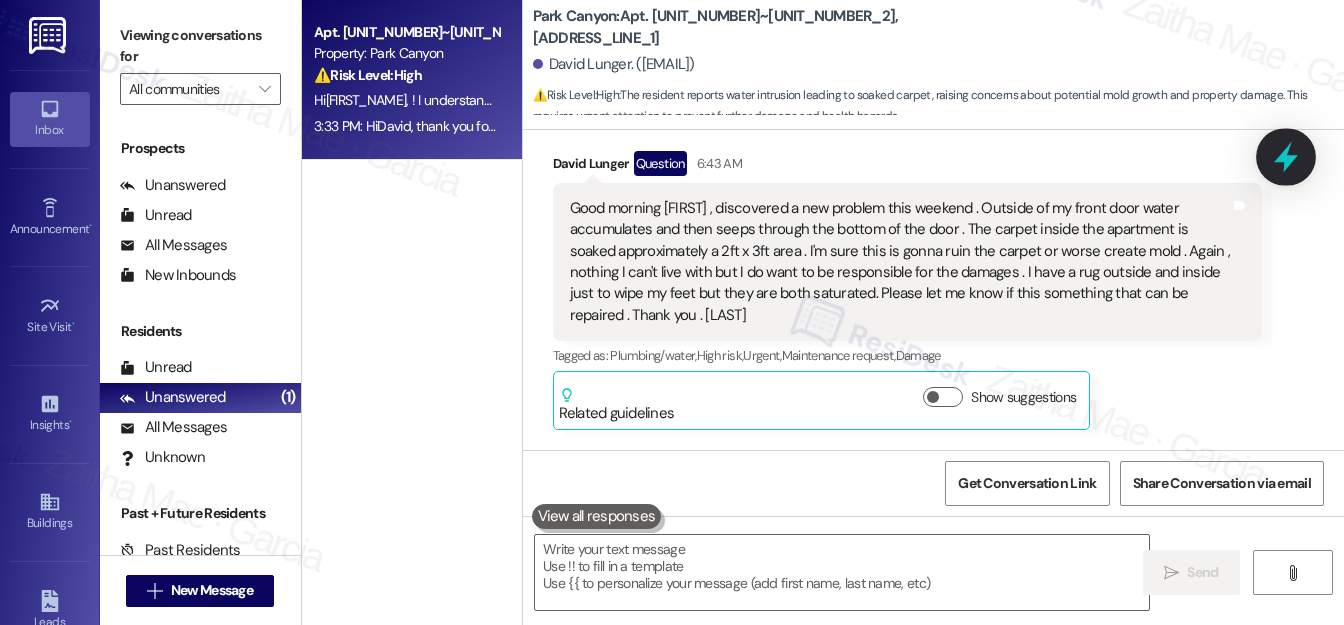 click 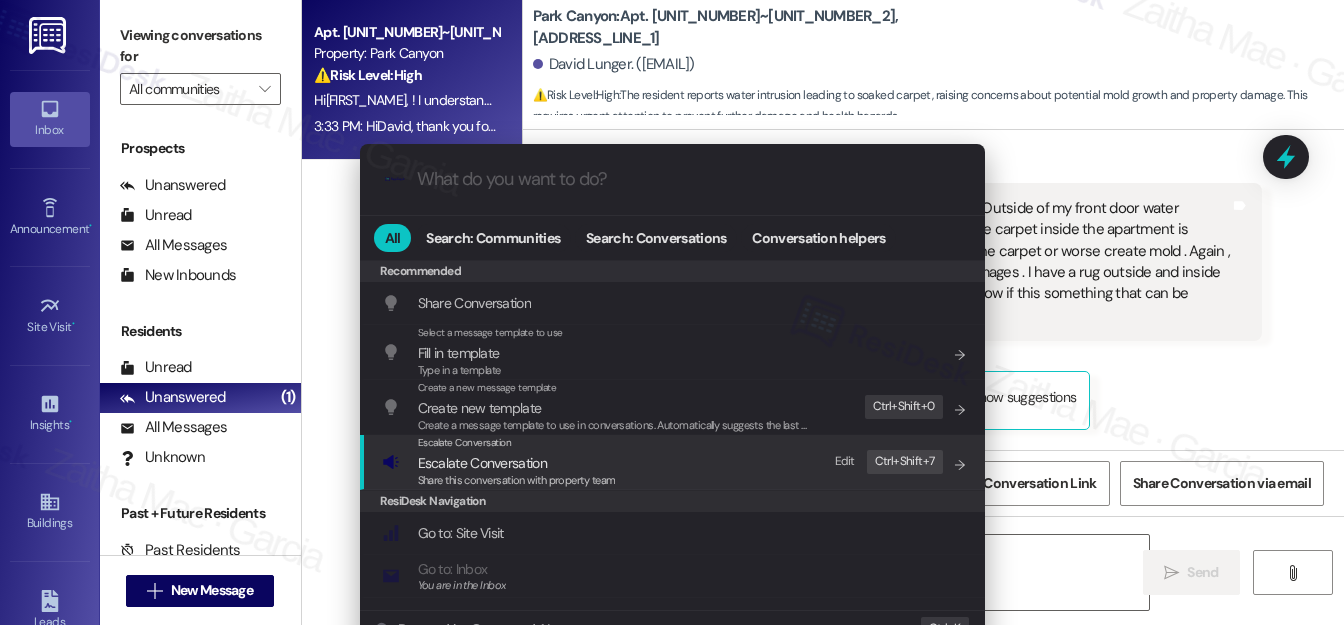 click on "Escalate Conversation" at bounding box center (482, 463) 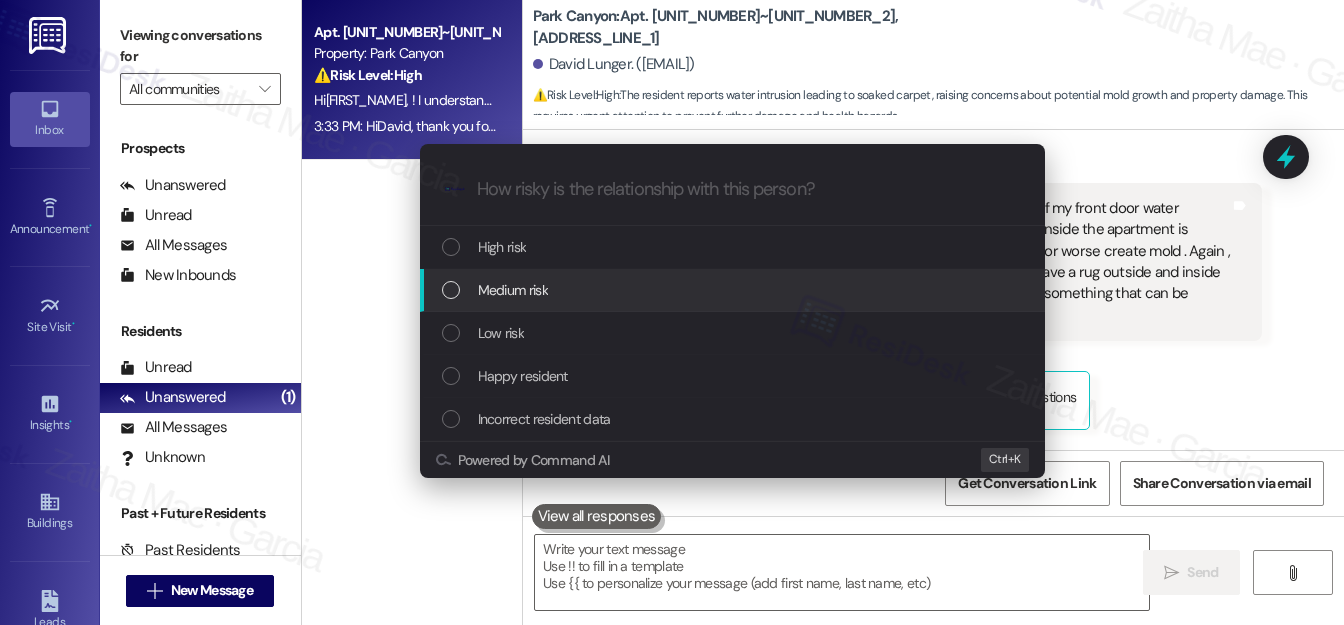 click on "Medium risk" at bounding box center [734, 290] 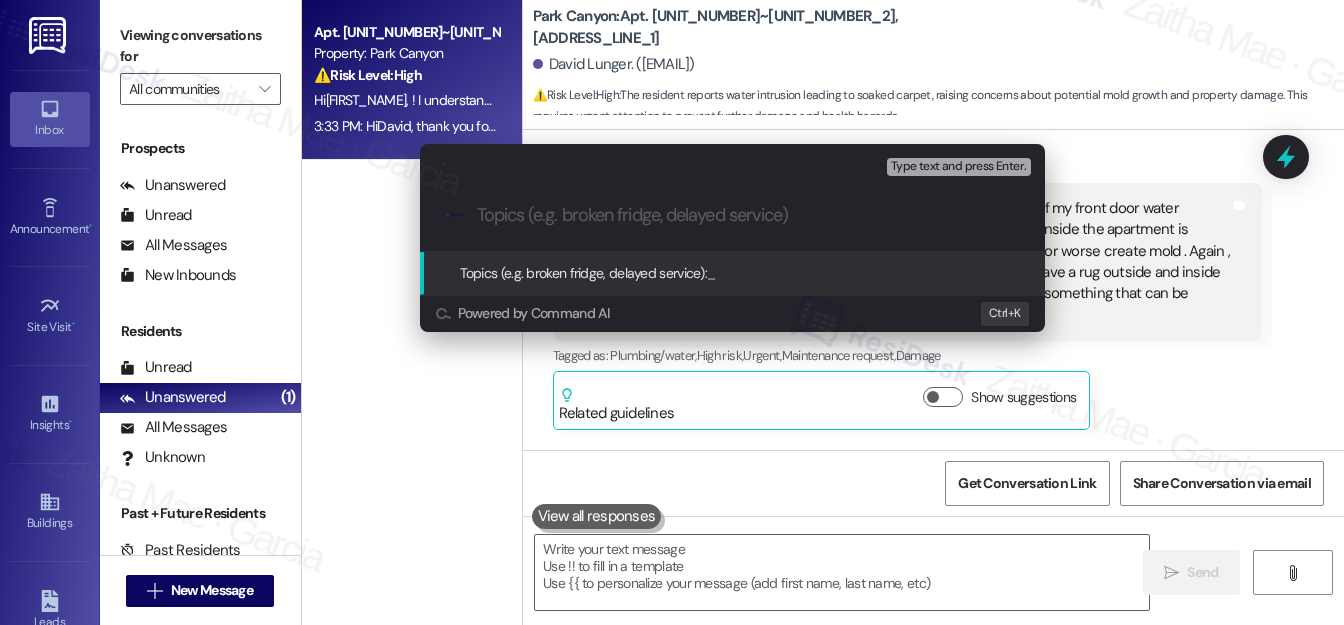 paste on "Move-In Condition & Water Intrusion Concern" 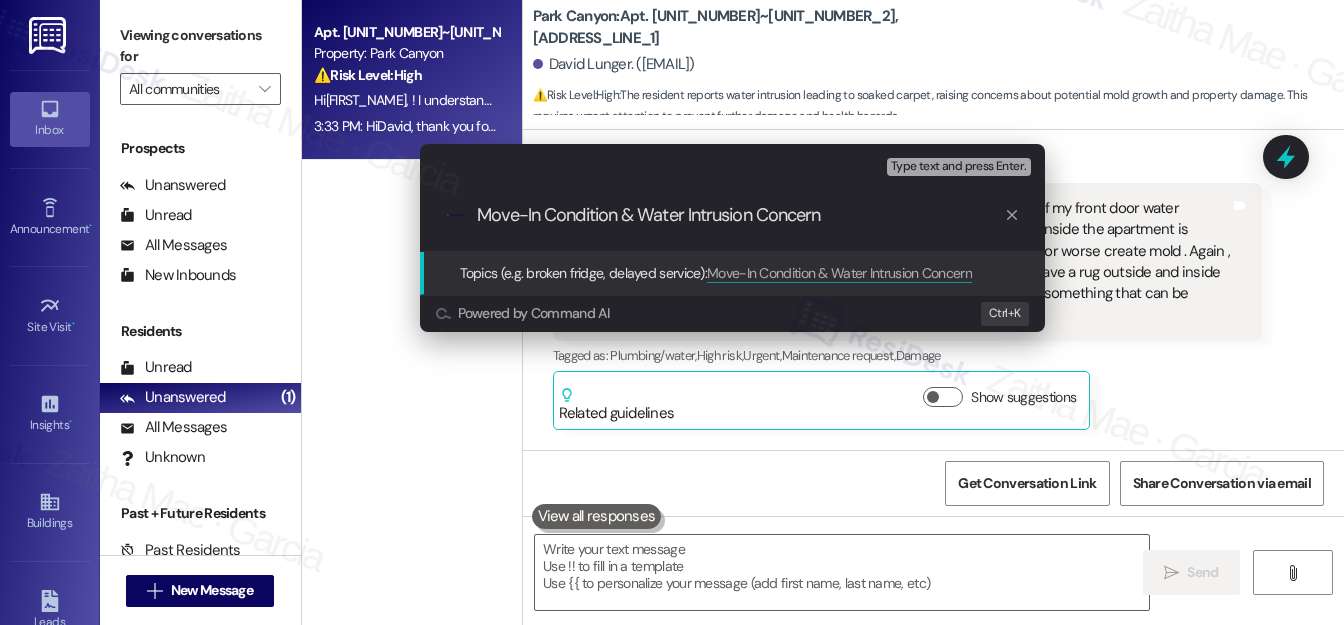 type 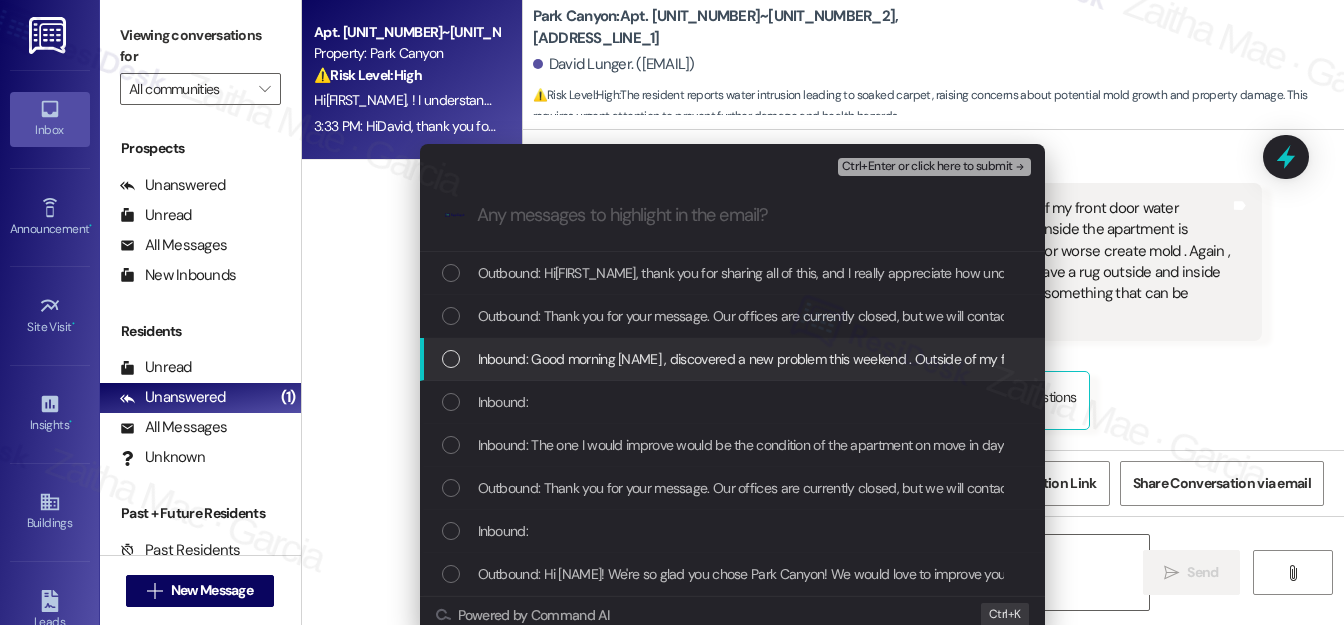 click at bounding box center (451, 359) 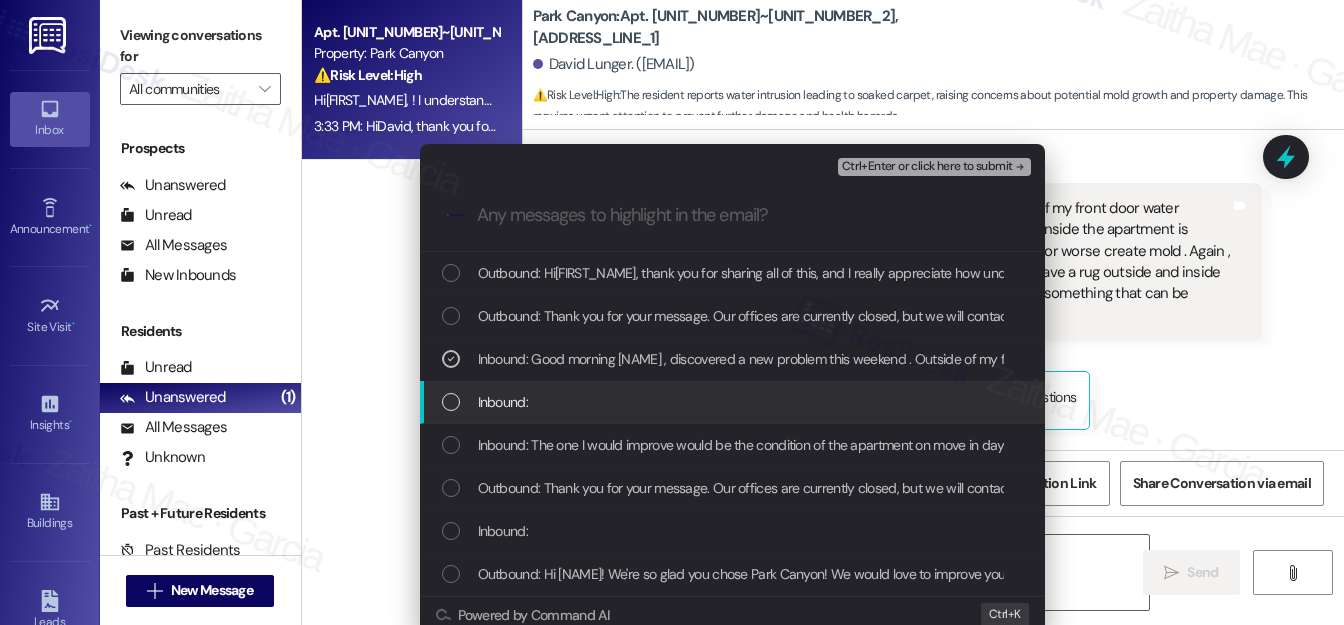 click at bounding box center (451, 402) 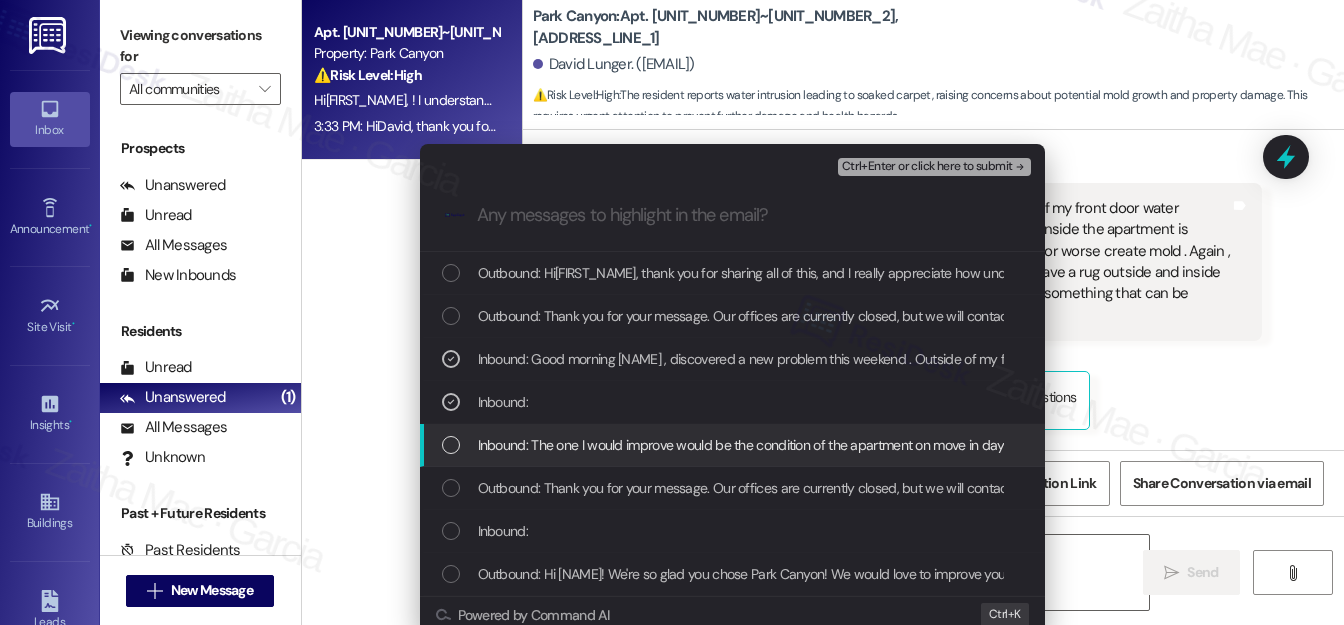 click at bounding box center (451, 445) 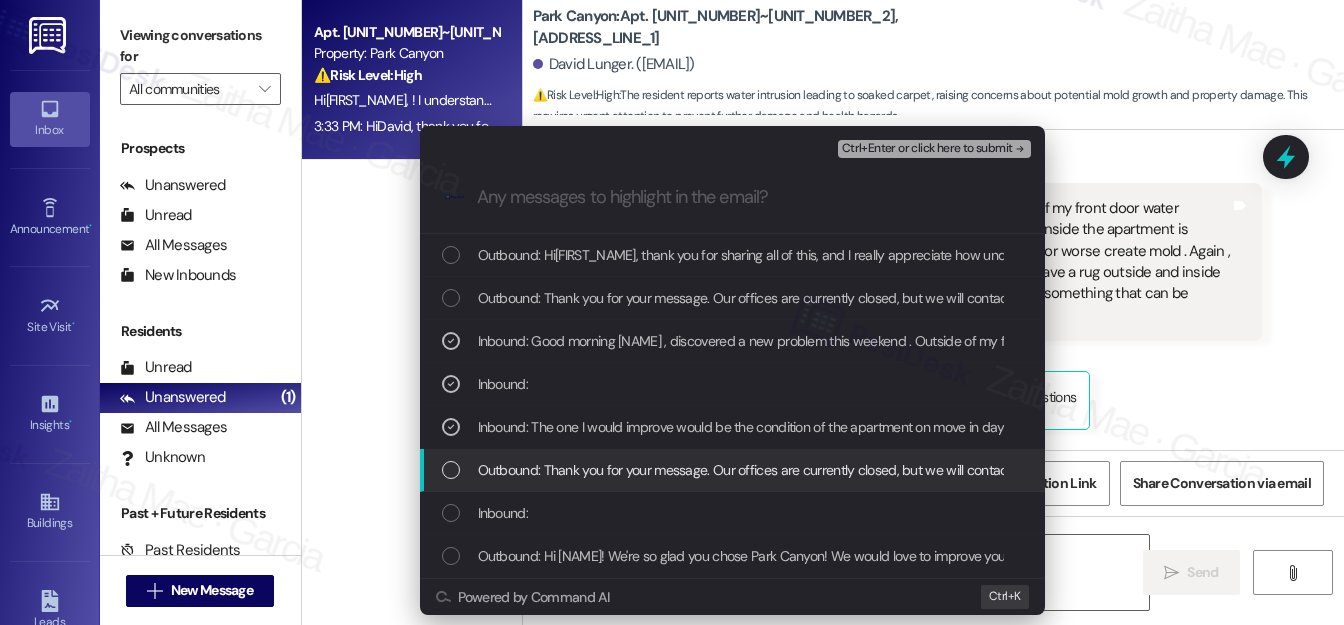 scroll, scrollTop: 27, scrollLeft: 0, axis: vertical 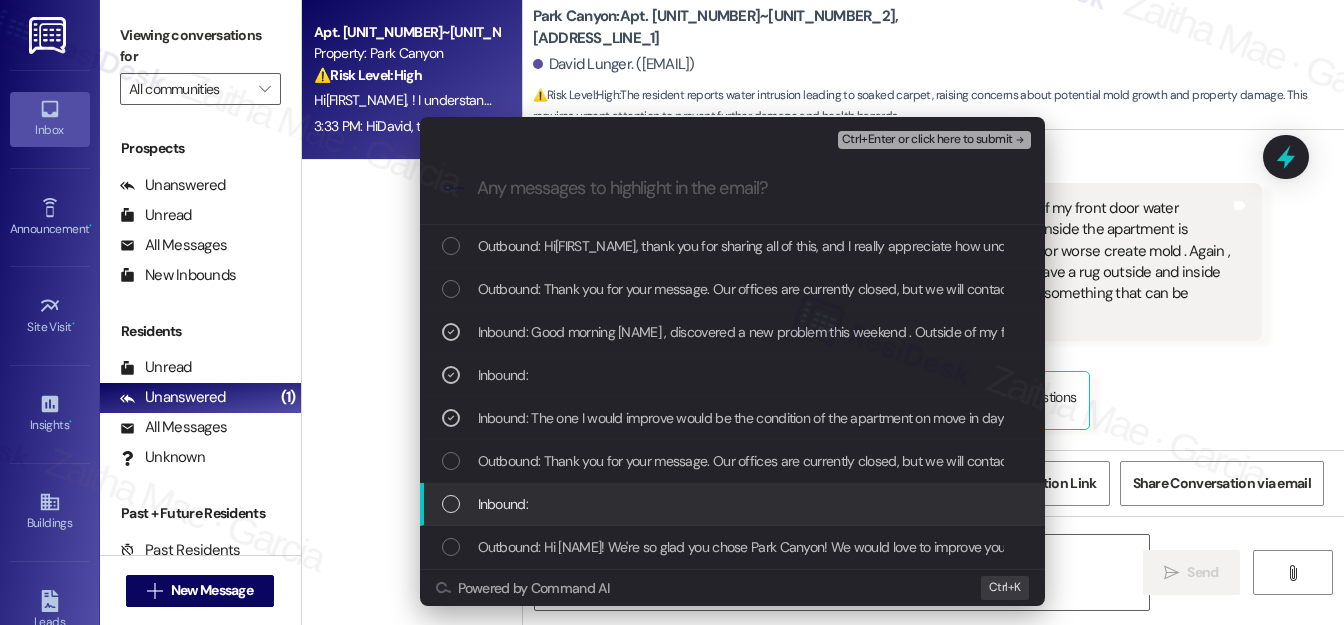 click at bounding box center (451, 504) 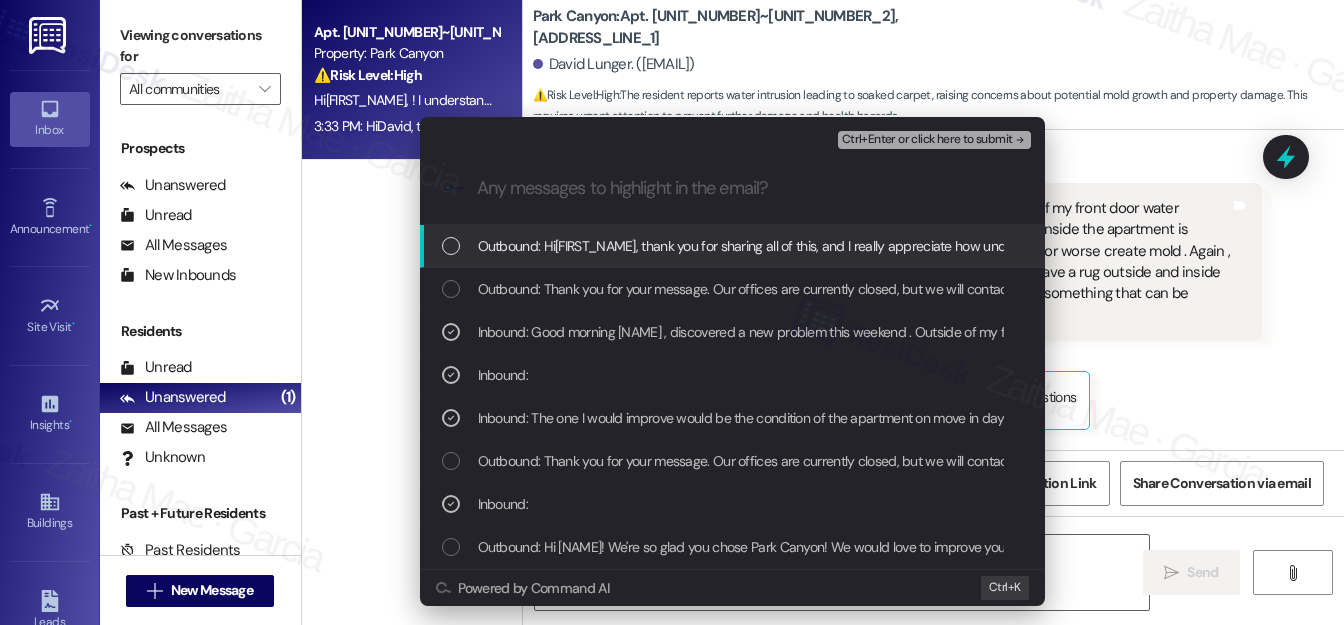 click on "Ctrl+Enter or click here to submit" at bounding box center (927, 140) 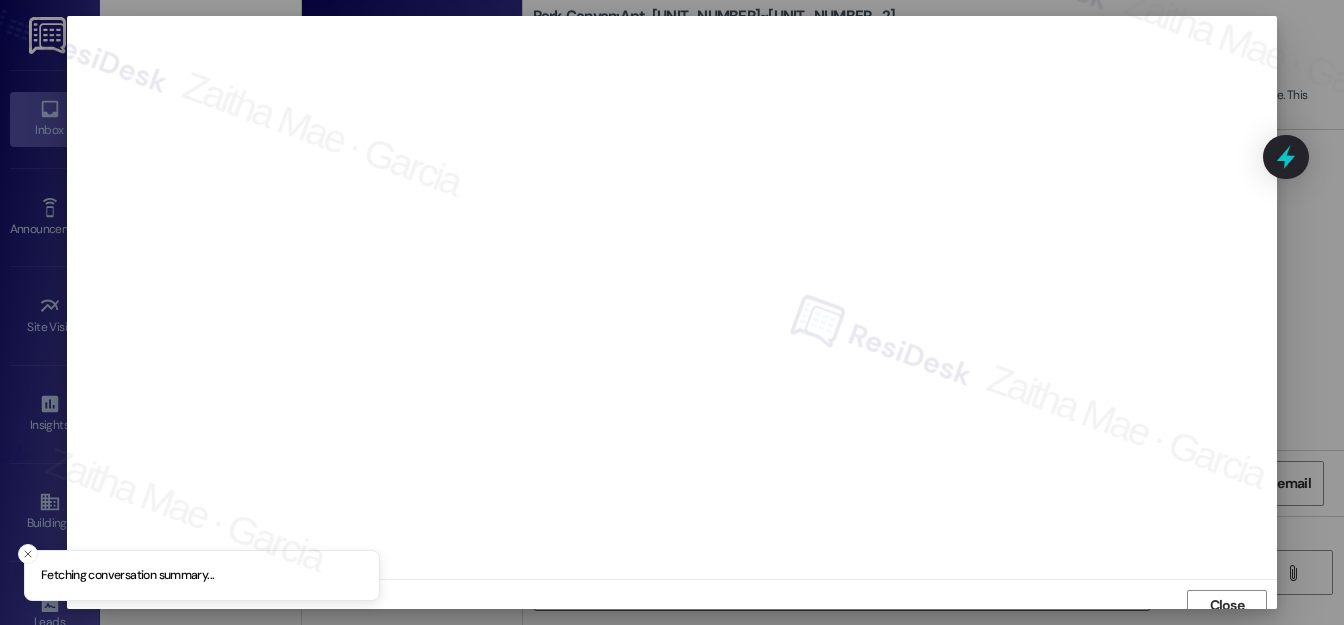 scroll, scrollTop: 12, scrollLeft: 0, axis: vertical 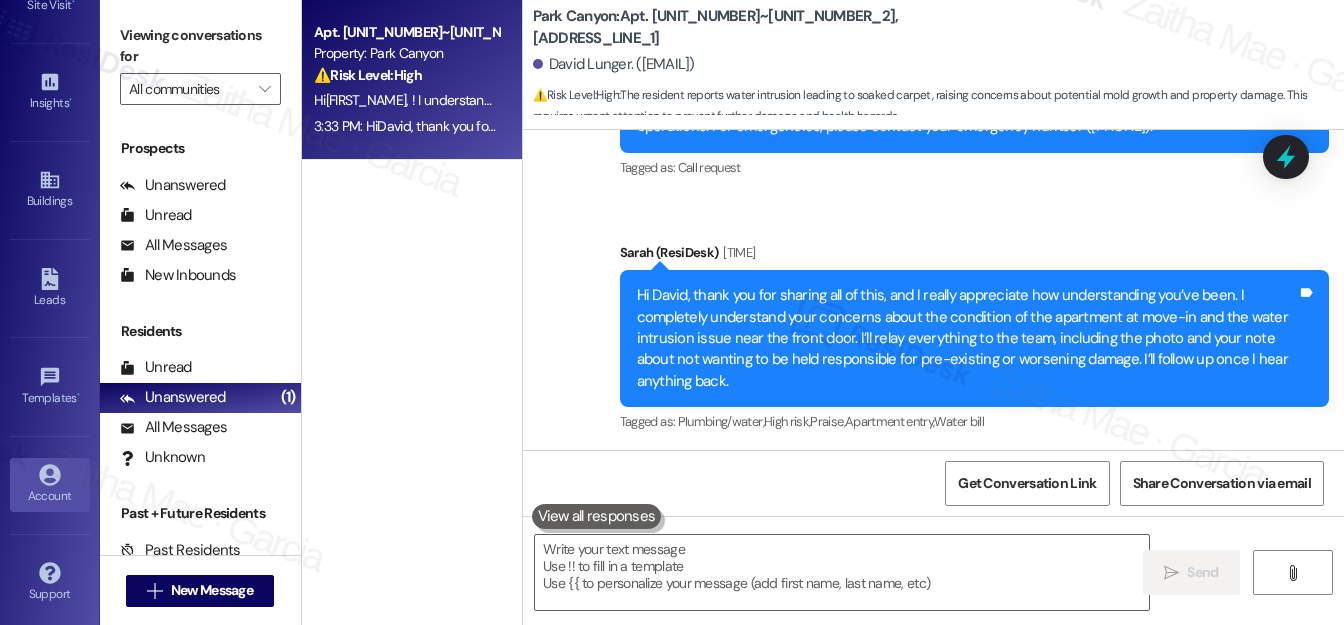 click on "Account" at bounding box center (50, 496) 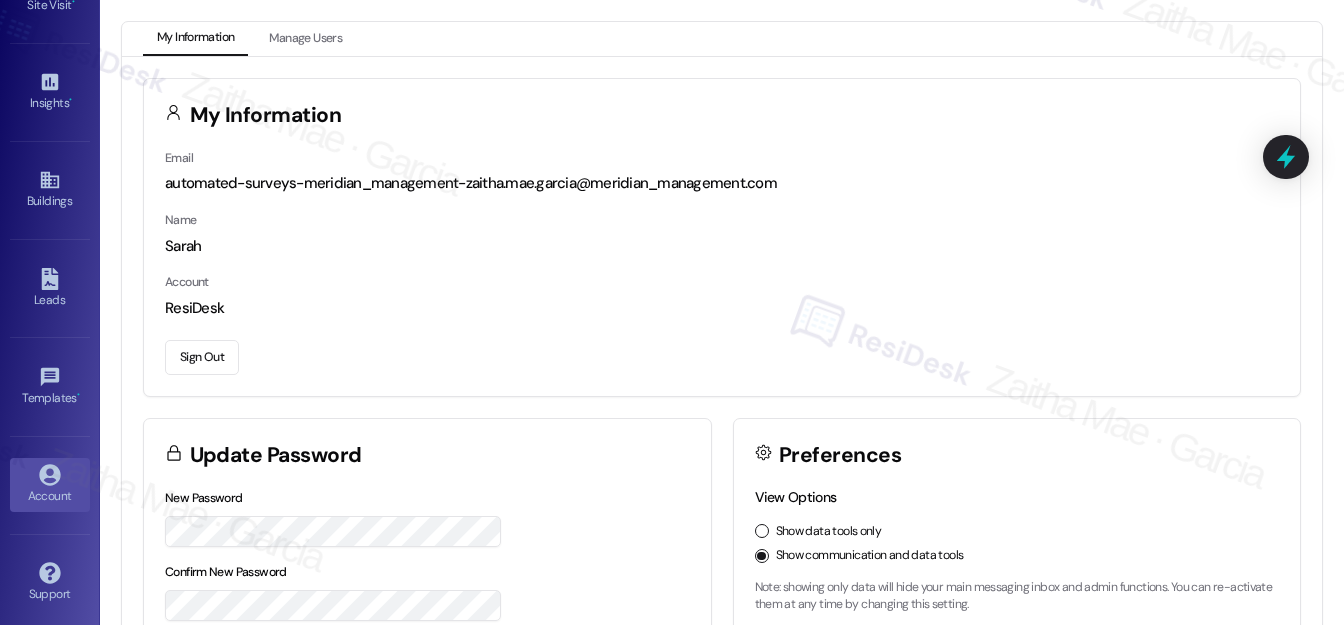 click on "Sign Out" at bounding box center [202, 357] 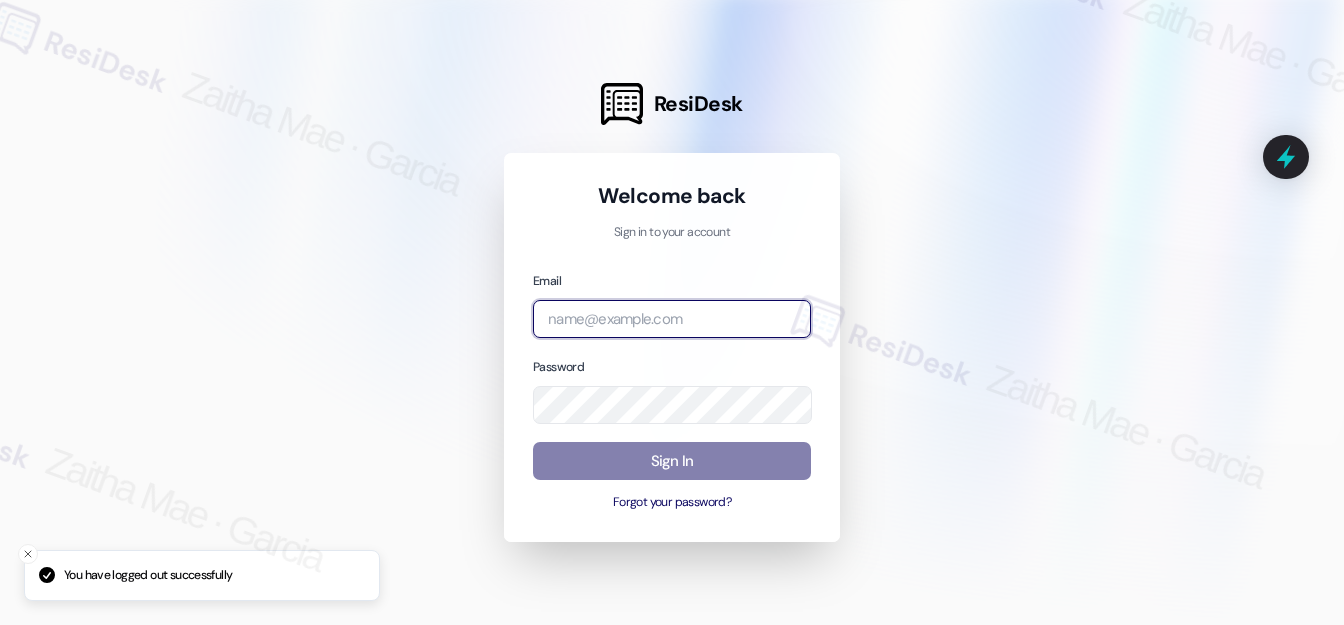 click at bounding box center (672, 319) 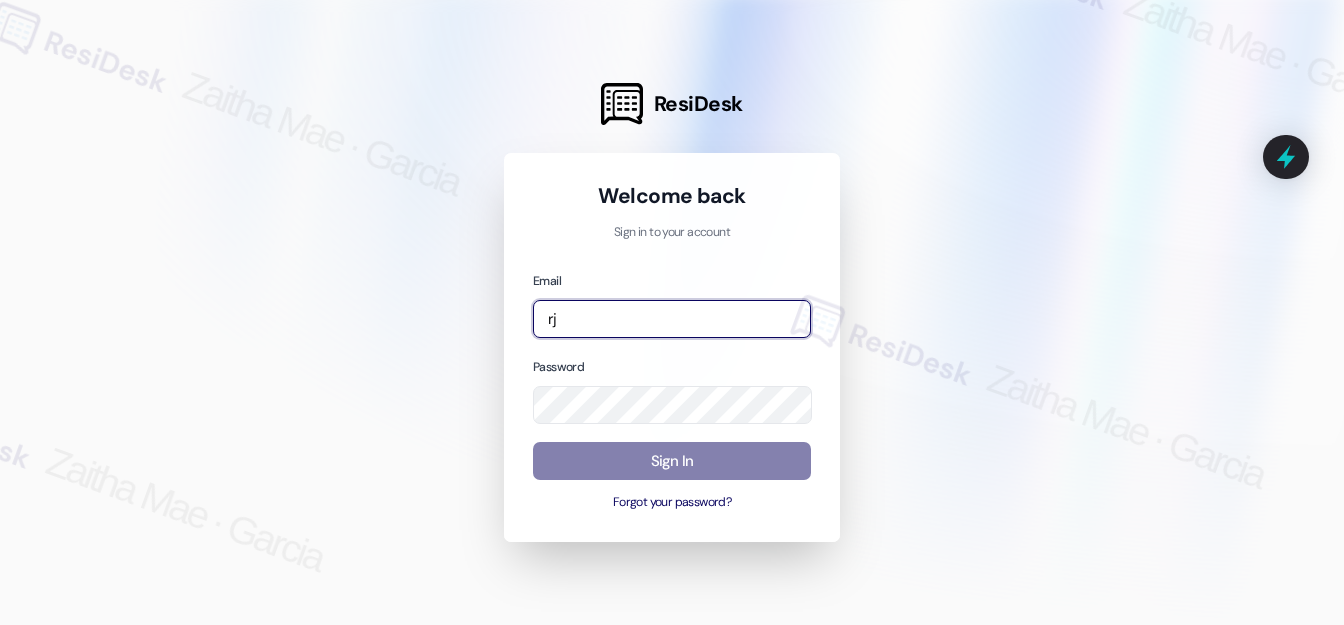 type on "r" 